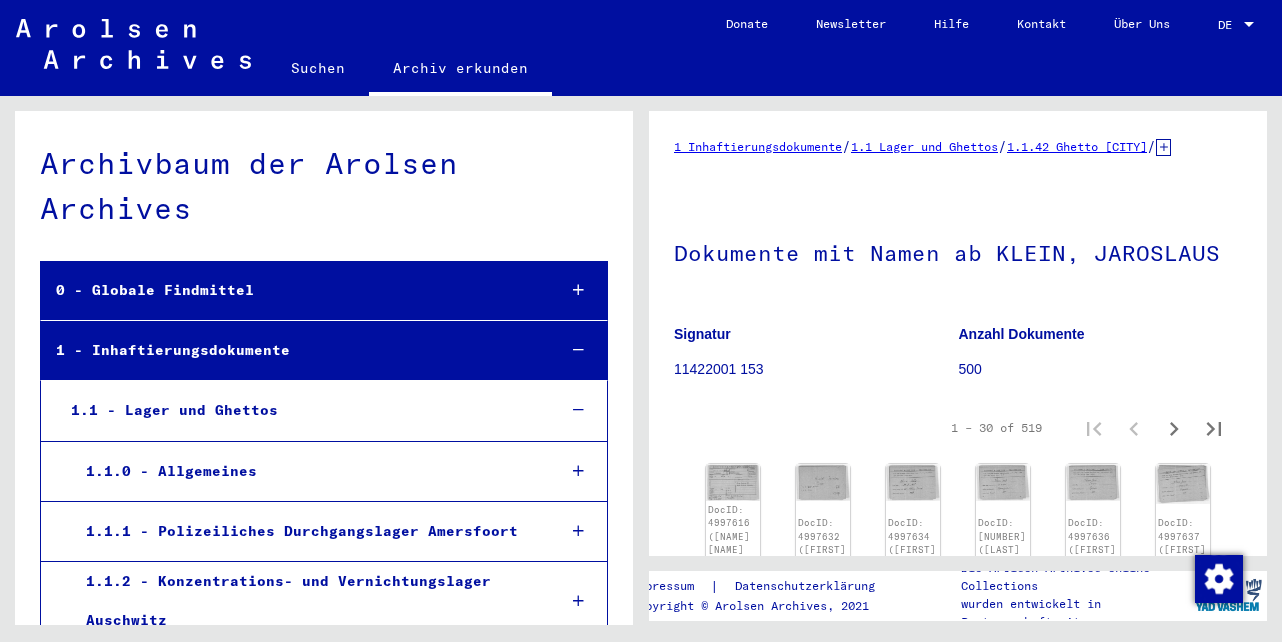 scroll, scrollTop: 0, scrollLeft: 0, axis: both 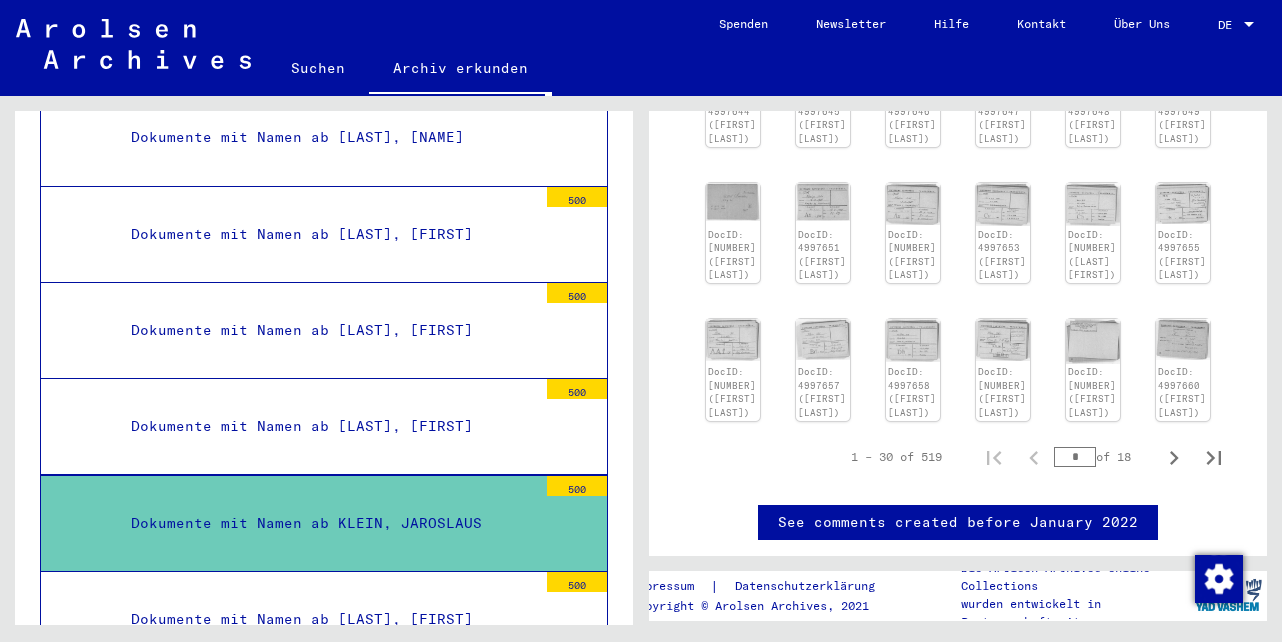 drag, startPoint x: 1064, startPoint y: 502, endPoint x: 1040, endPoint y: 498, distance: 24.33105 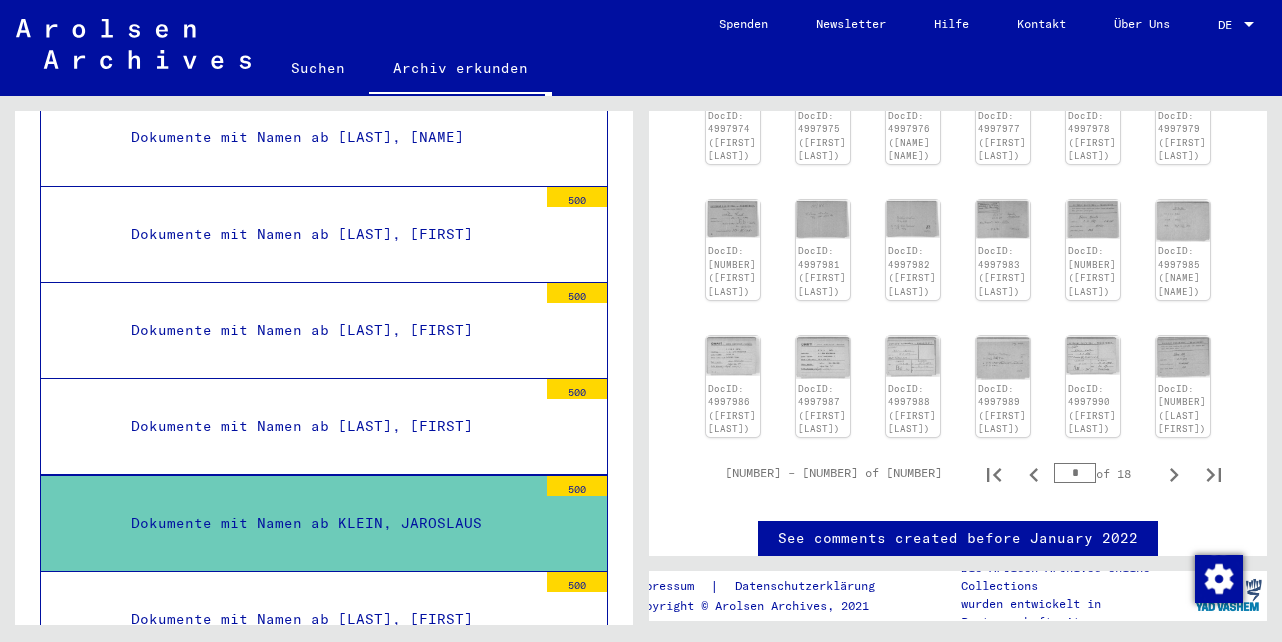 drag, startPoint x: 1067, startPoint y: 397, endPoint x: 1047, endPoint y: 399, distance: 20.09975 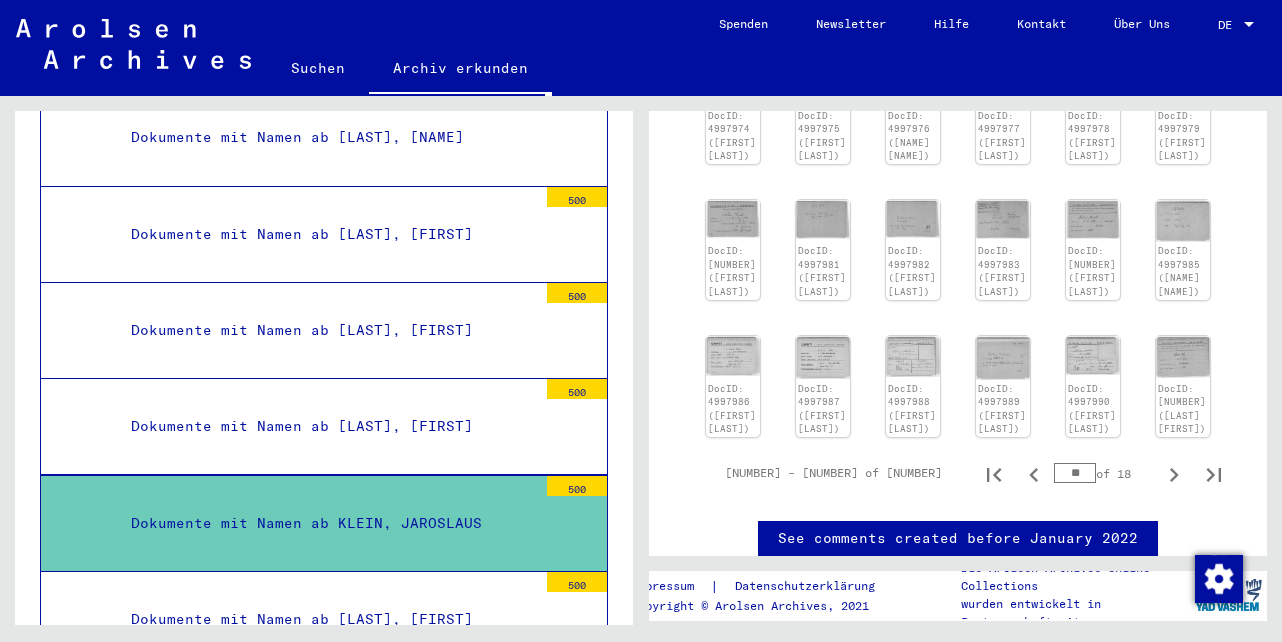 type on "**" 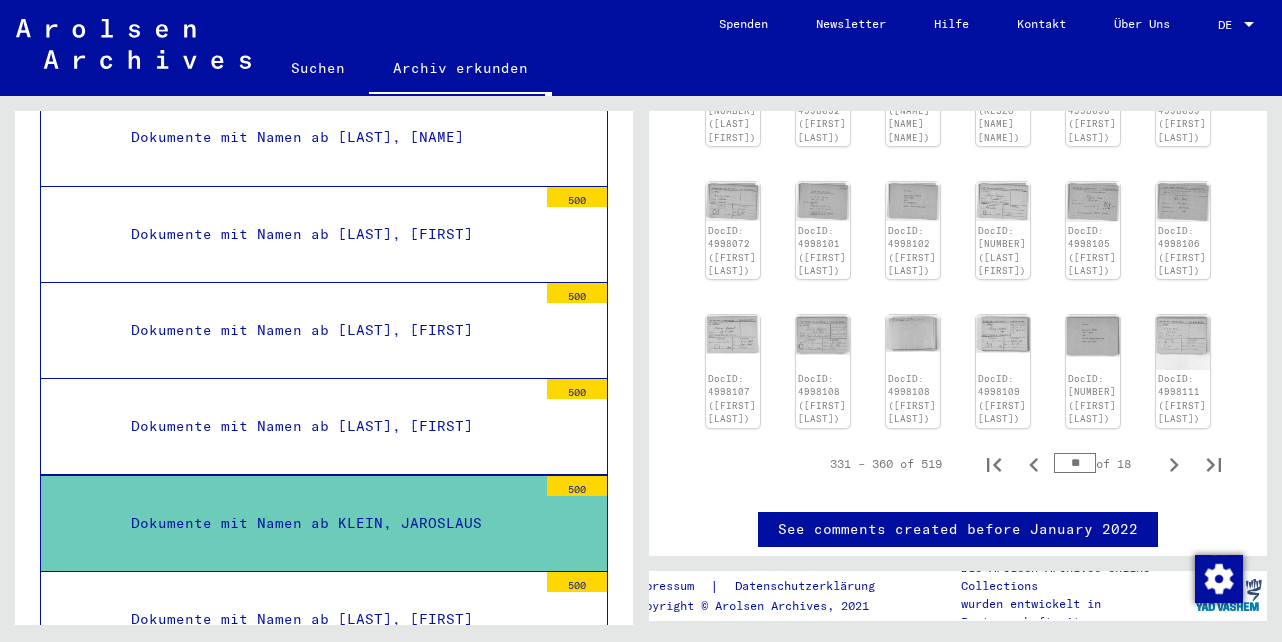 type on "**" 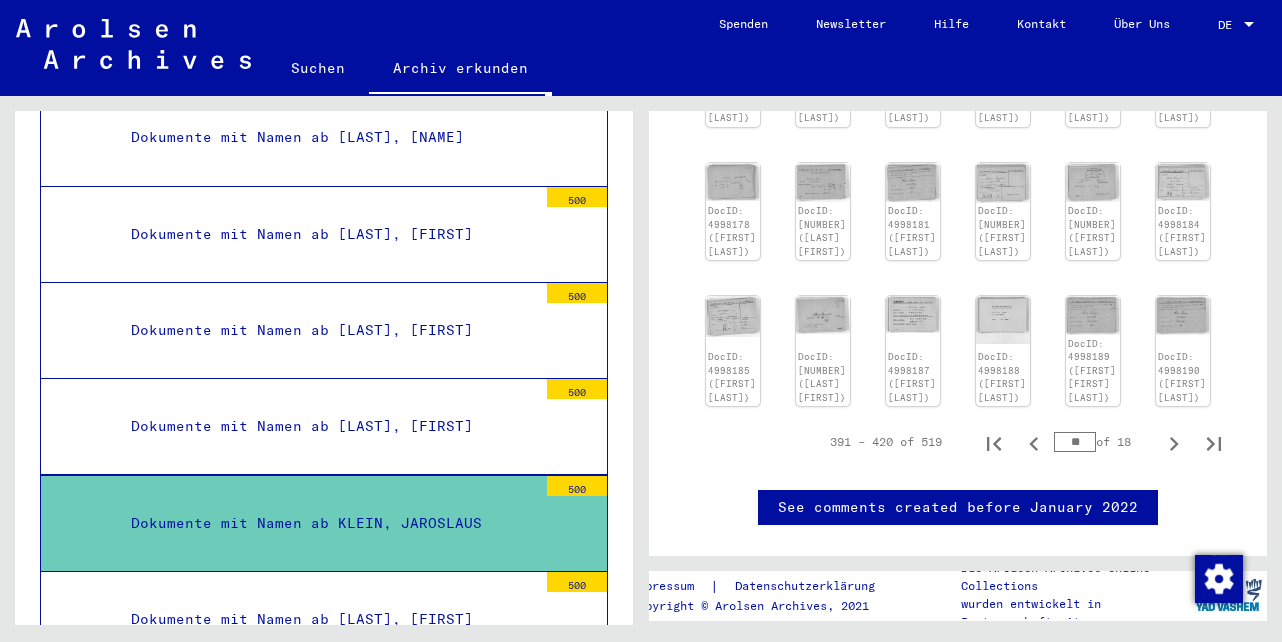 type on "**" 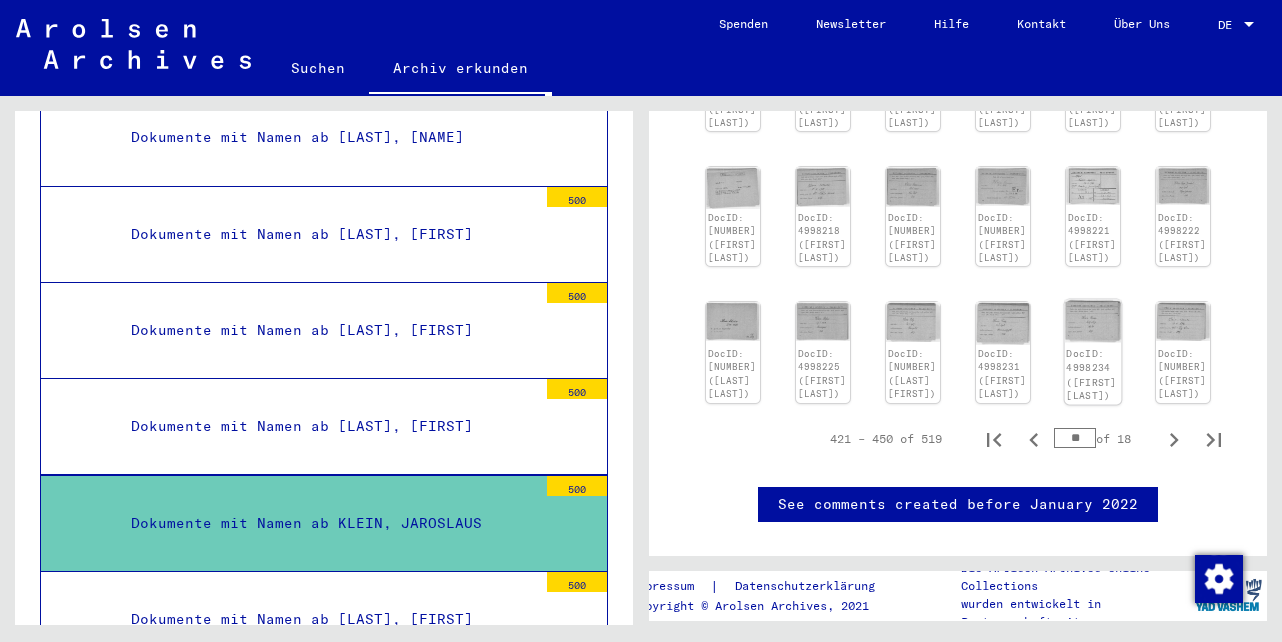 click 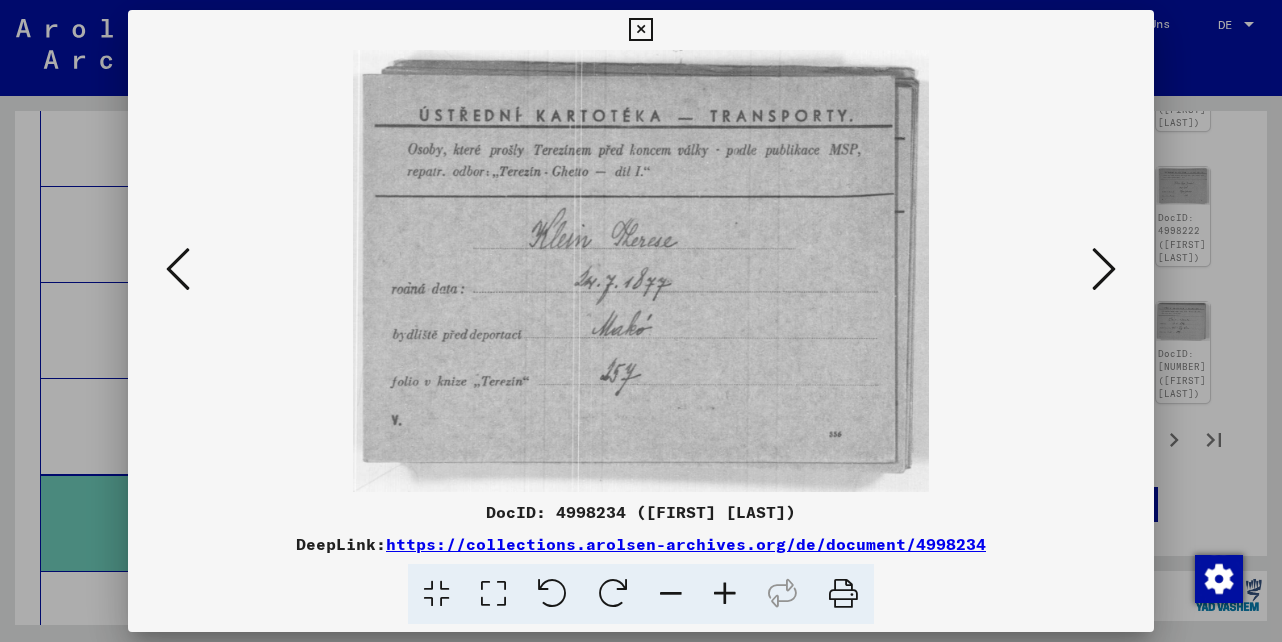 click at bounding box center [178, 269] 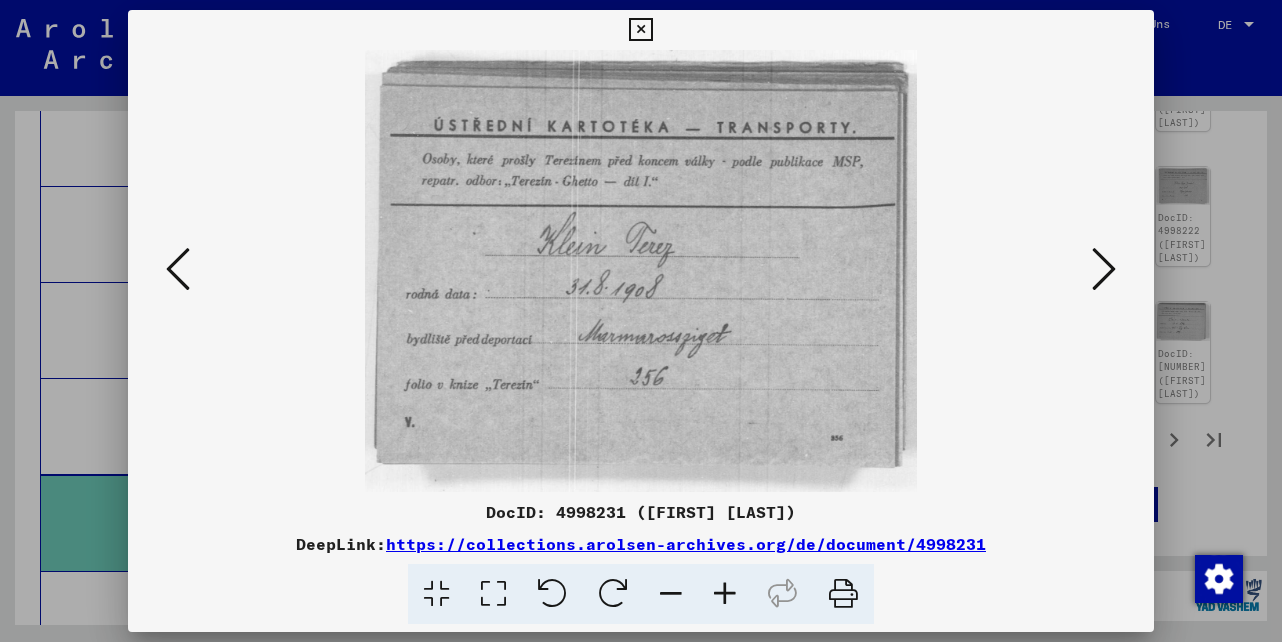 click at bounding box center [178, 269] 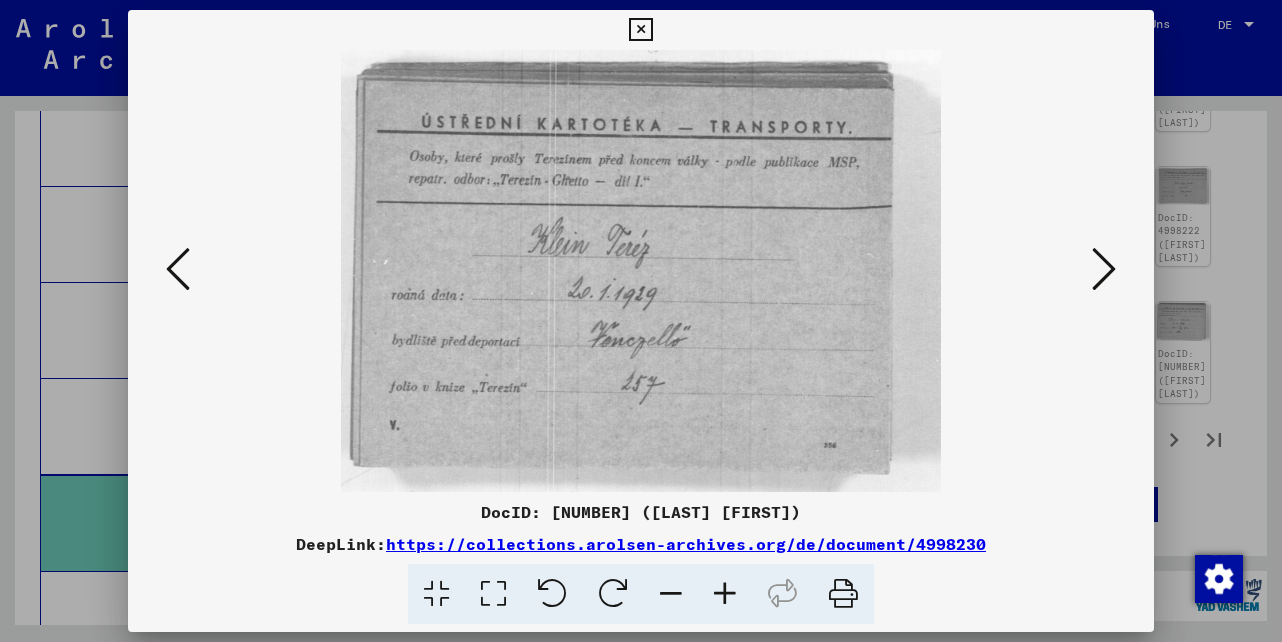 click at bounding box center (178, 269) 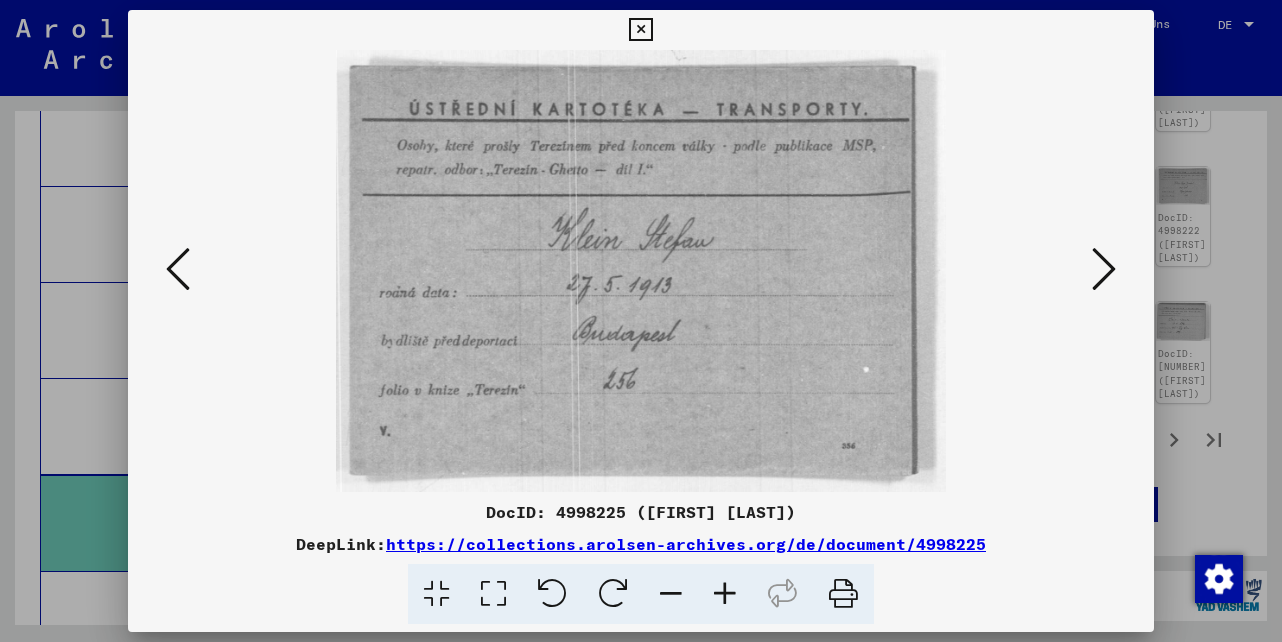 click at bounding box center [1104, 269] 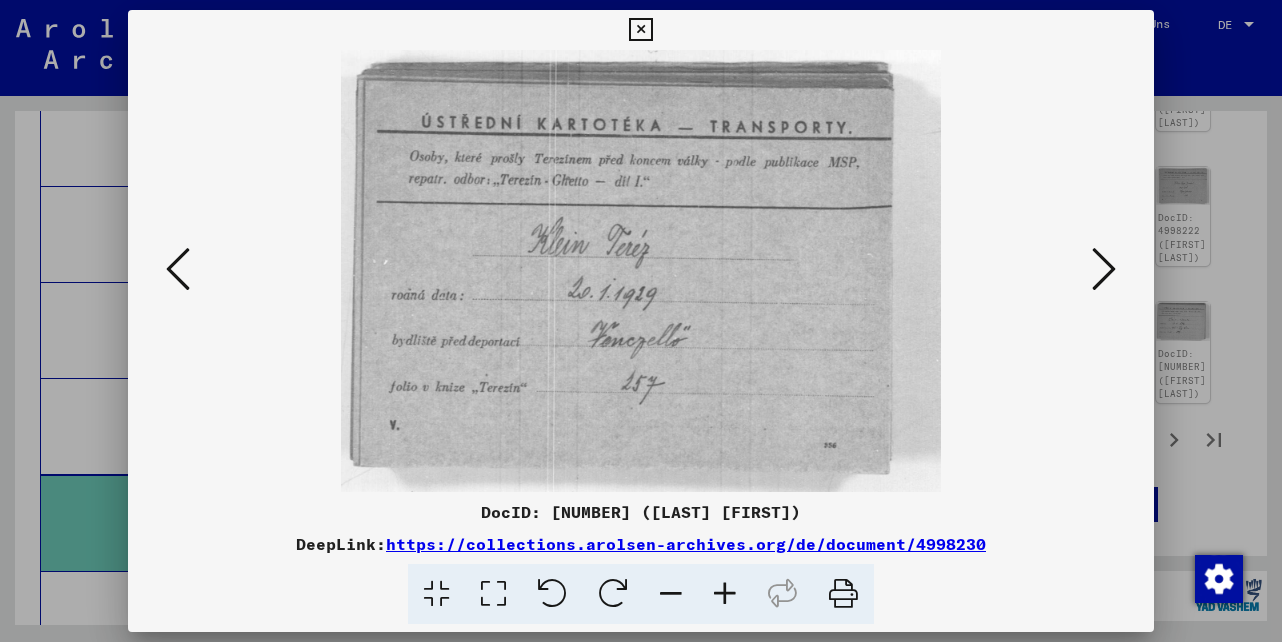 click at bounding box center [1104, 269] 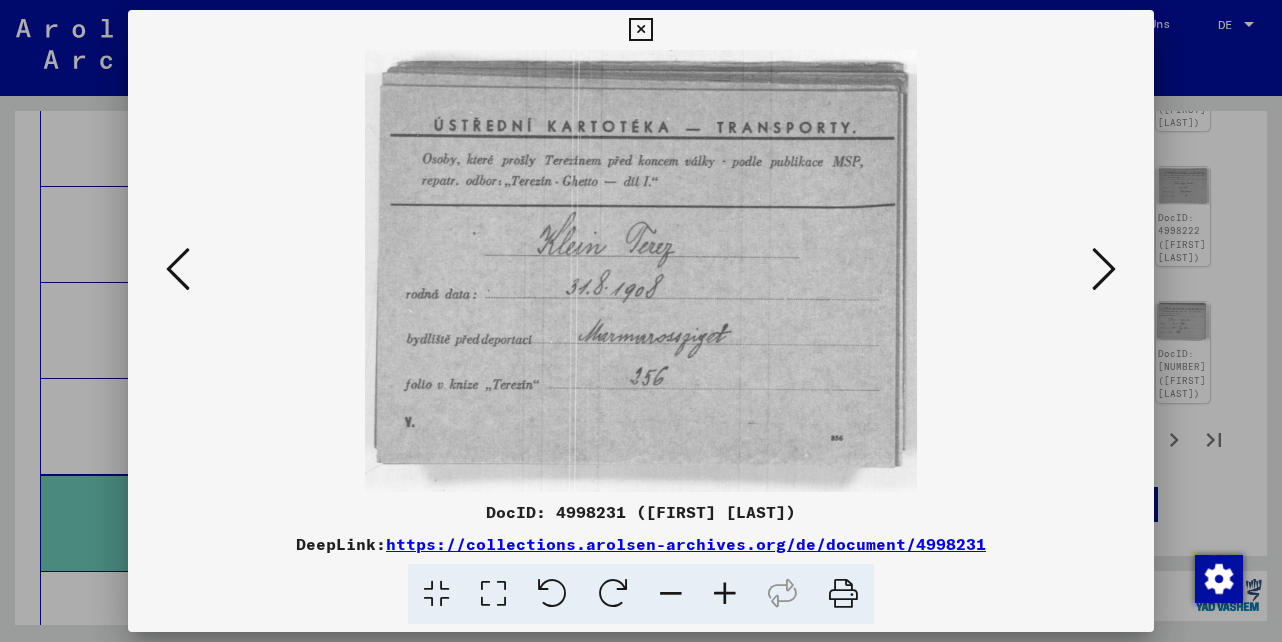 click at bounding box center (1104, 269) 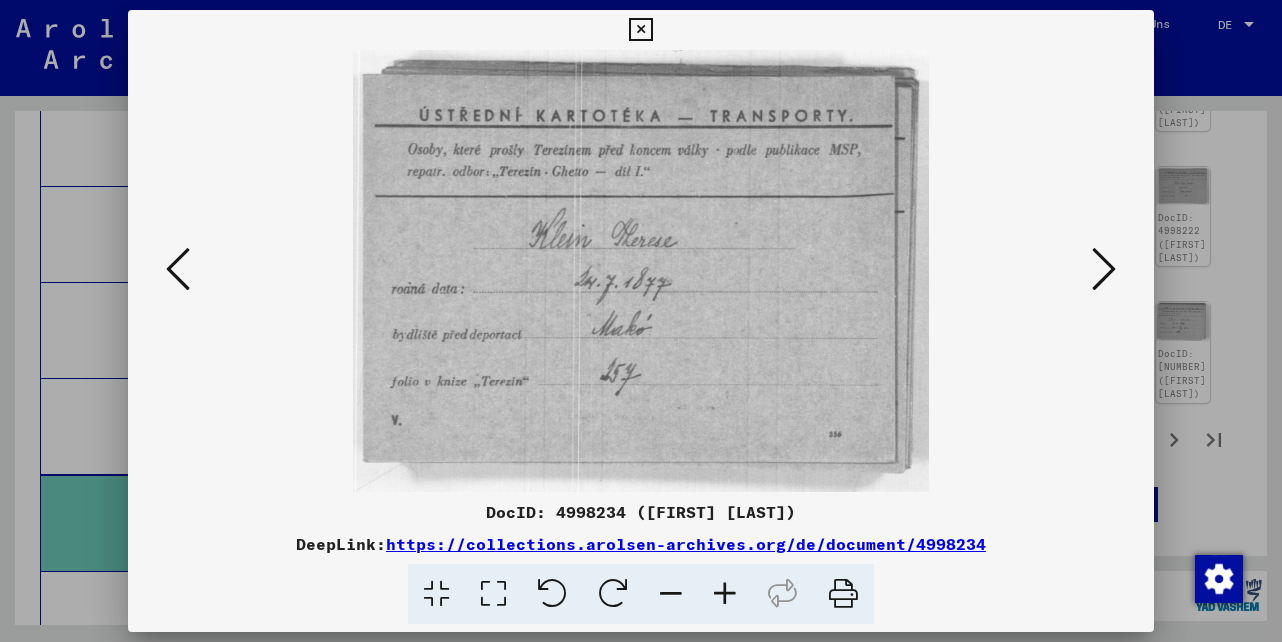 click at bounding box center [1104, 269] 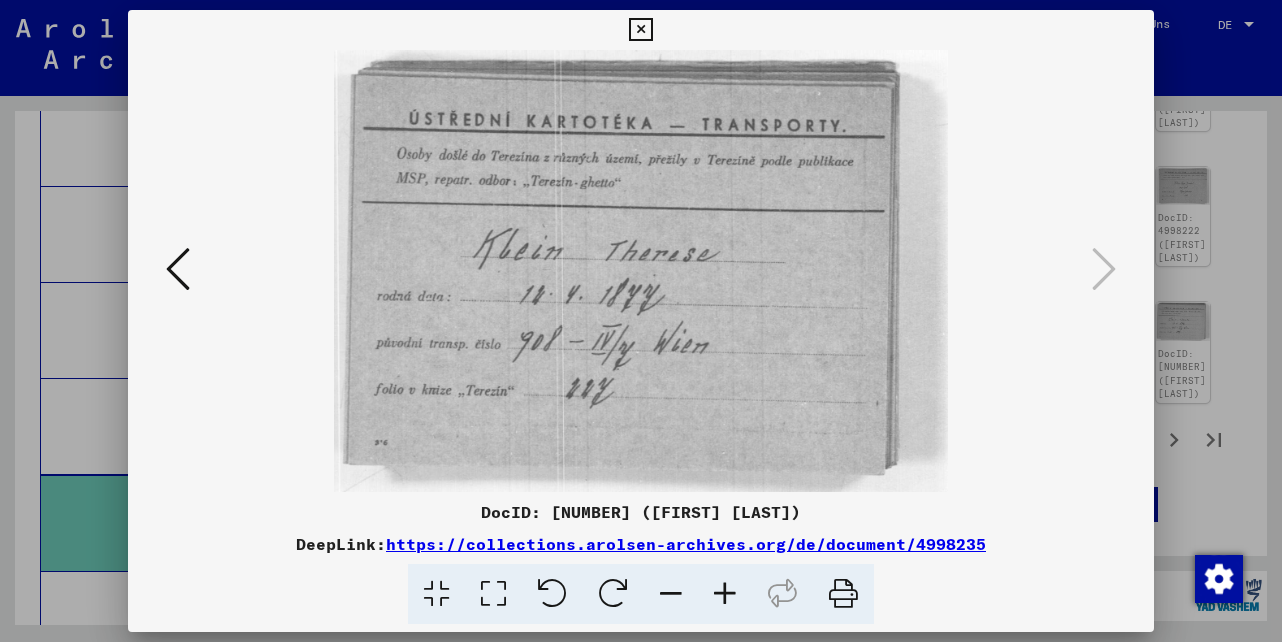 click at bounding box center (640, 30) 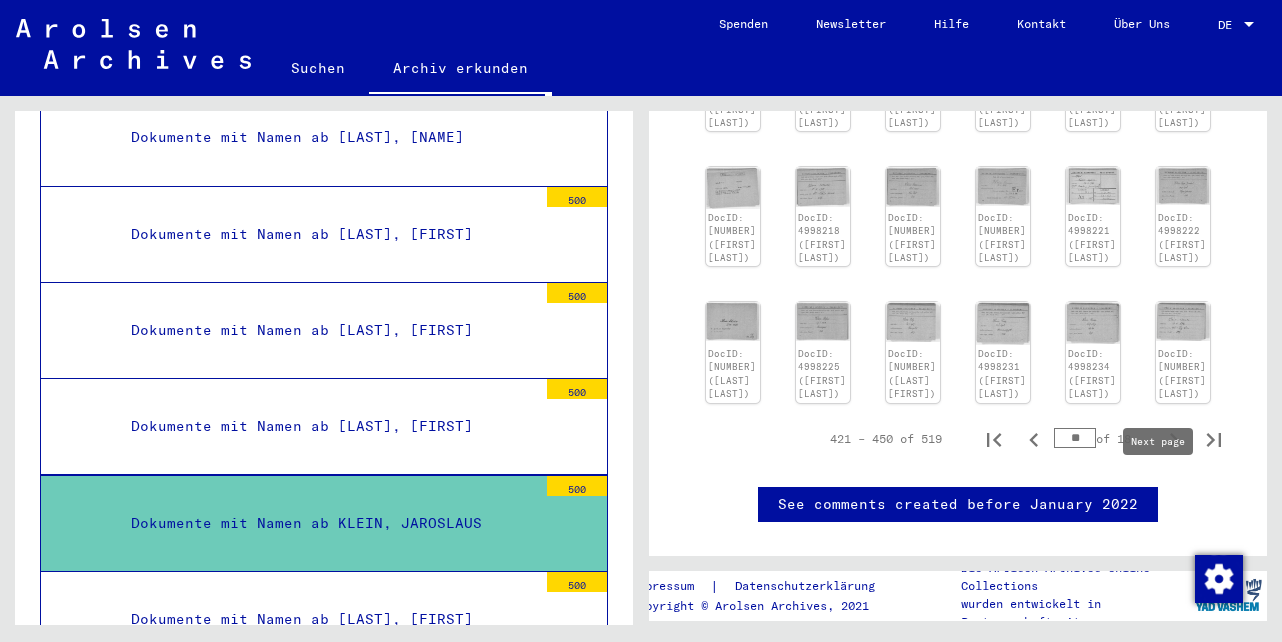 click 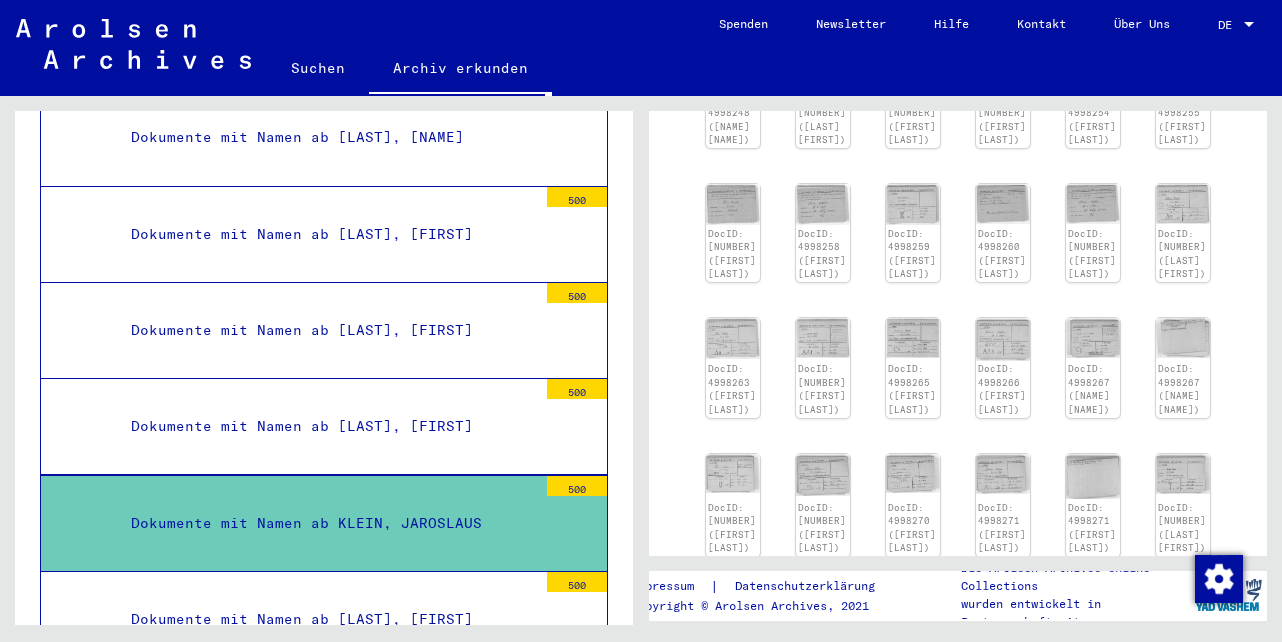 scroll, scrollTop: 300, scrollLeft: 0, axis: vertical 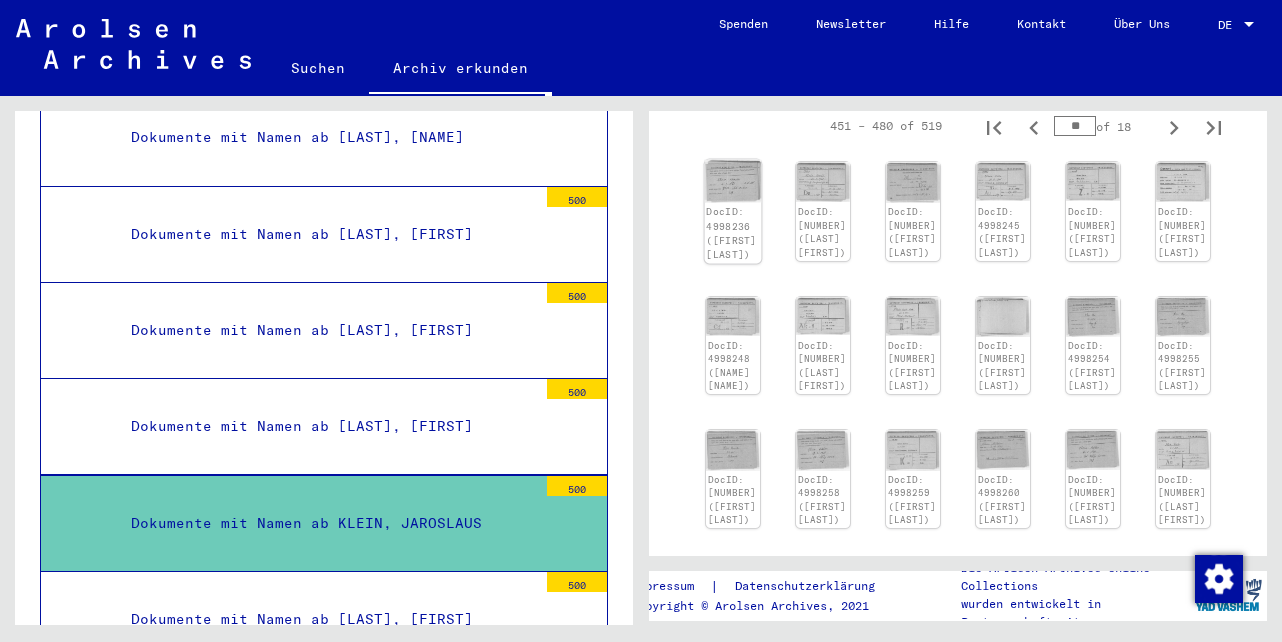 click 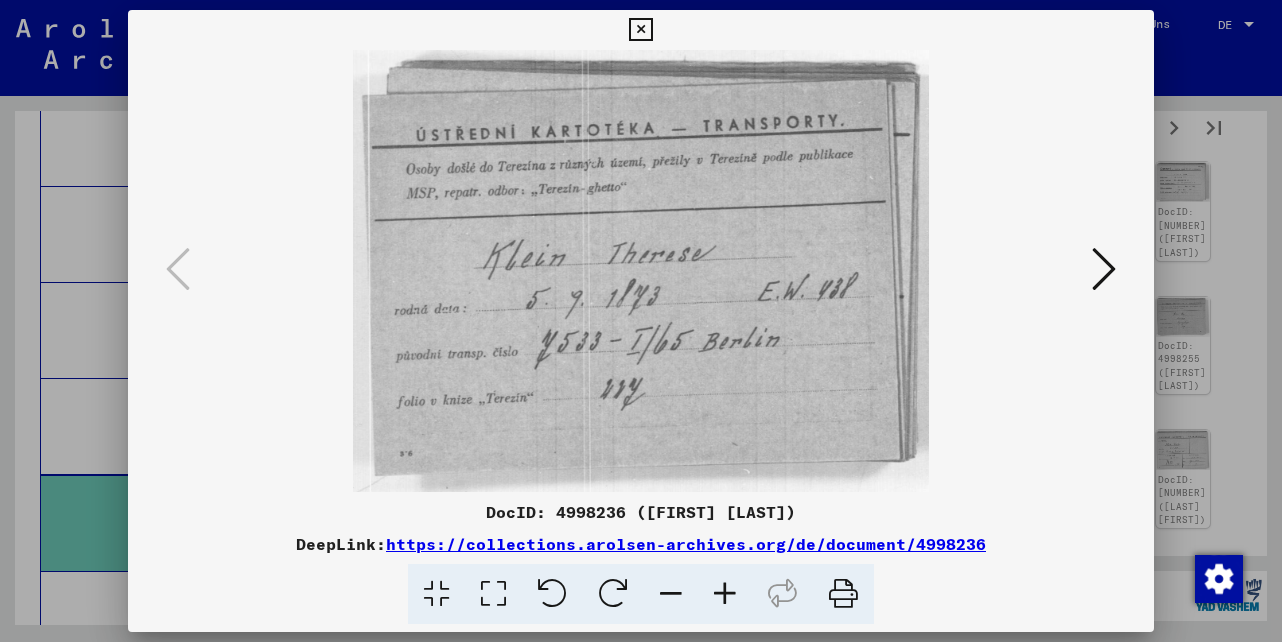 click at bounding box center [640, 30] 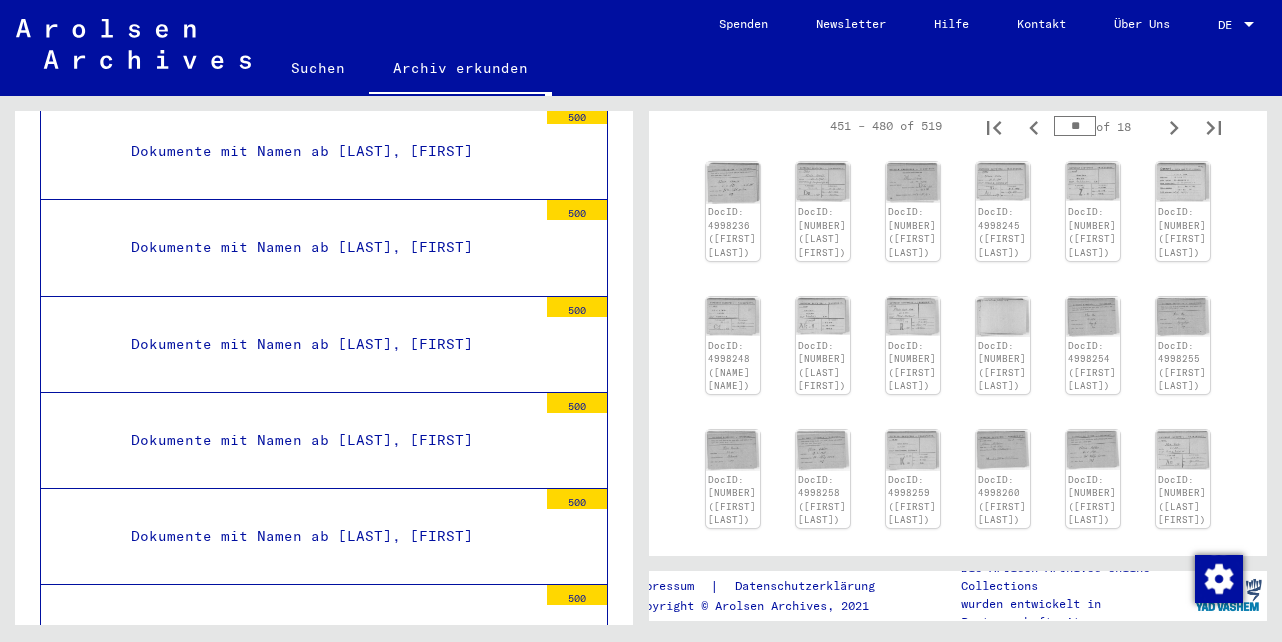 scroll, scrollTop: 23130, scrollLeft: 0, axis: vertical 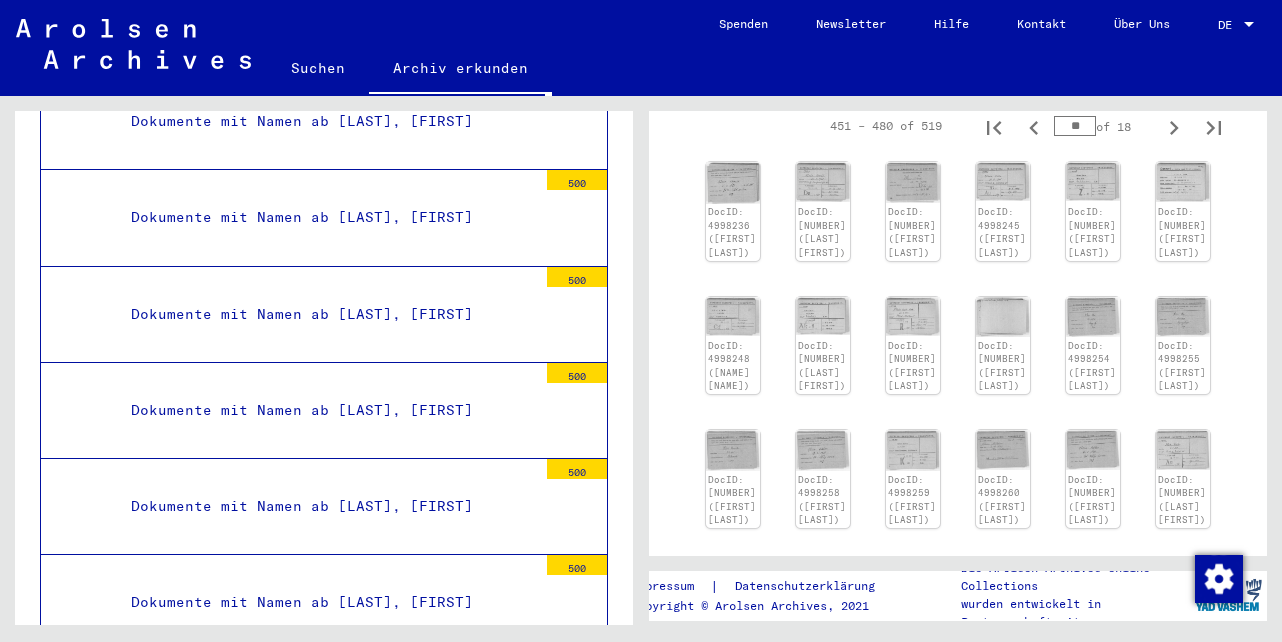 click on "Dokumente mit Namen ab [LAST], [FIRST]" at bounding box center [326, 602] 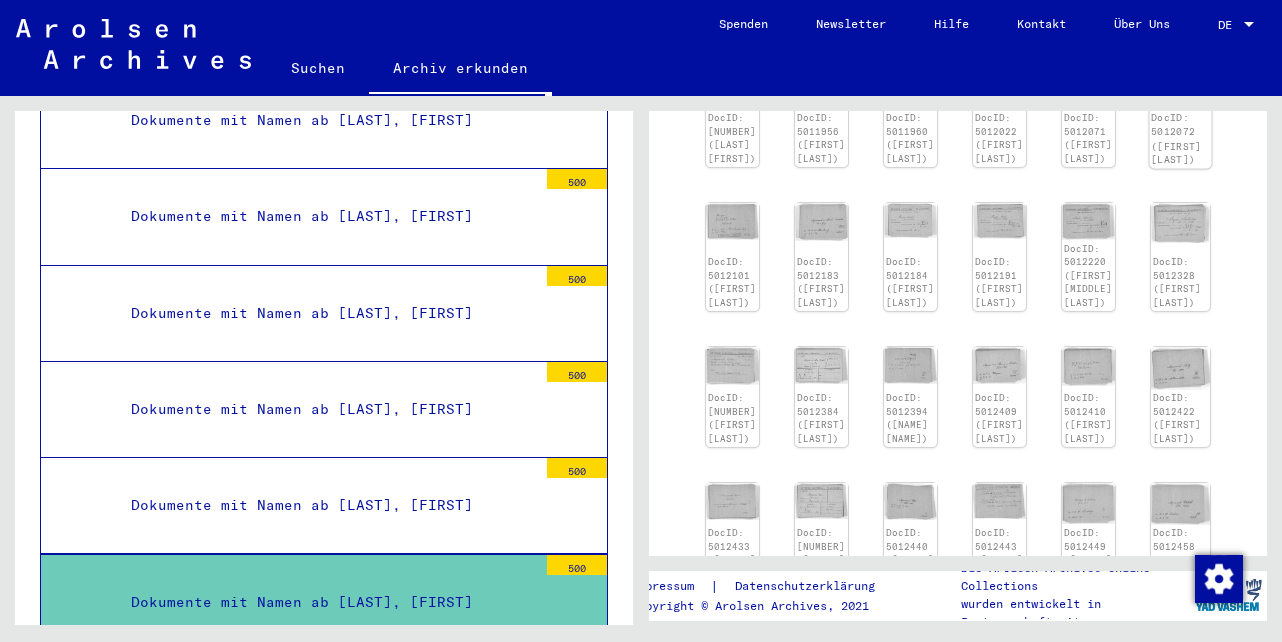 scroll, scrollTop: 500, scrollLeft: 0, axis: vertical 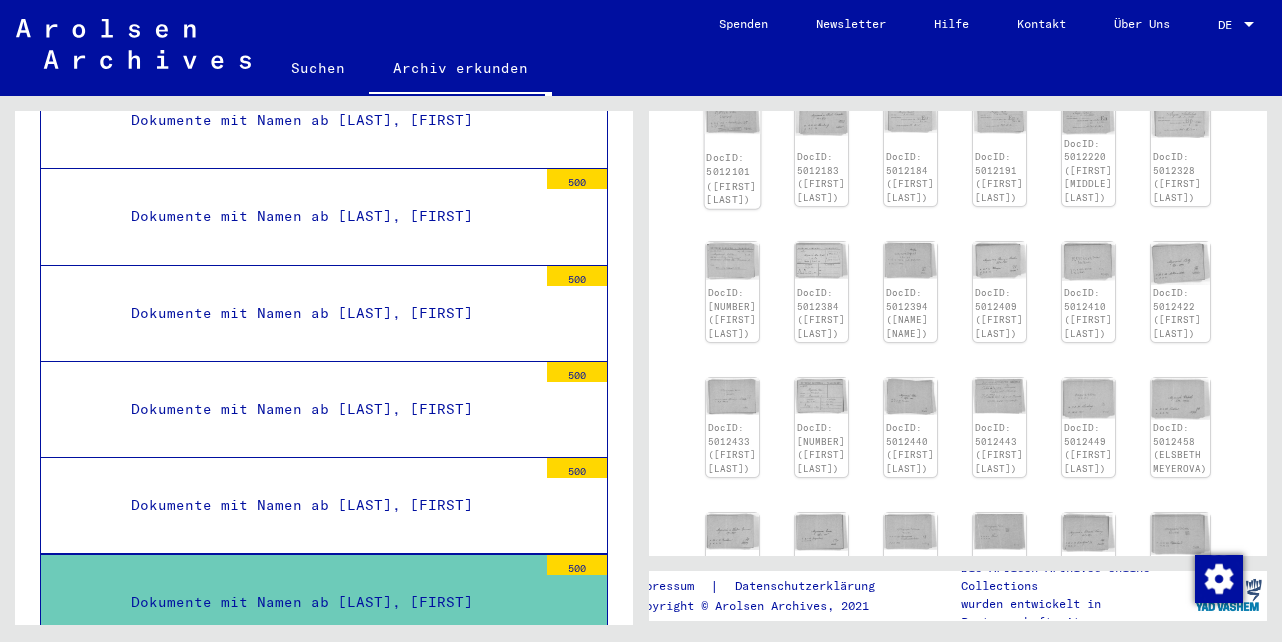 click 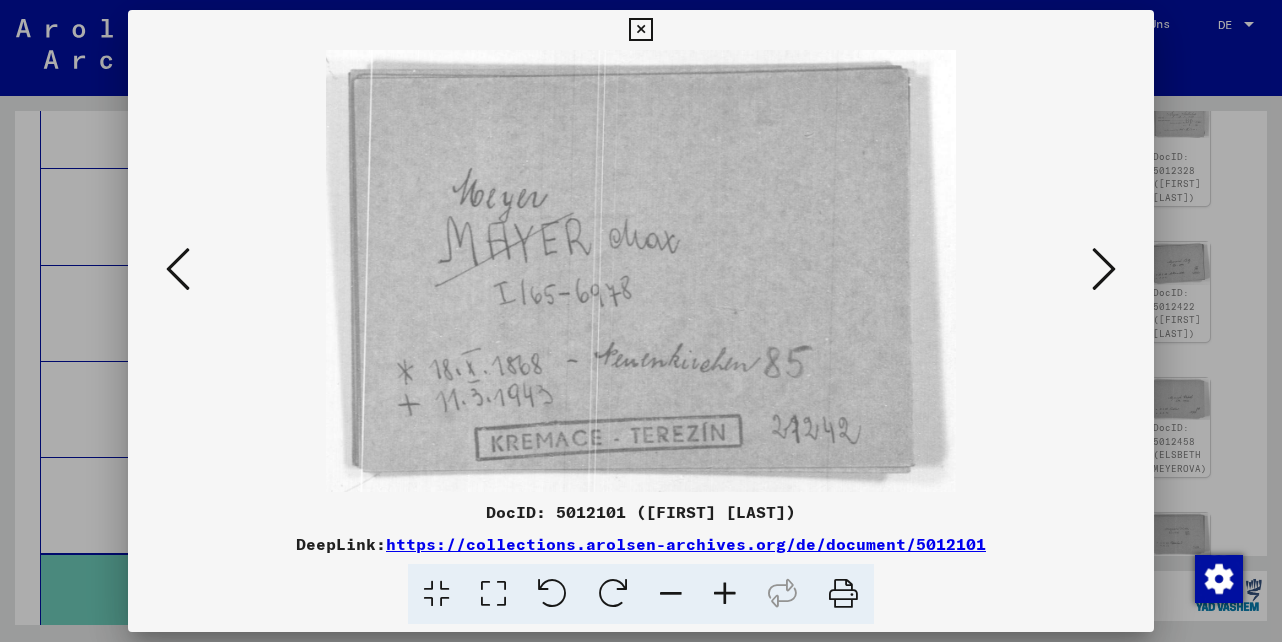 click at bounding box center (1104, 269) 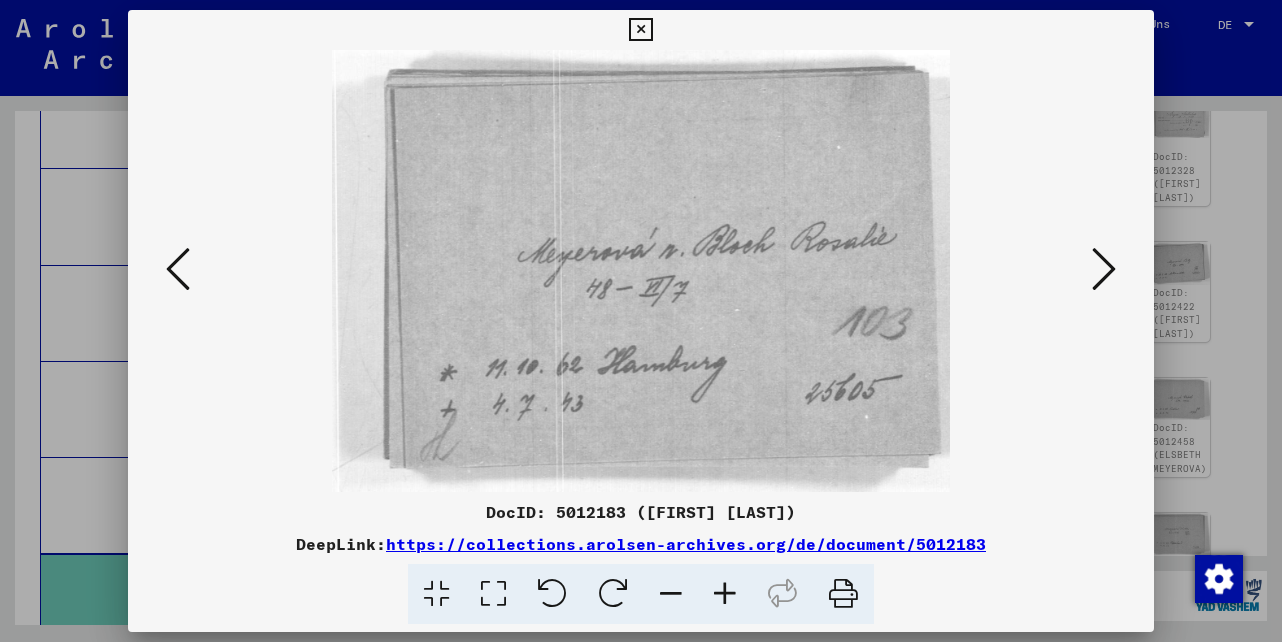 click at bounding box center [1104, 269] 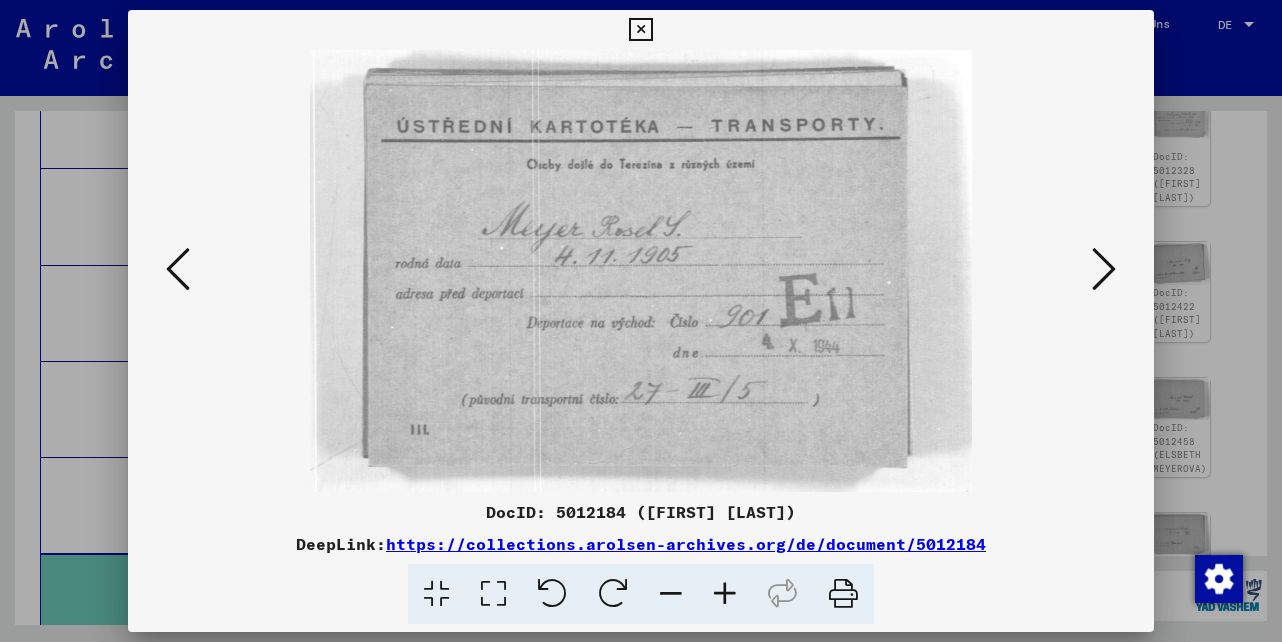 click at bounding box center (1104, 269) 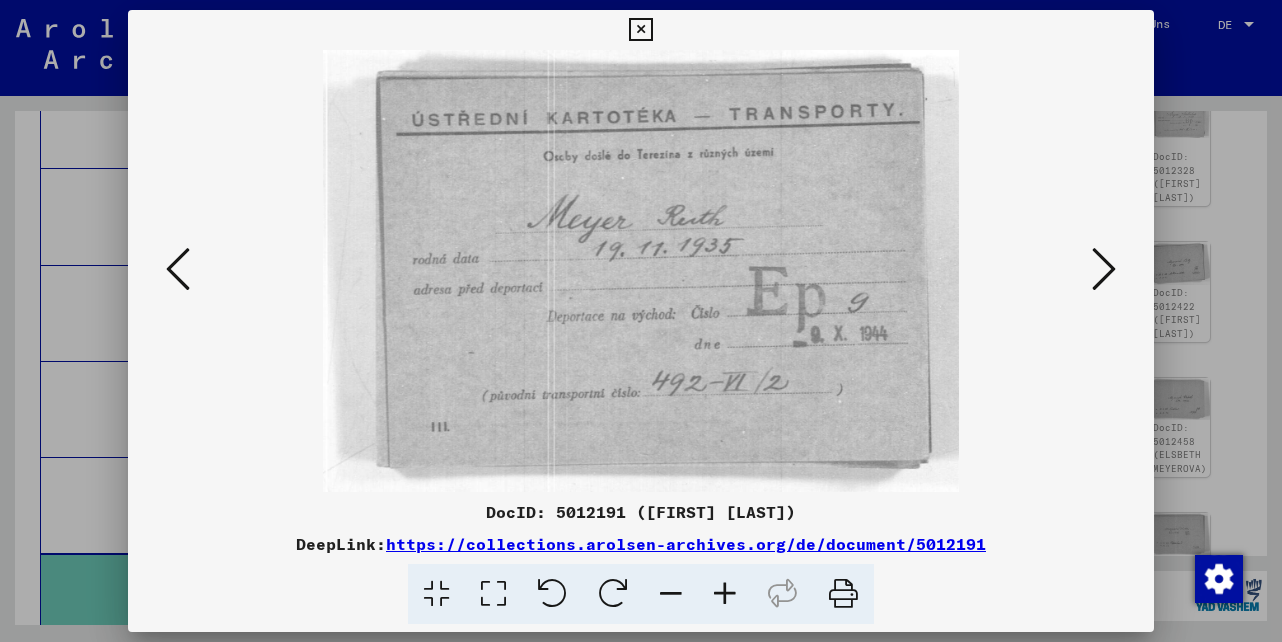 click at bounding box center [1104, 269] 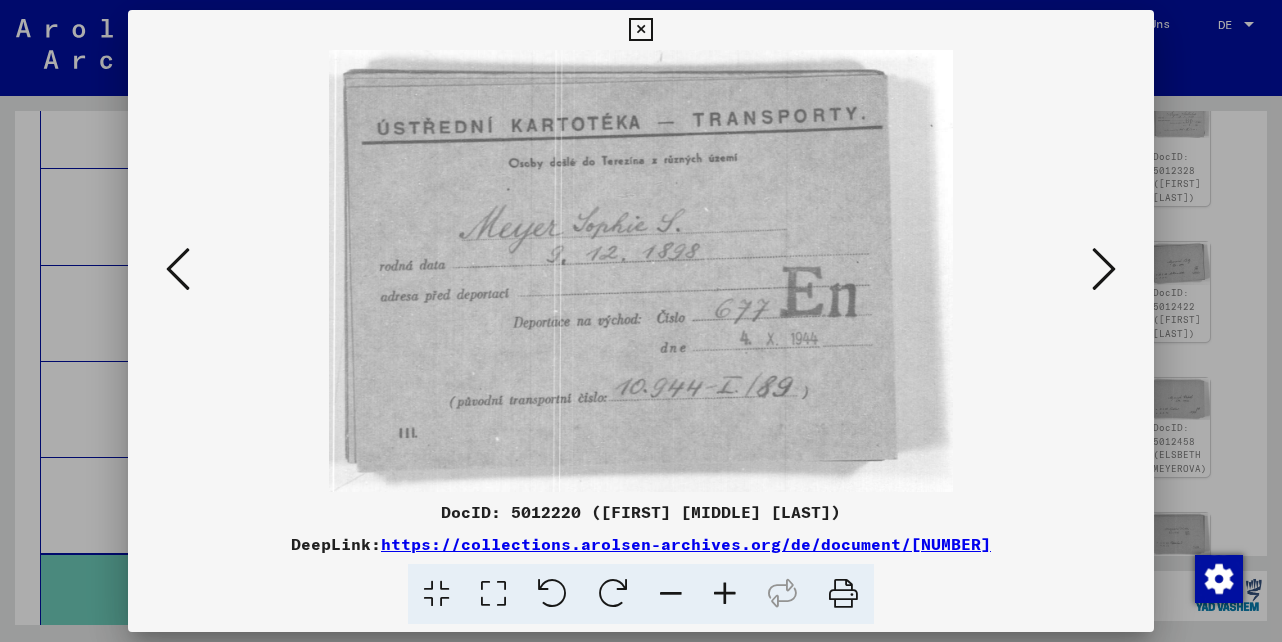 click at bounding box center (1104, 269) 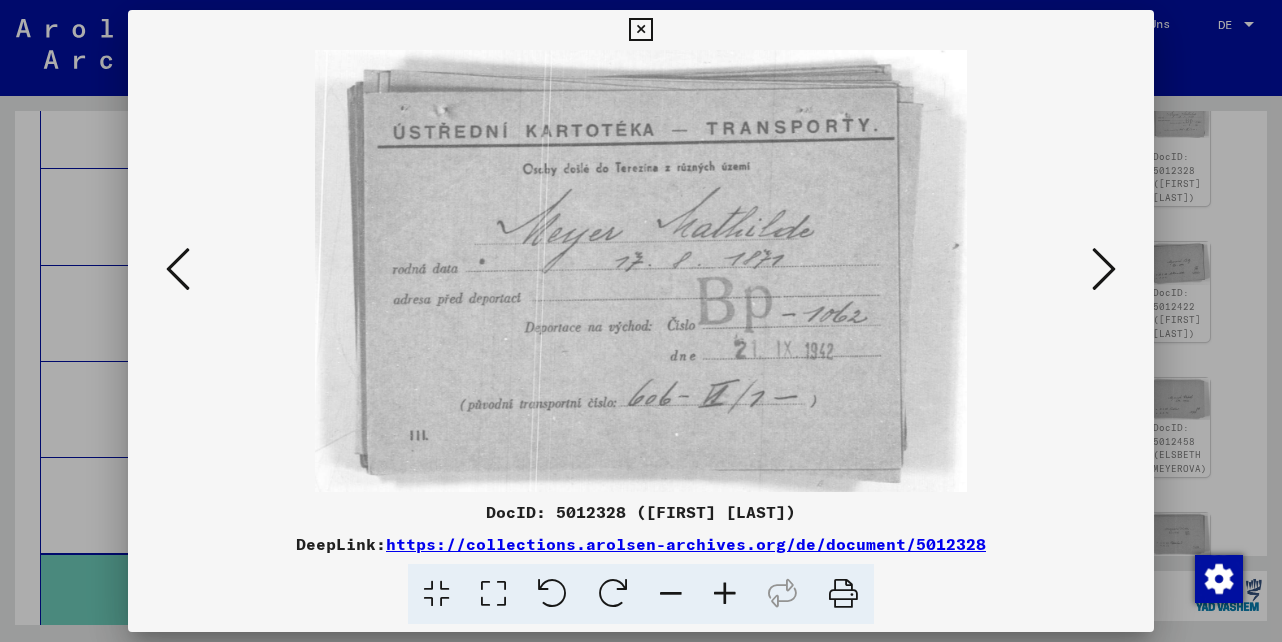 click at bounding box center [1104, 269] 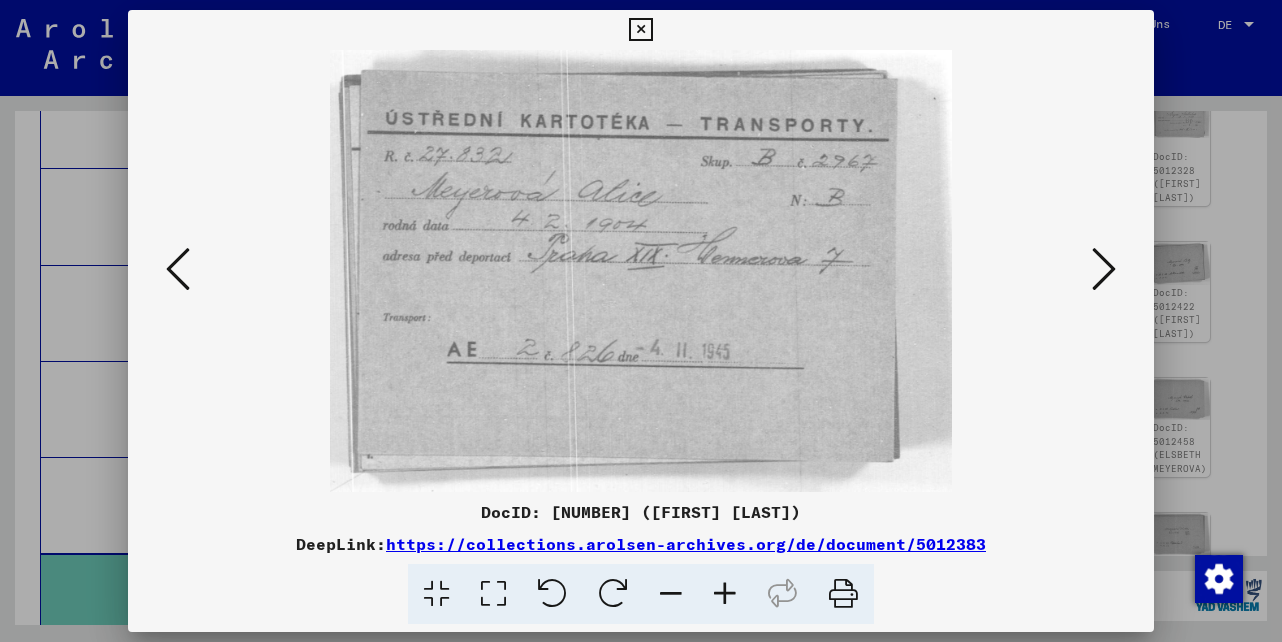 click at bounding box center (640, 30) 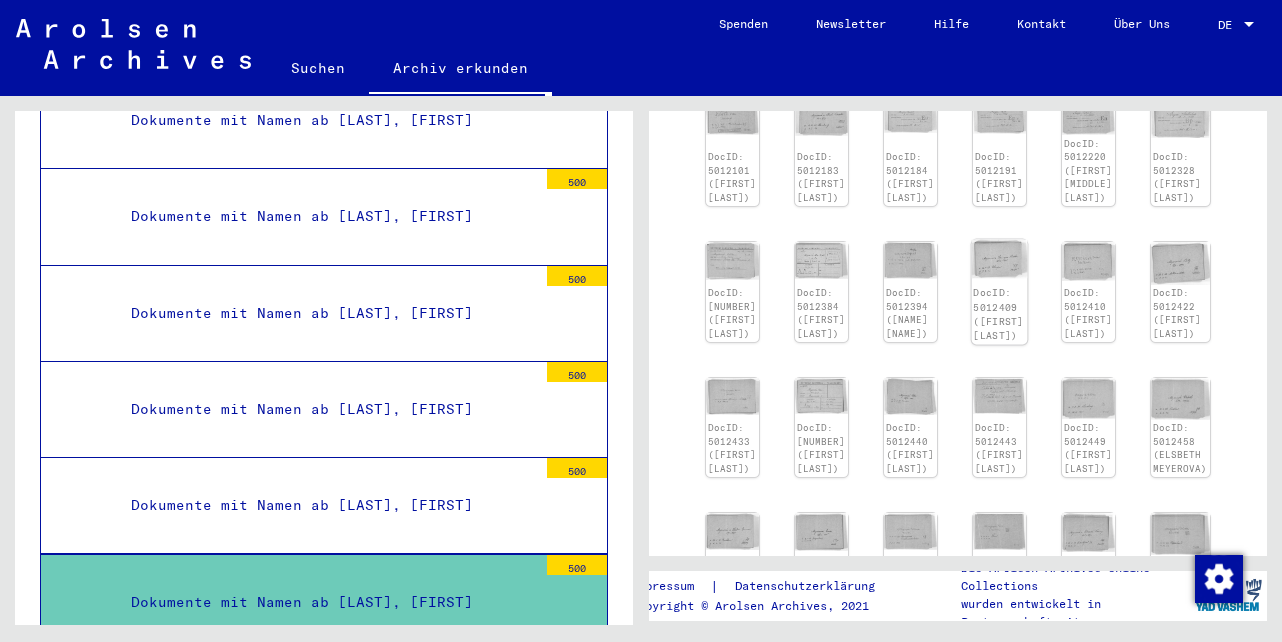 scroll, scrollTop: 200, scrollLeft: 0, axis: vertical 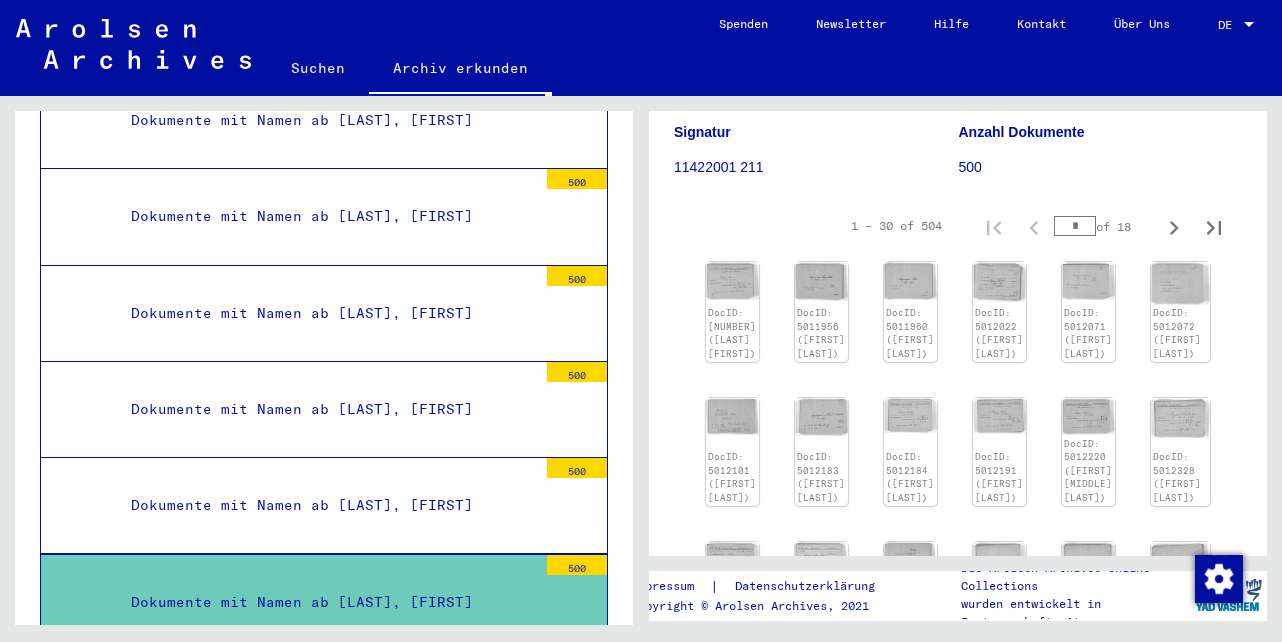 click on "Dokumente mit Namen ab [LAST], [FIRST]" at bounding box center [326, 505] 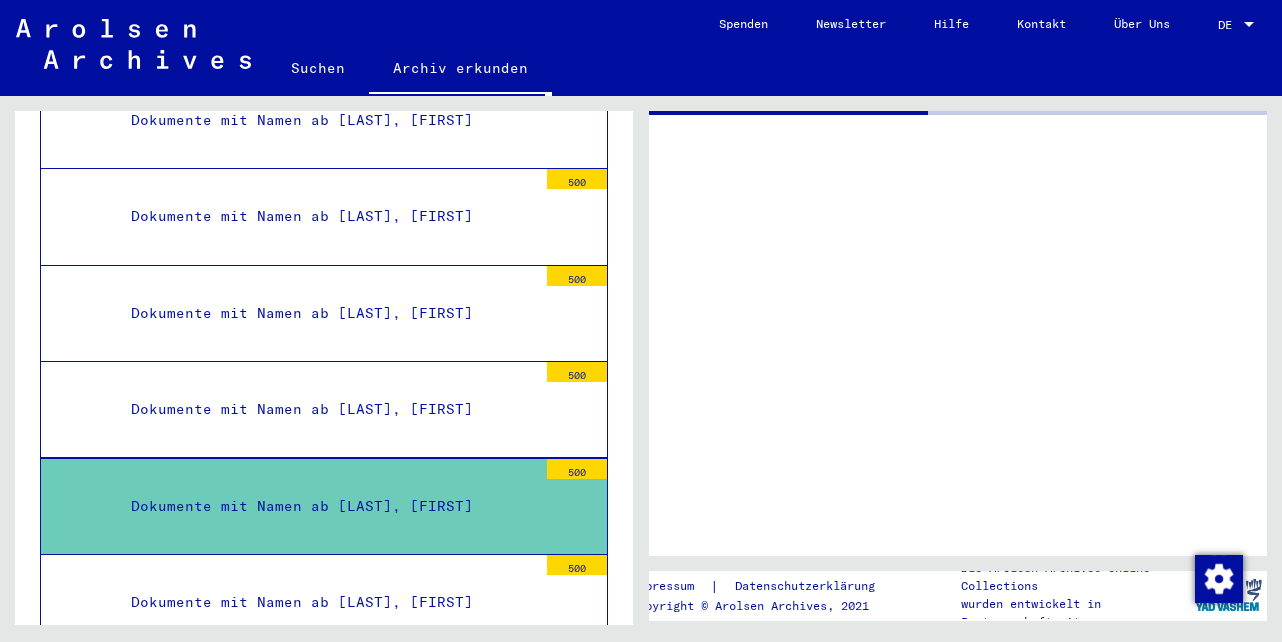 scroll, scrollTop: 0, scrollLeft: 0, axis: both 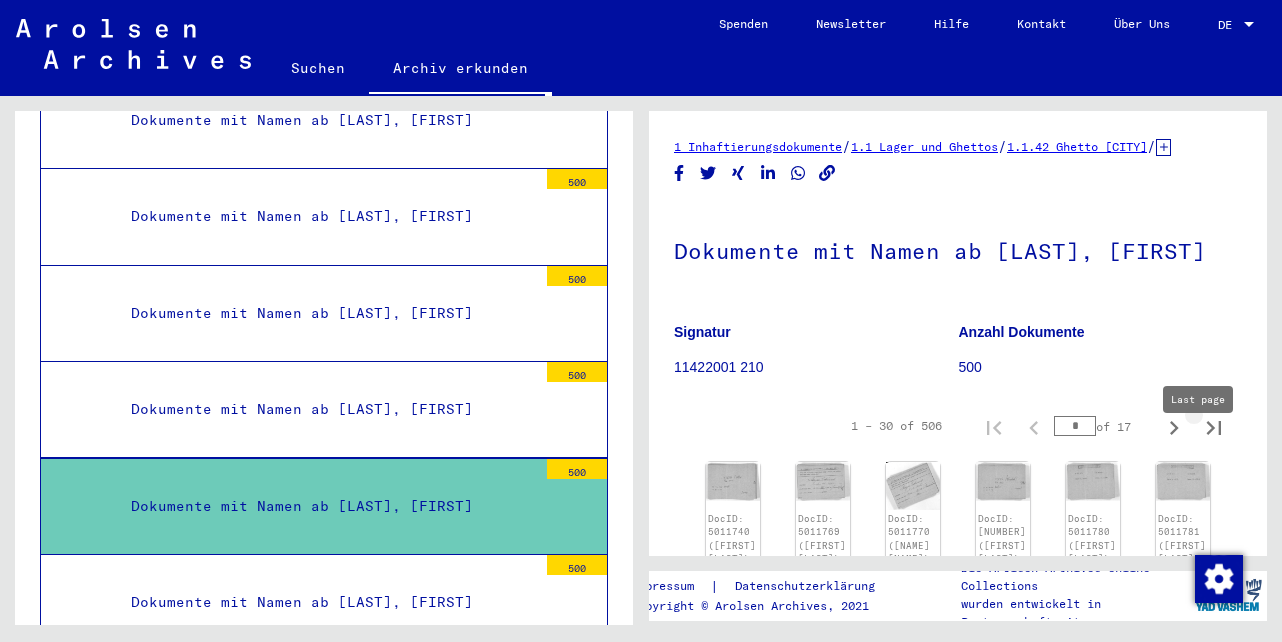 click 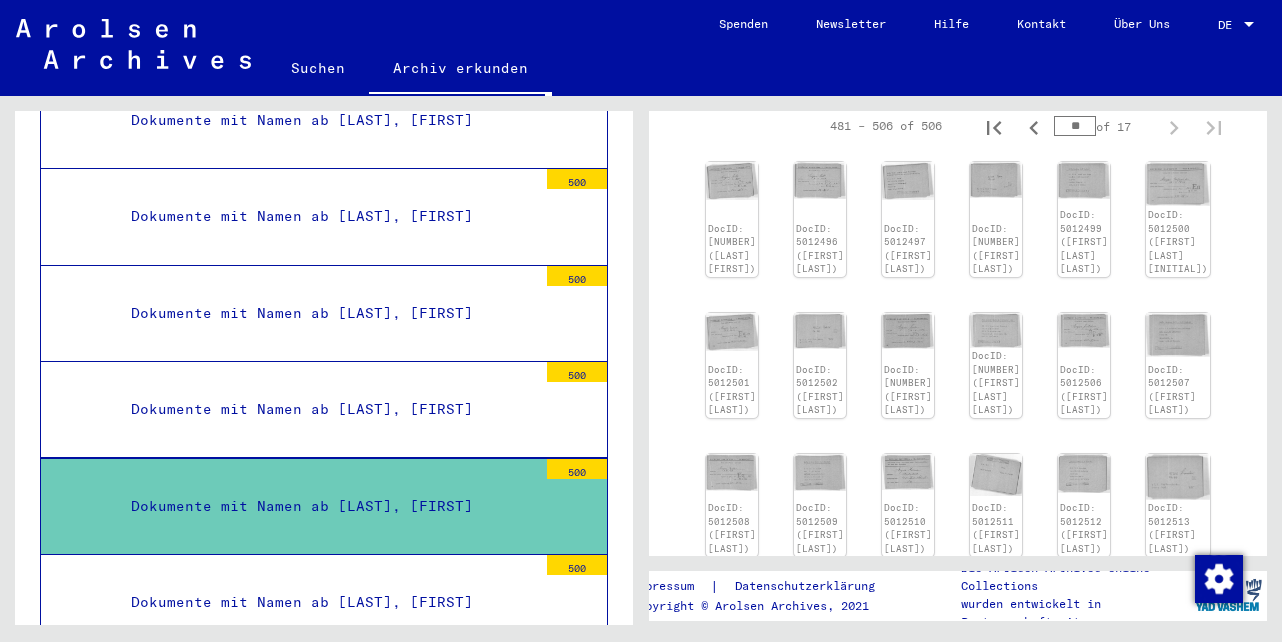 scroll, scrollTop: 400, scrollLeft: 0, axis: vertical 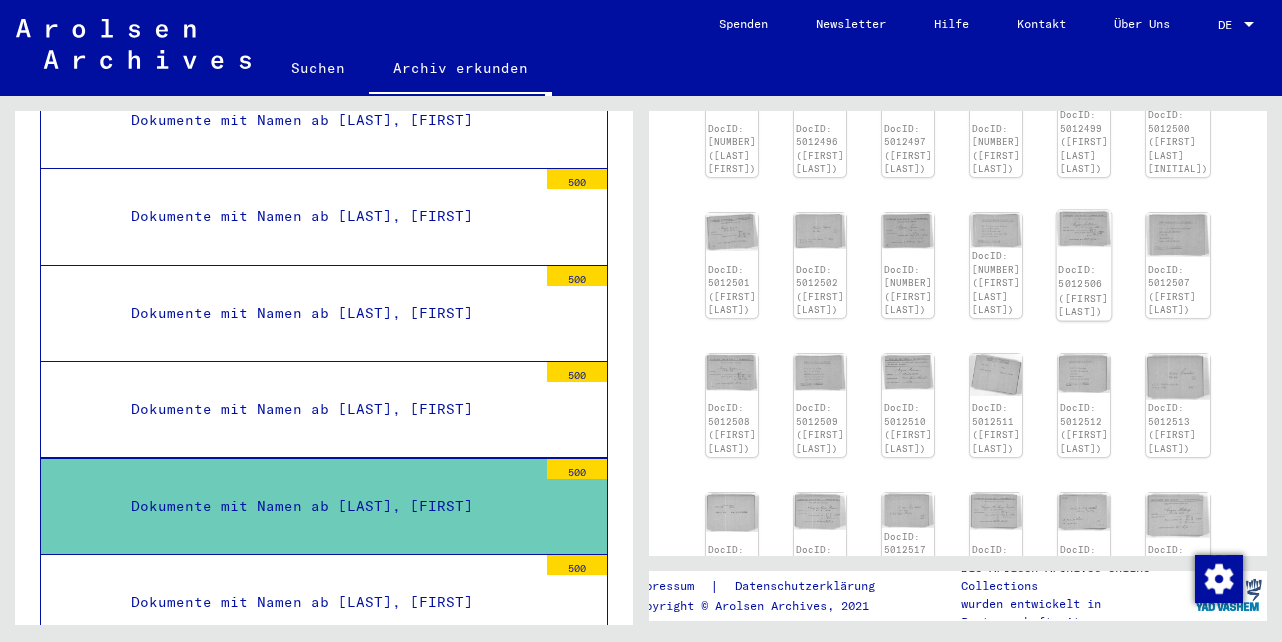 click 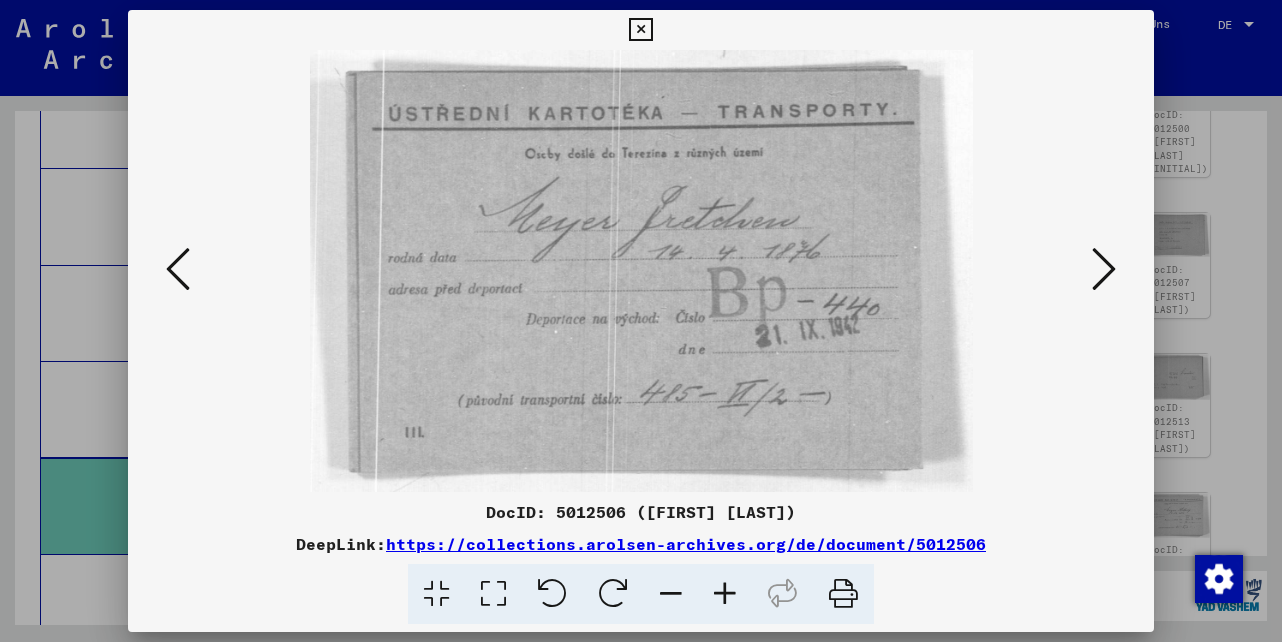 click at bounding box center [1104, 269] 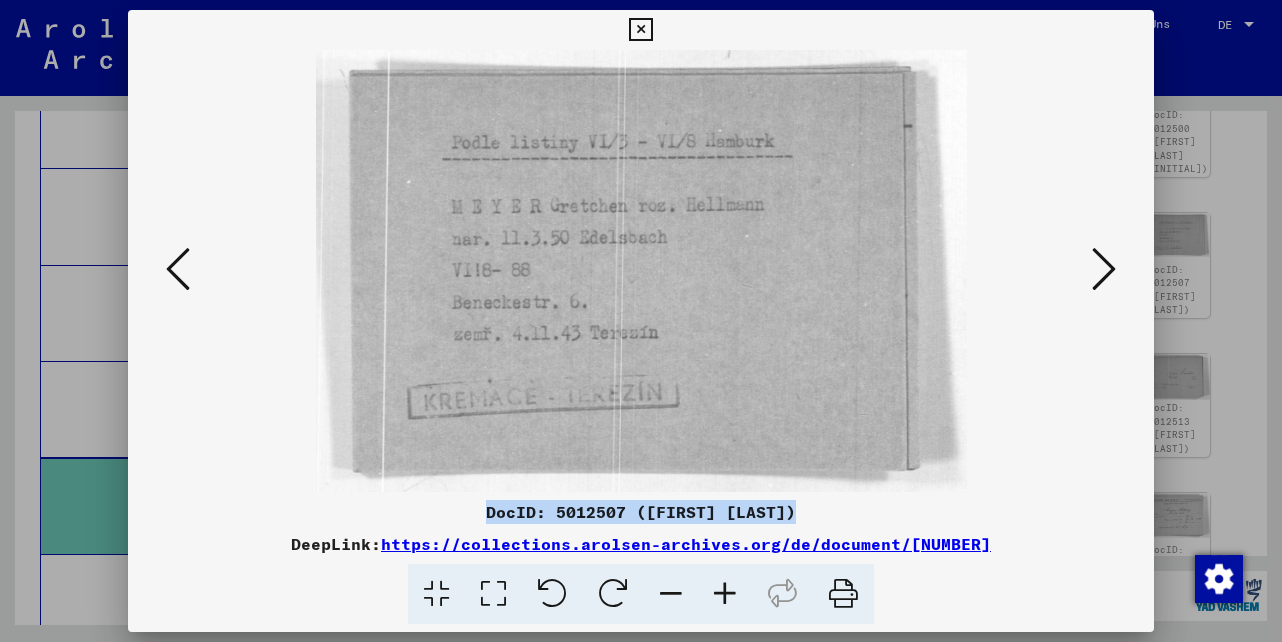 drag, startPoint x: 806, startPoint y: 508, endPoint x: 482, endPoint y: 504, distance: 324.0247 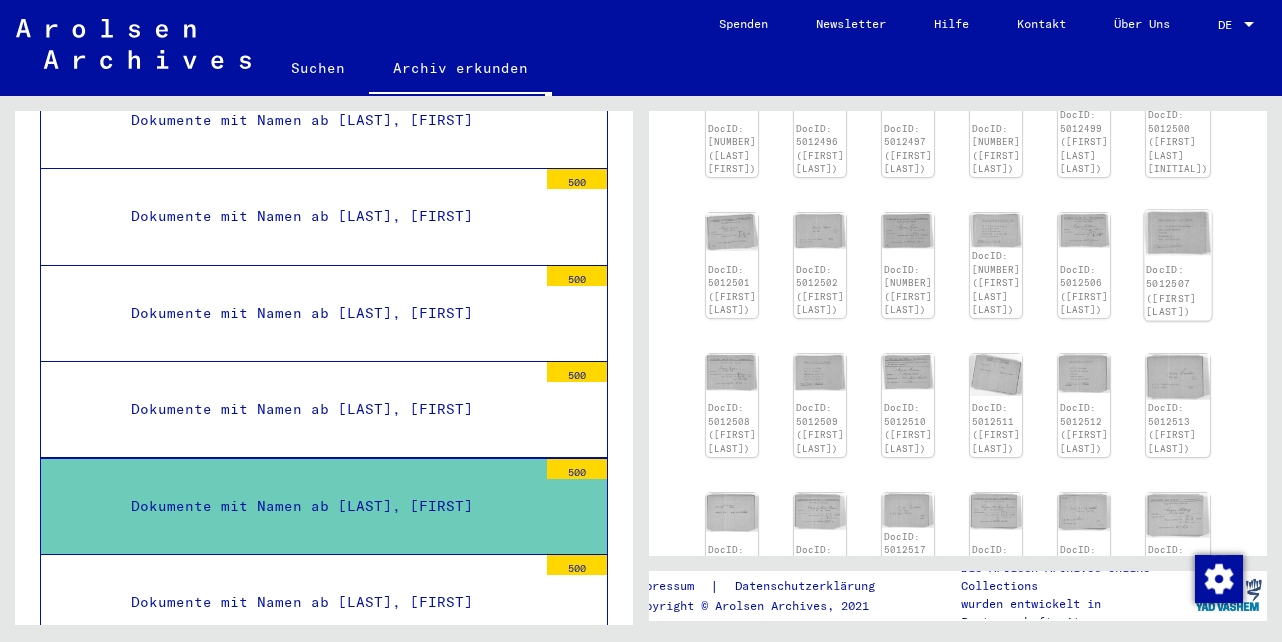 click 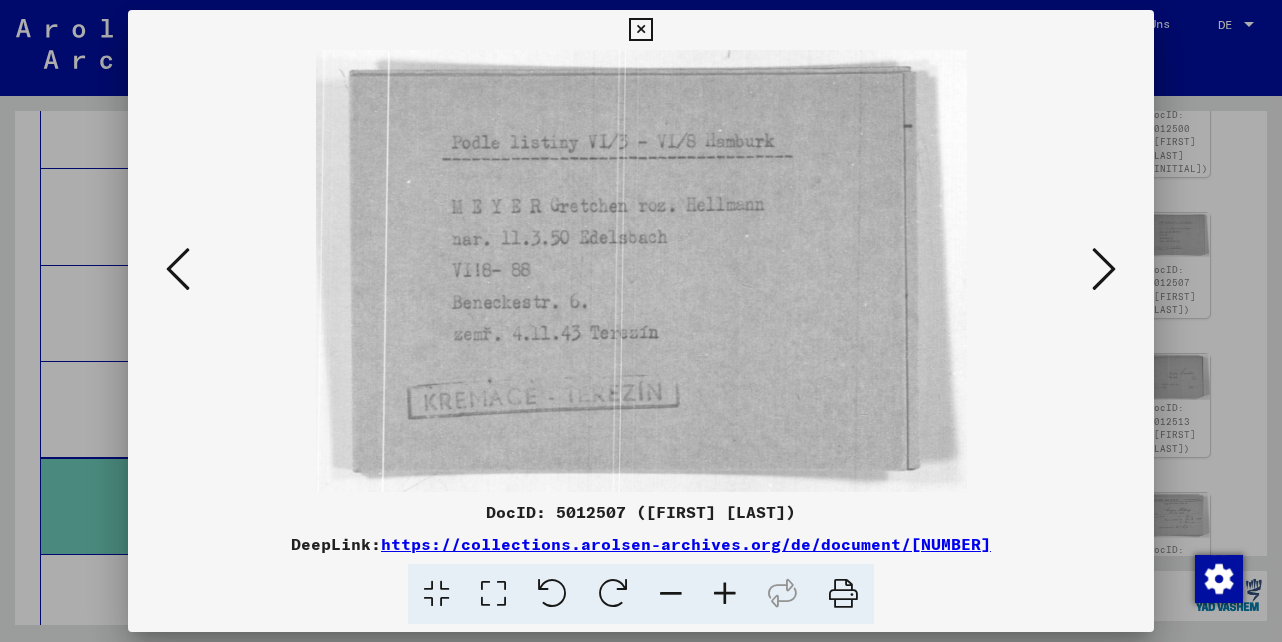 click at bounding box center [640, 30] 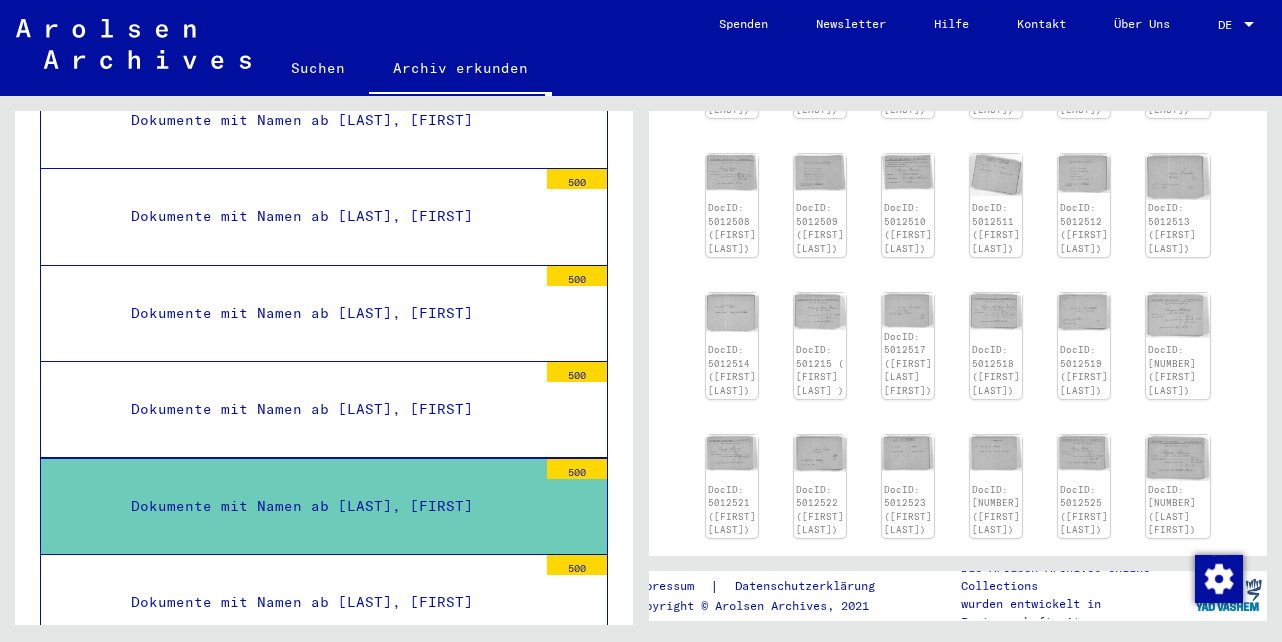scroll, scrollTop: 700, scrollLeft: 0, axis: vertical 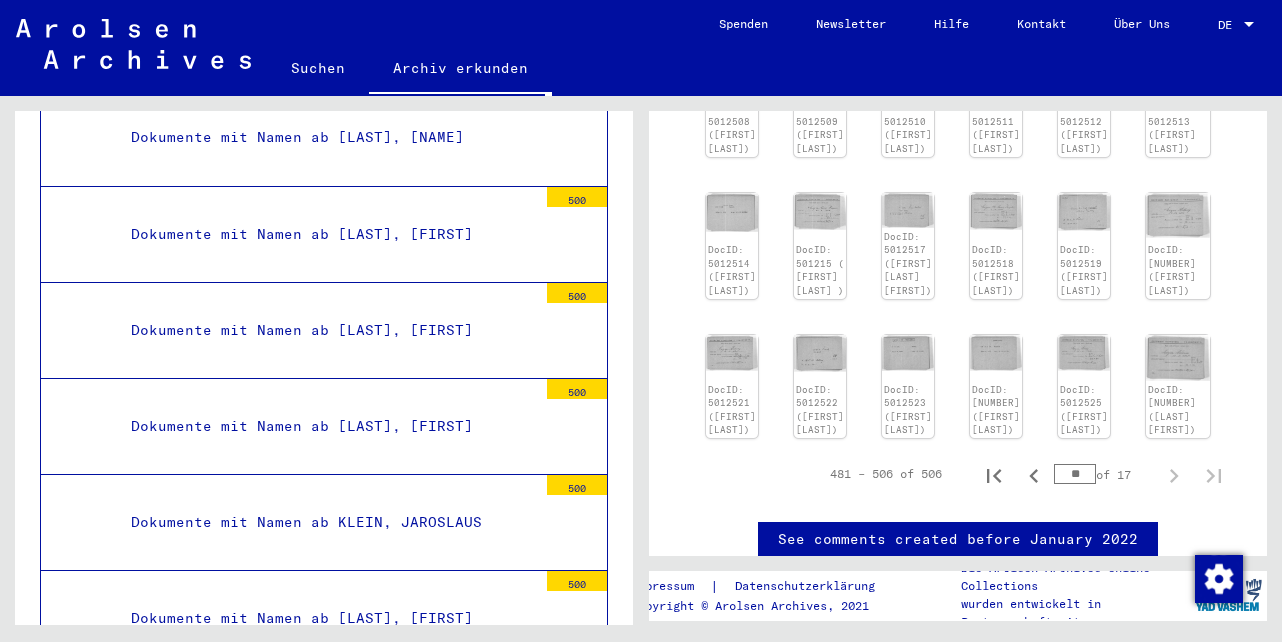 click on "Dokumente mit Namen ab KLEIN, JAROSLAUS" at bounding box center (326, 522) 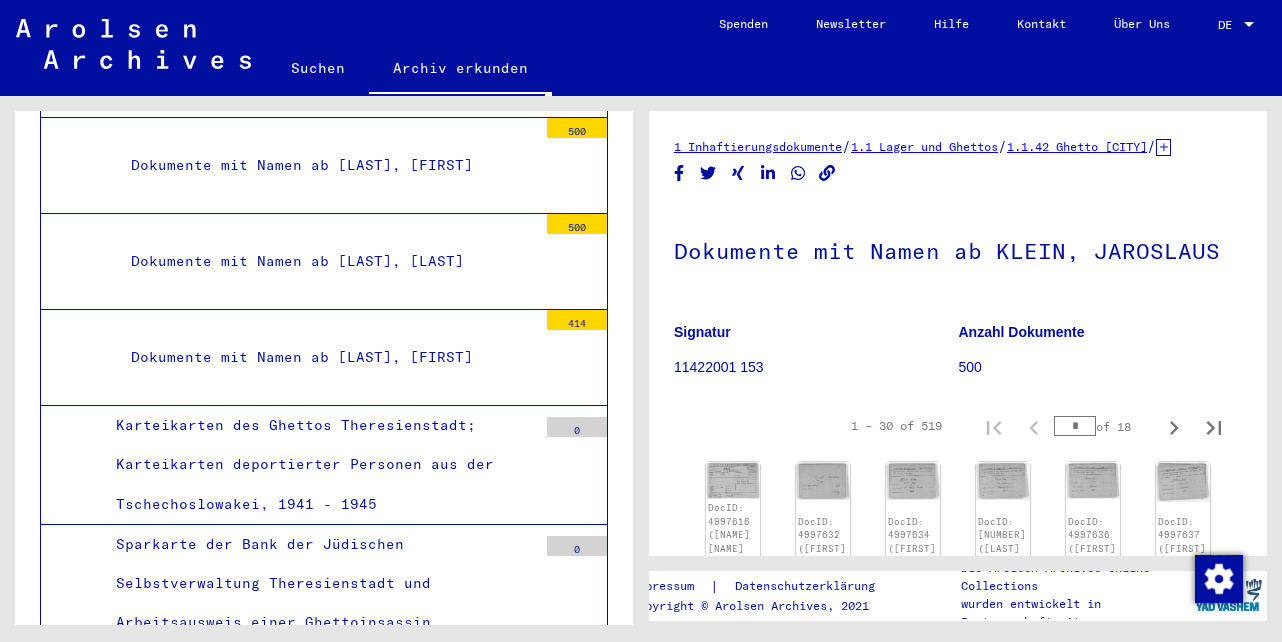 scroll, scrollTop: 37230, scrollLeft: 0, axis: vertical 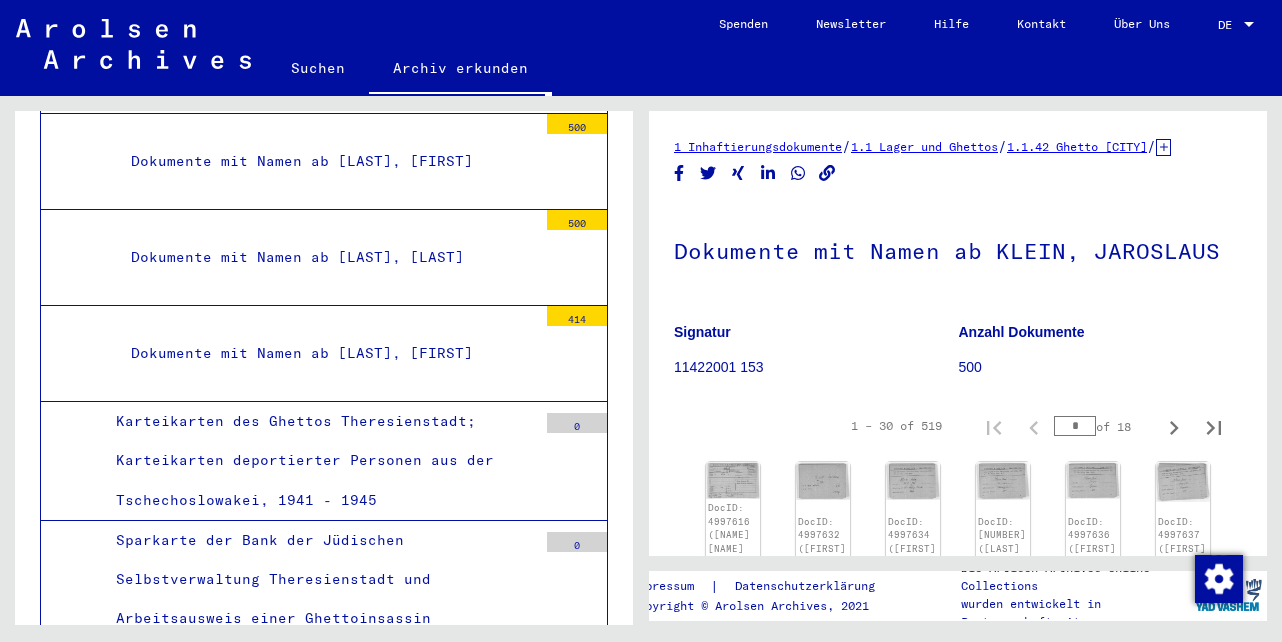 click on "1.1.42.3 - Gedenkbuch Theresienstadt" at bounding box center [311, 686] 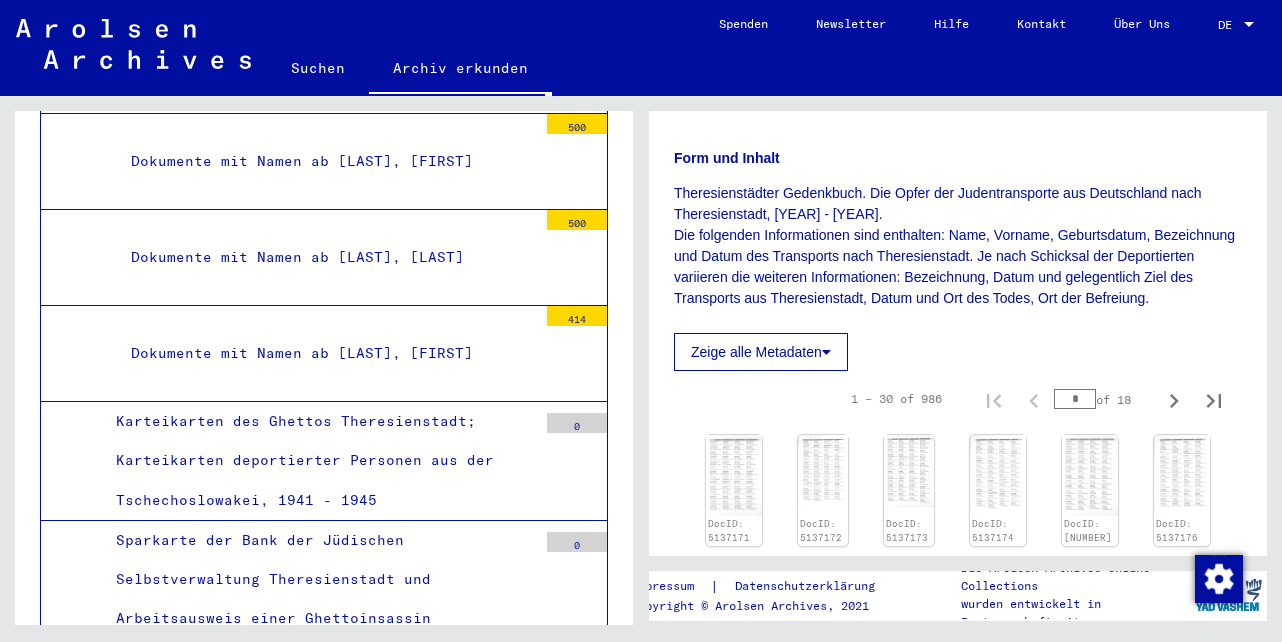 scroll, scrollTop: 300, scrollLeft: 0, axis: vertical 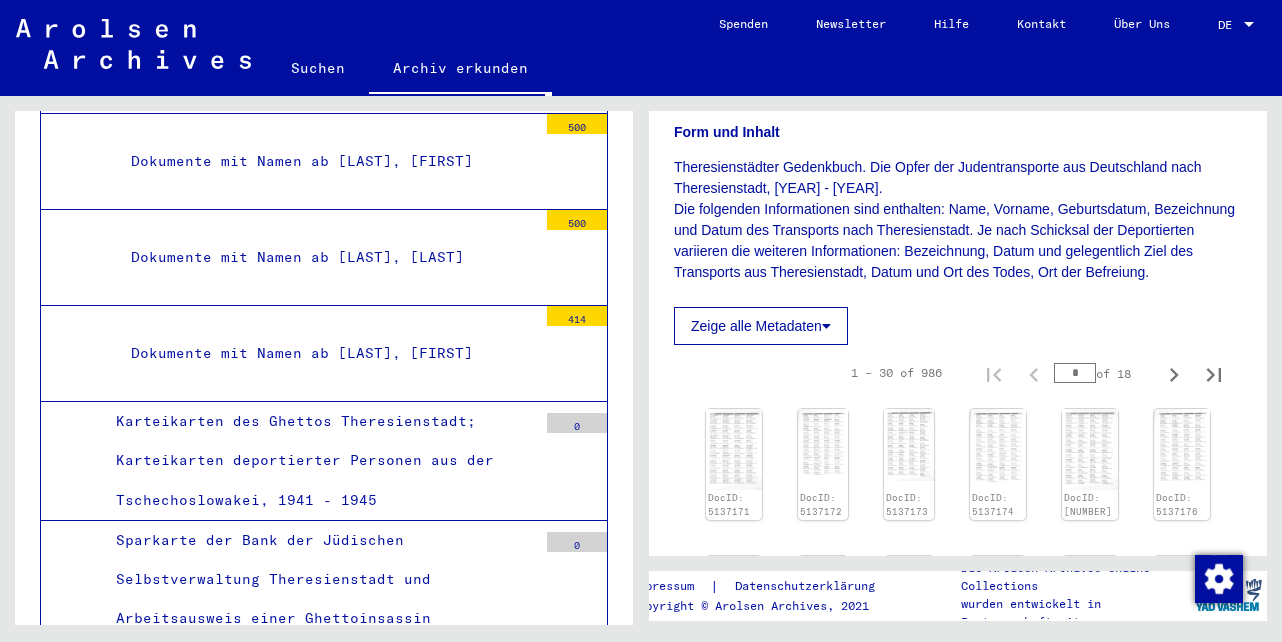 click 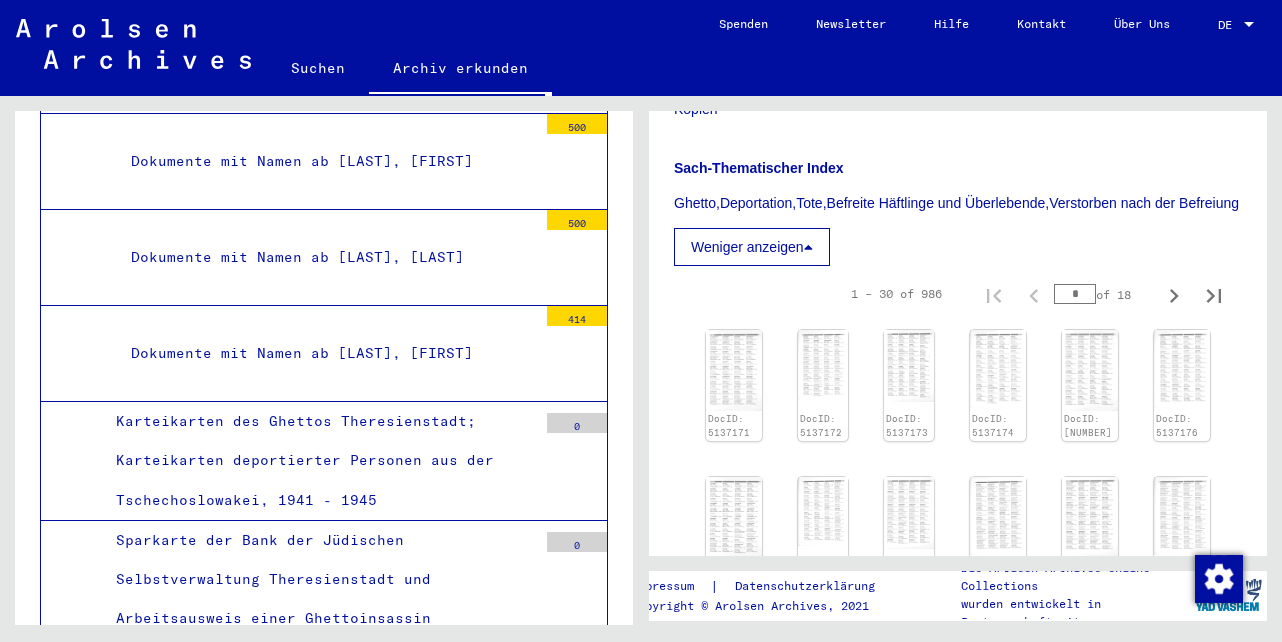 scroll, scrollTop: 1000, scrollLeft: 0, axis: vertical 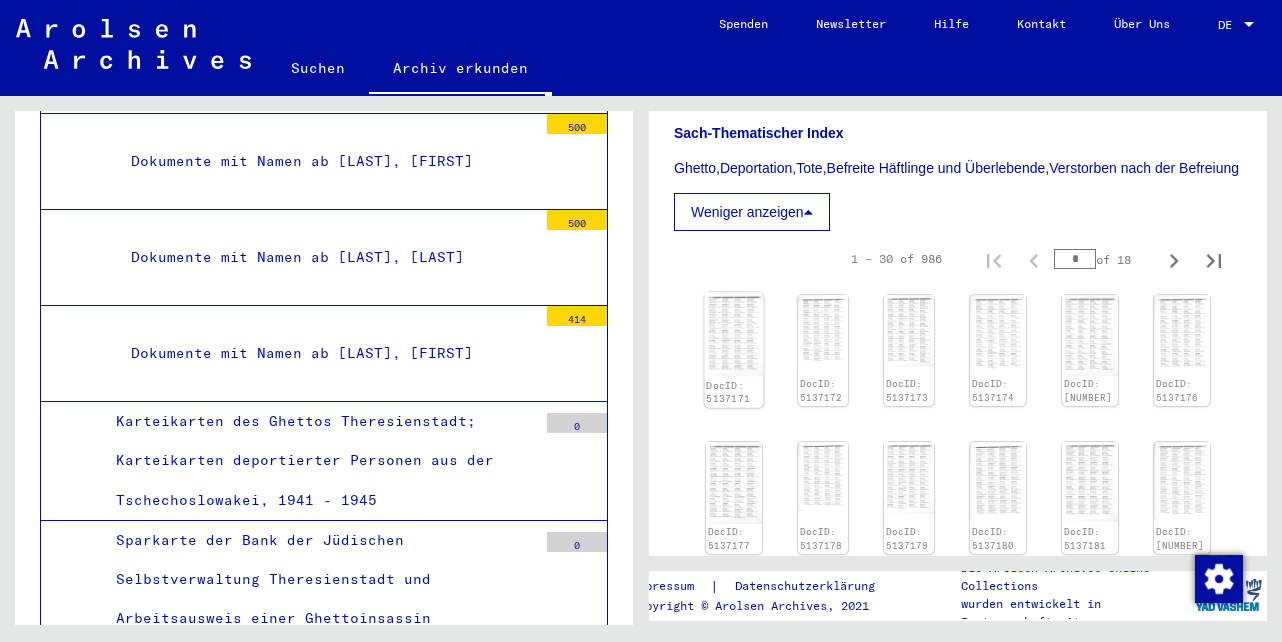 click 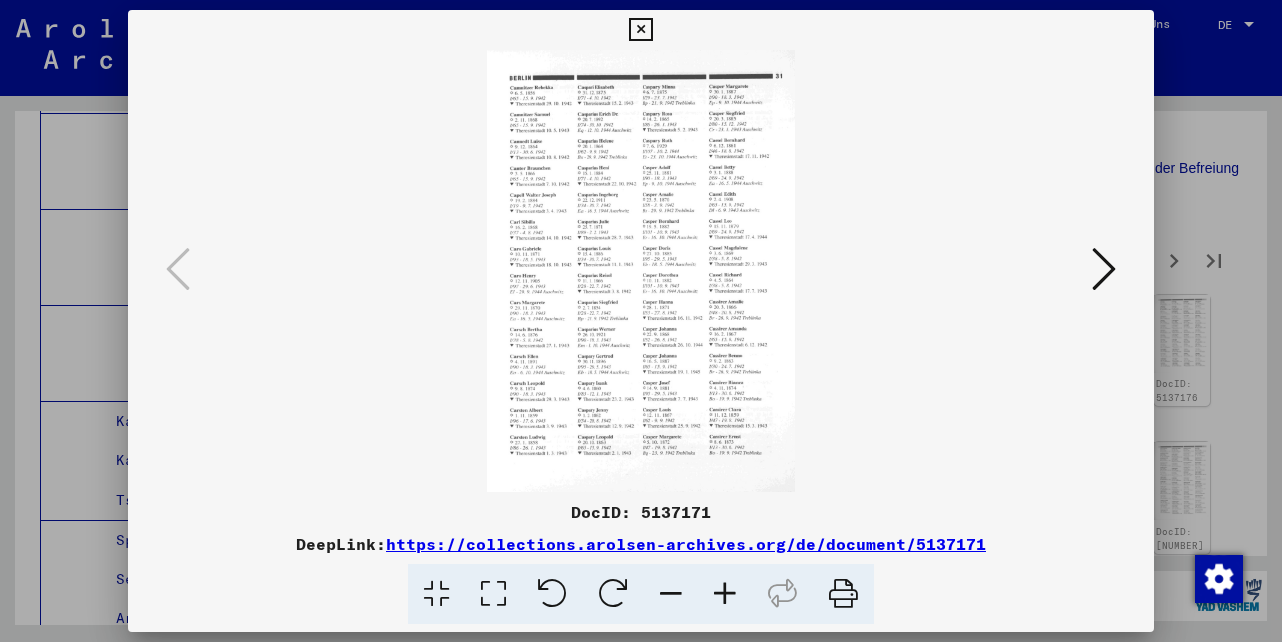 click at bounding box center [725, 594] 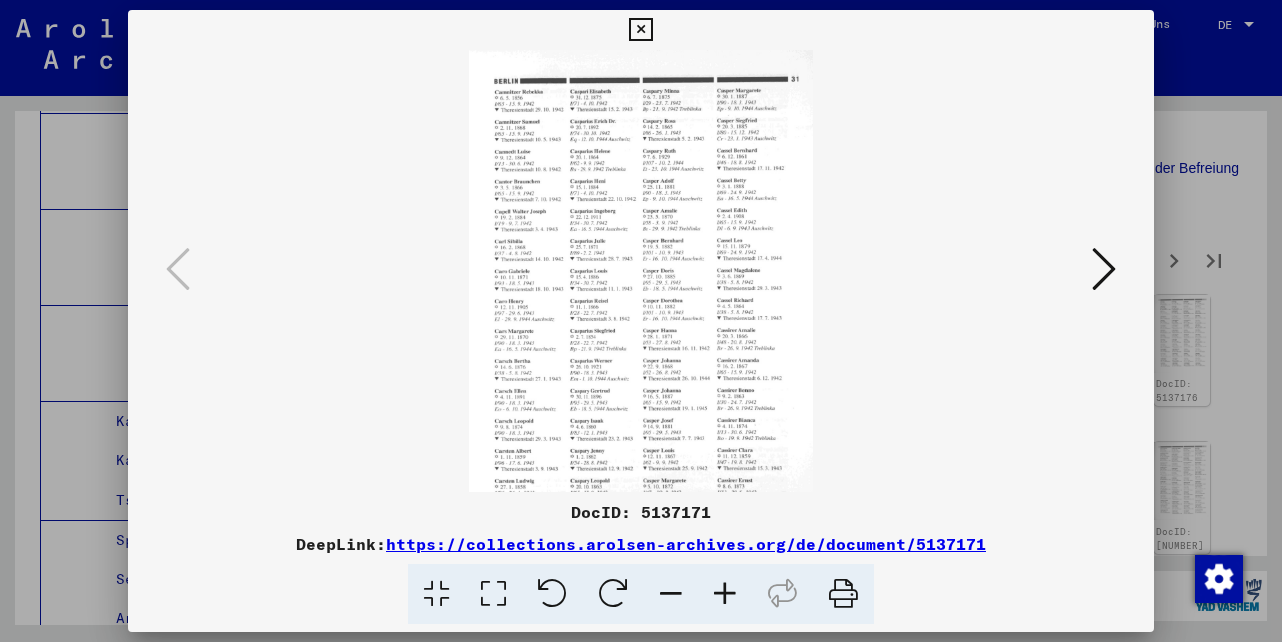 click at bounding box center (725, 594) 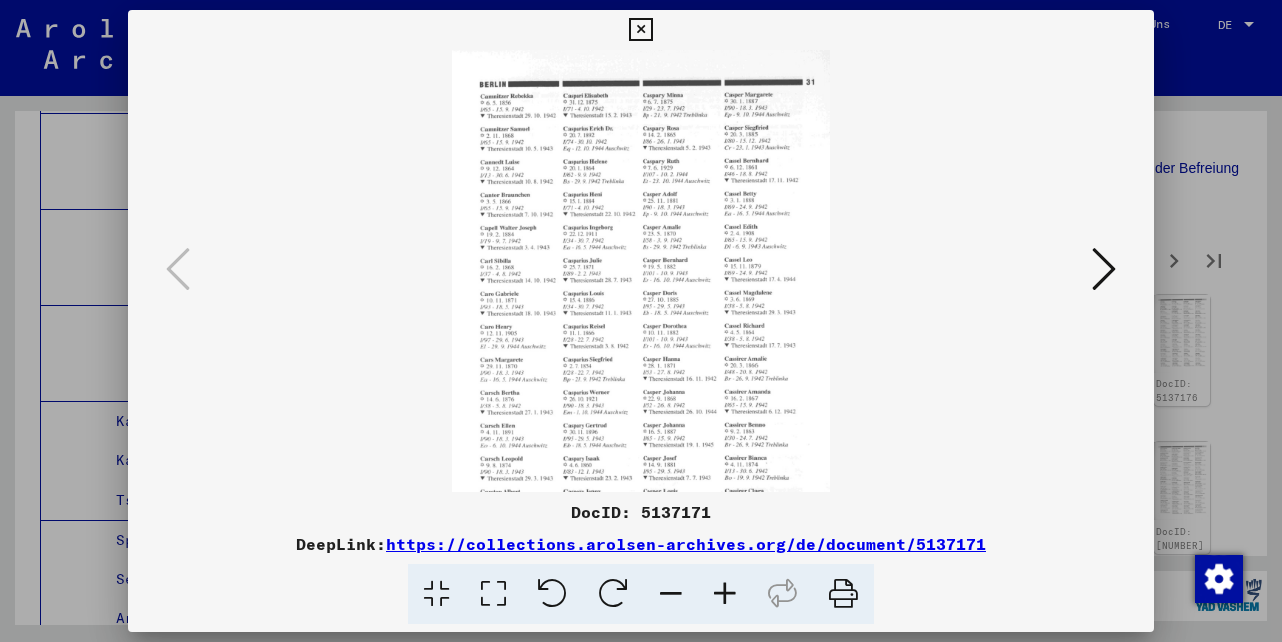 click at bounding box center [1104, 269] 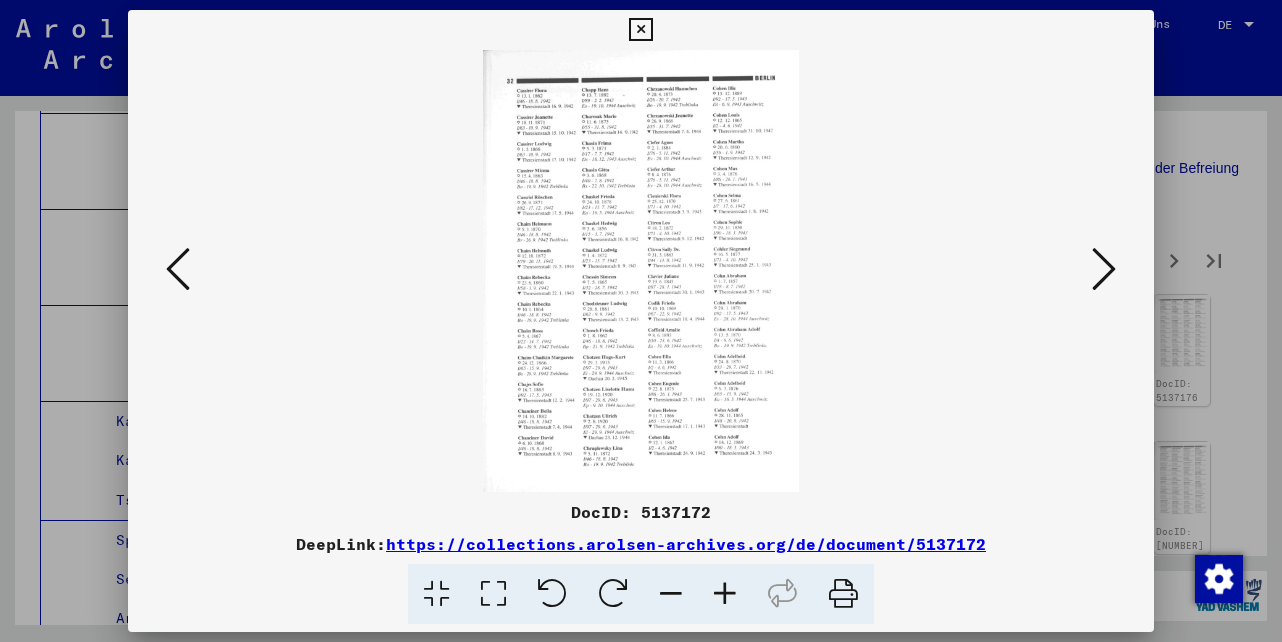 click at bounding box center (1104, 269) 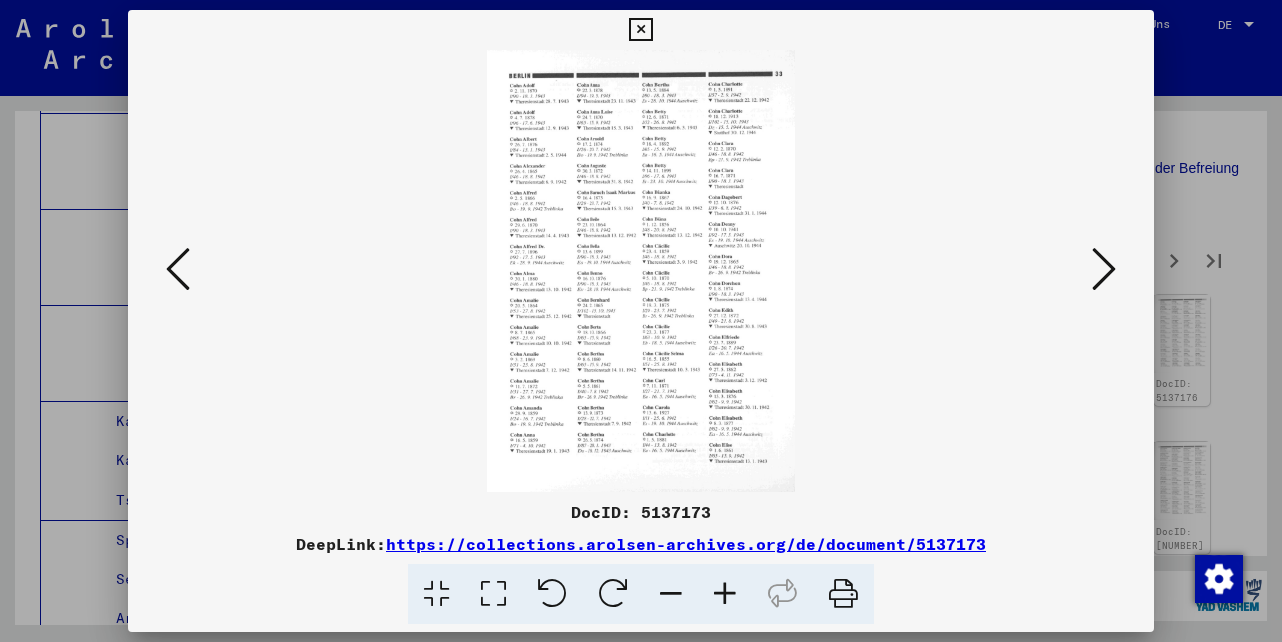 click at bounding box center [1104, 269] 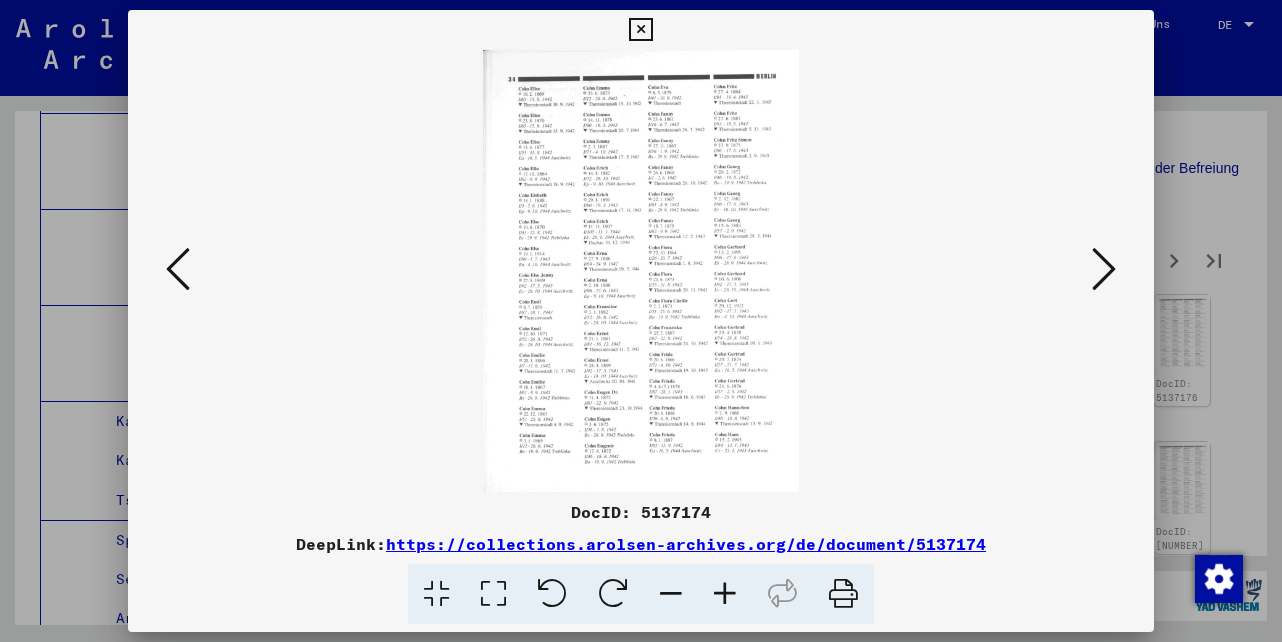 click at bounding box center (1104, 269) 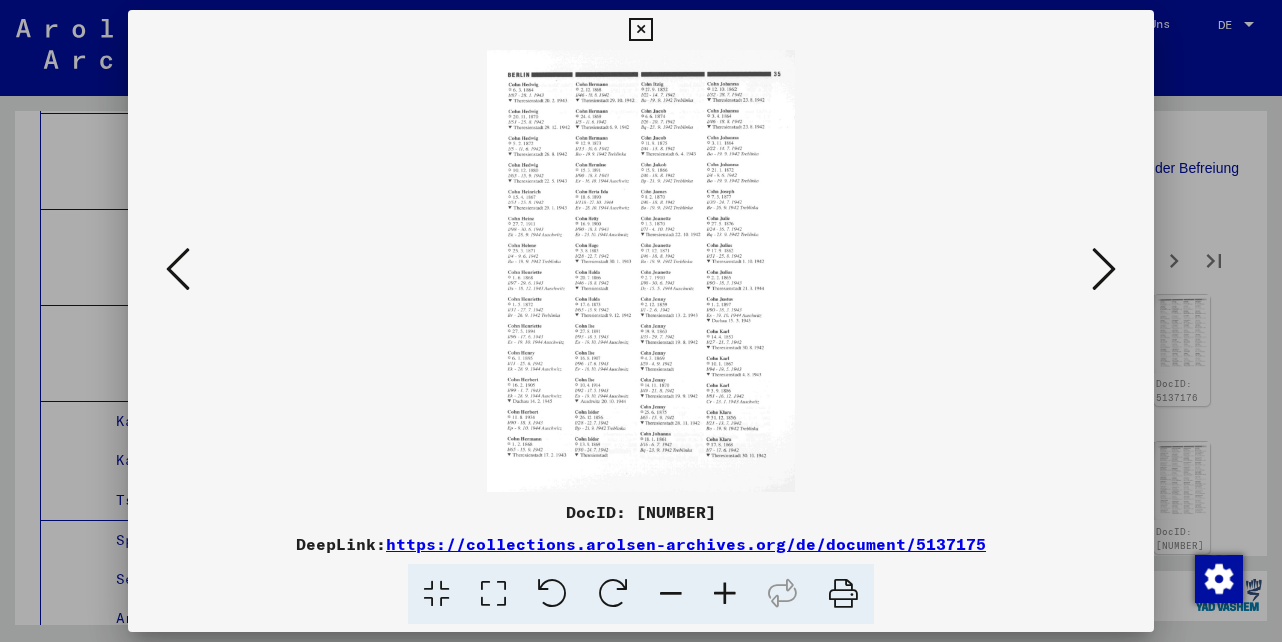 click at bounding box center (1104, 269) 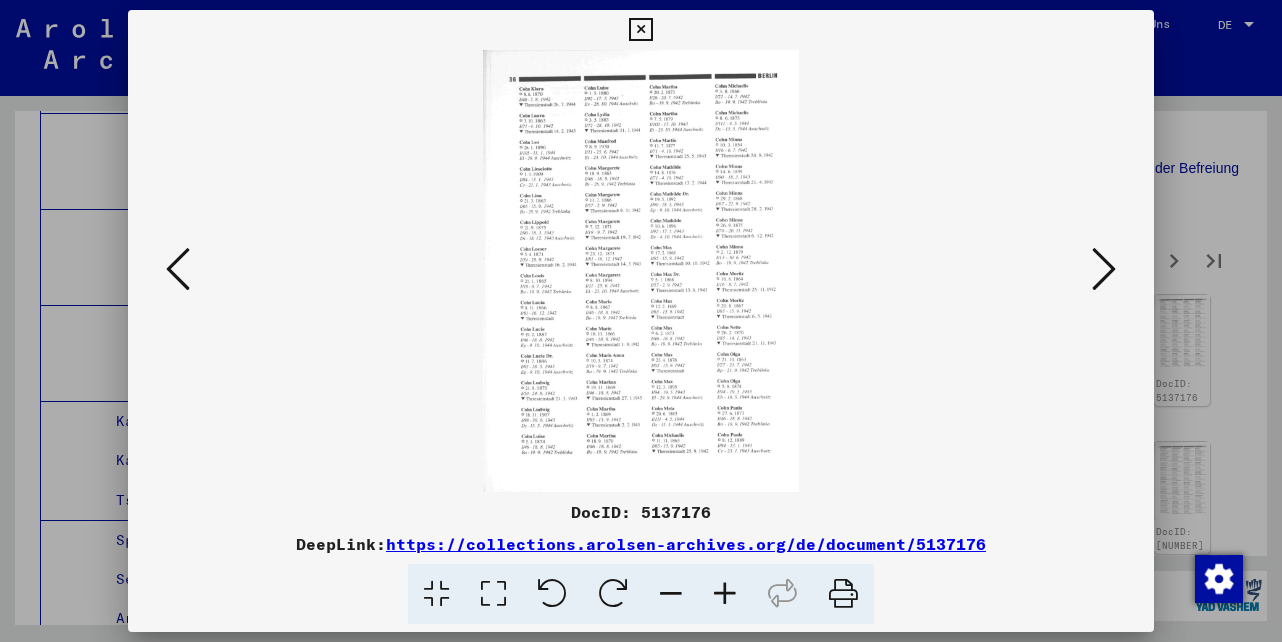 click at bounding box center (1104, 269) 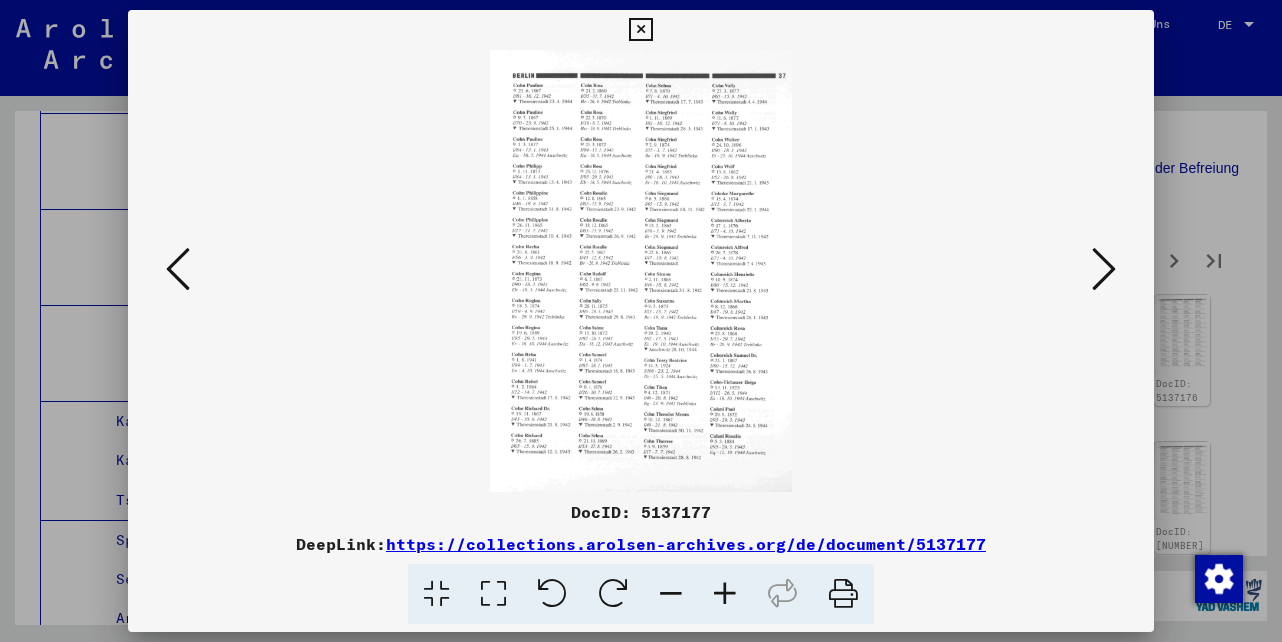 click at bounding box center (1104, 269) 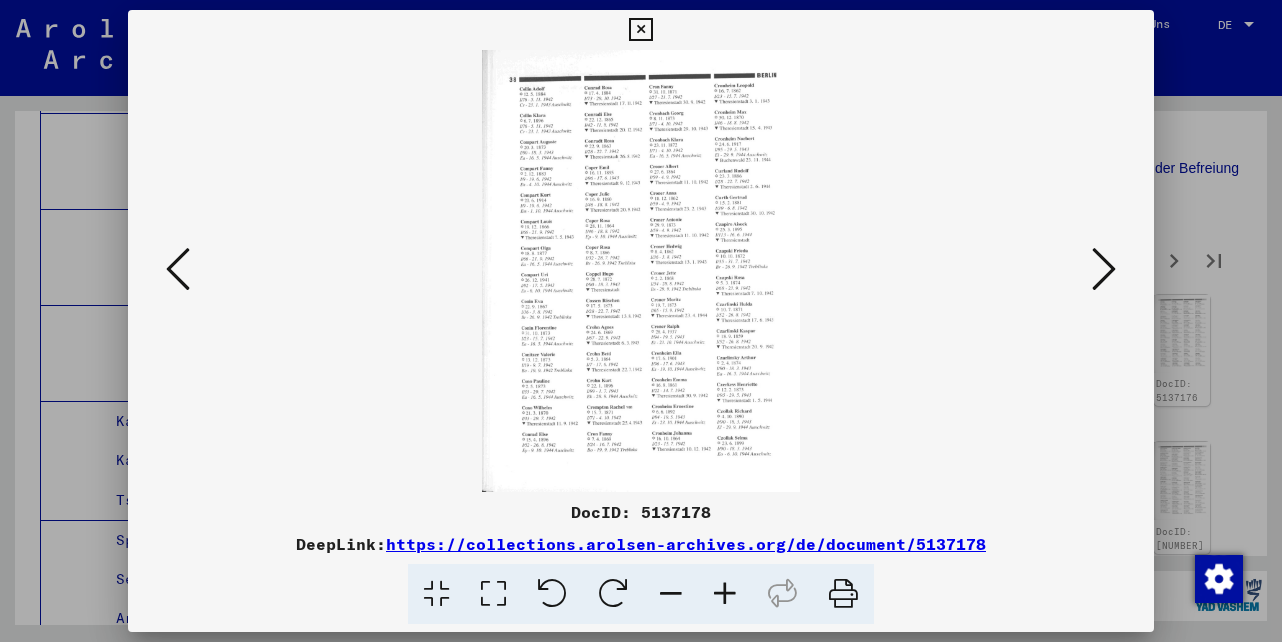 click at bounding box center [1104, 269] 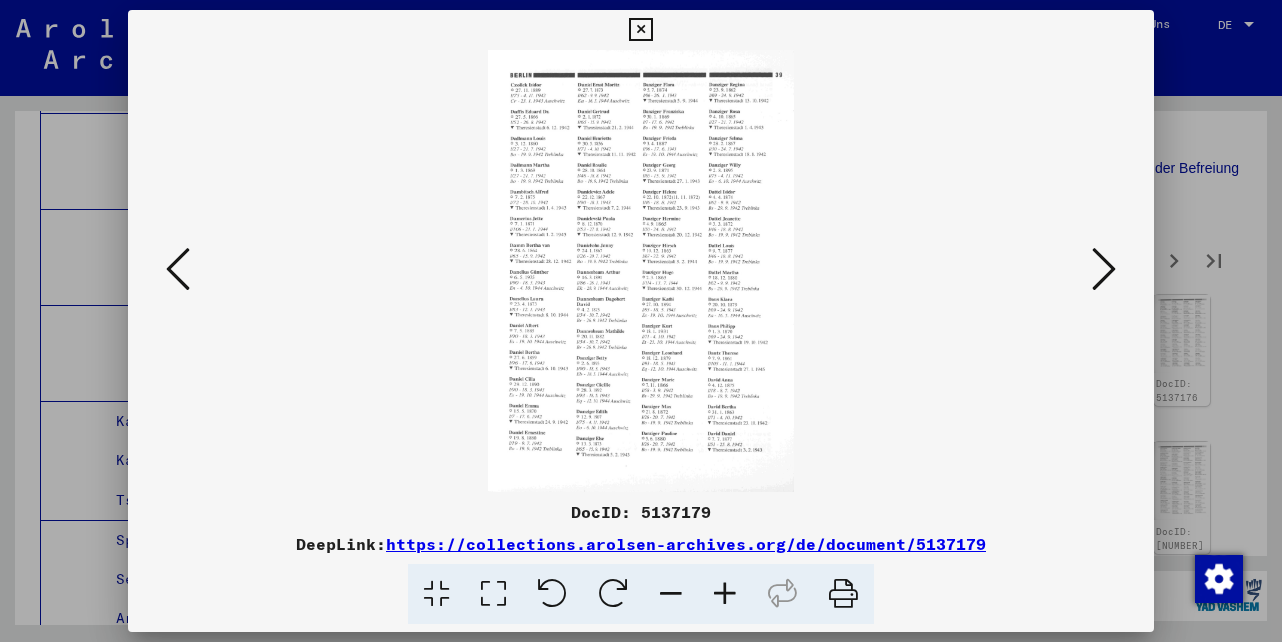 click at bounding box center [1104, 269] 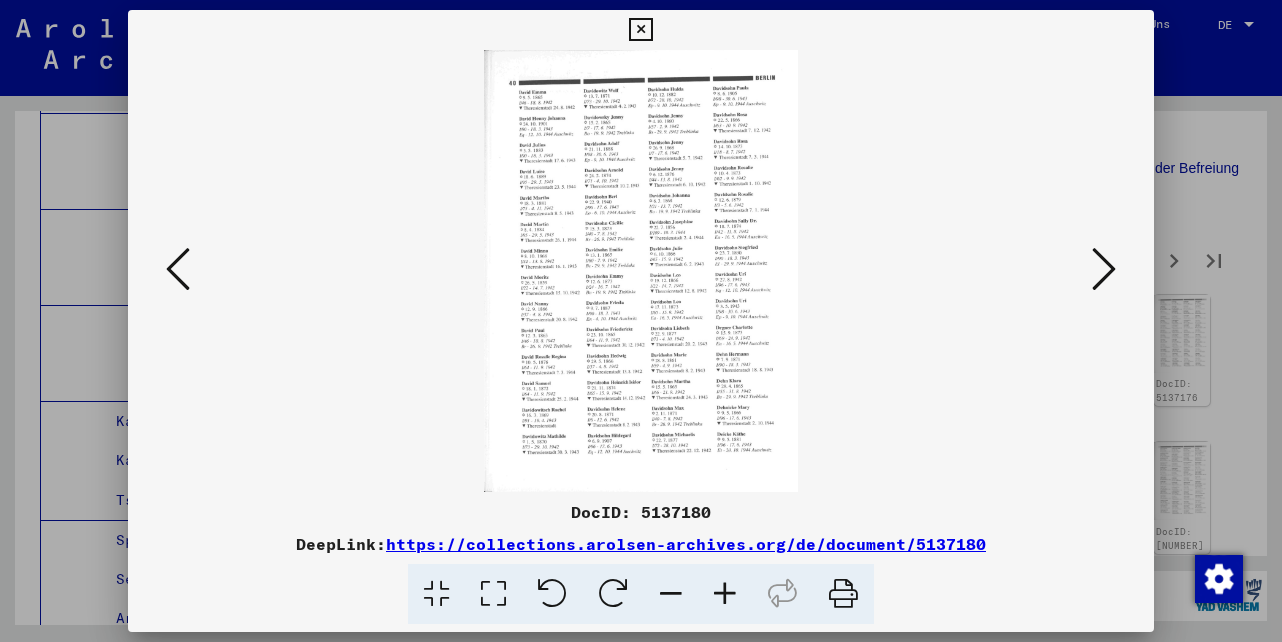 click at bounding box center (1104, 269) 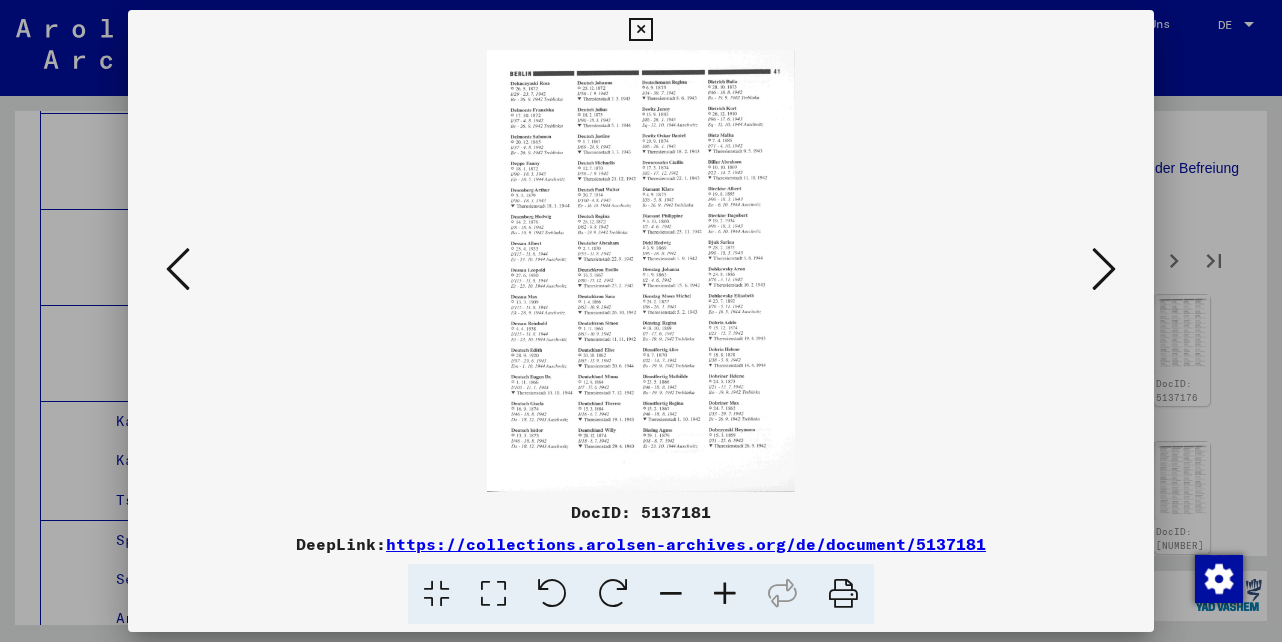 click at bounding box center [1104, 269] 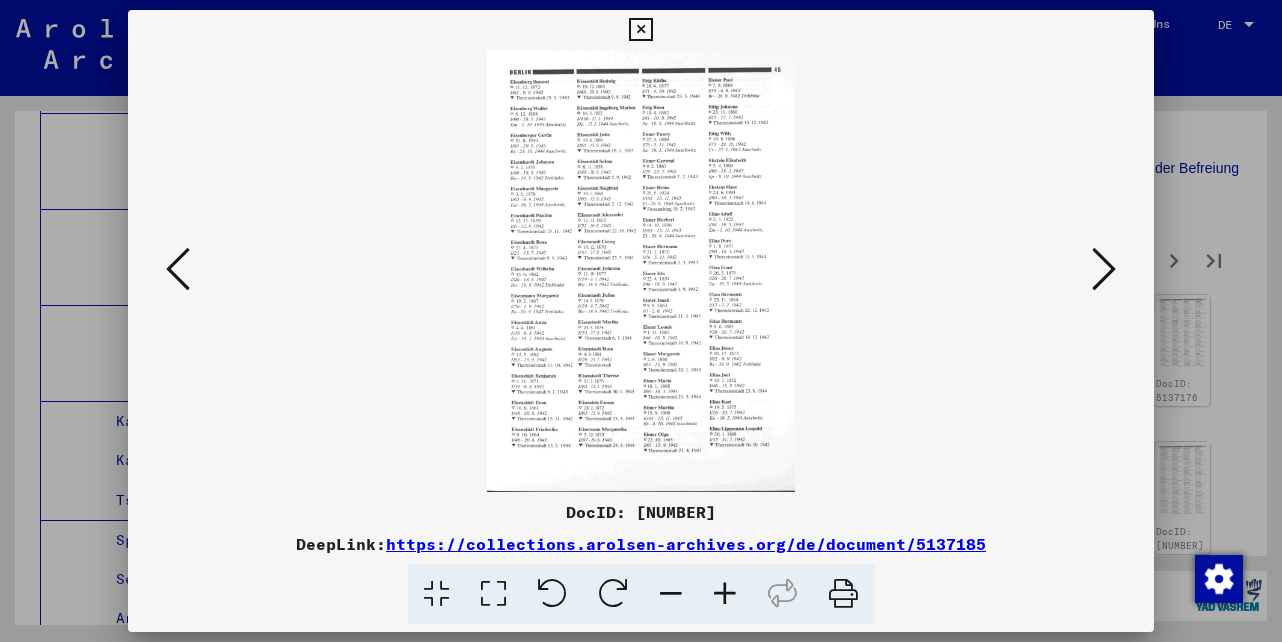 click at bounding box center [1104, 269] 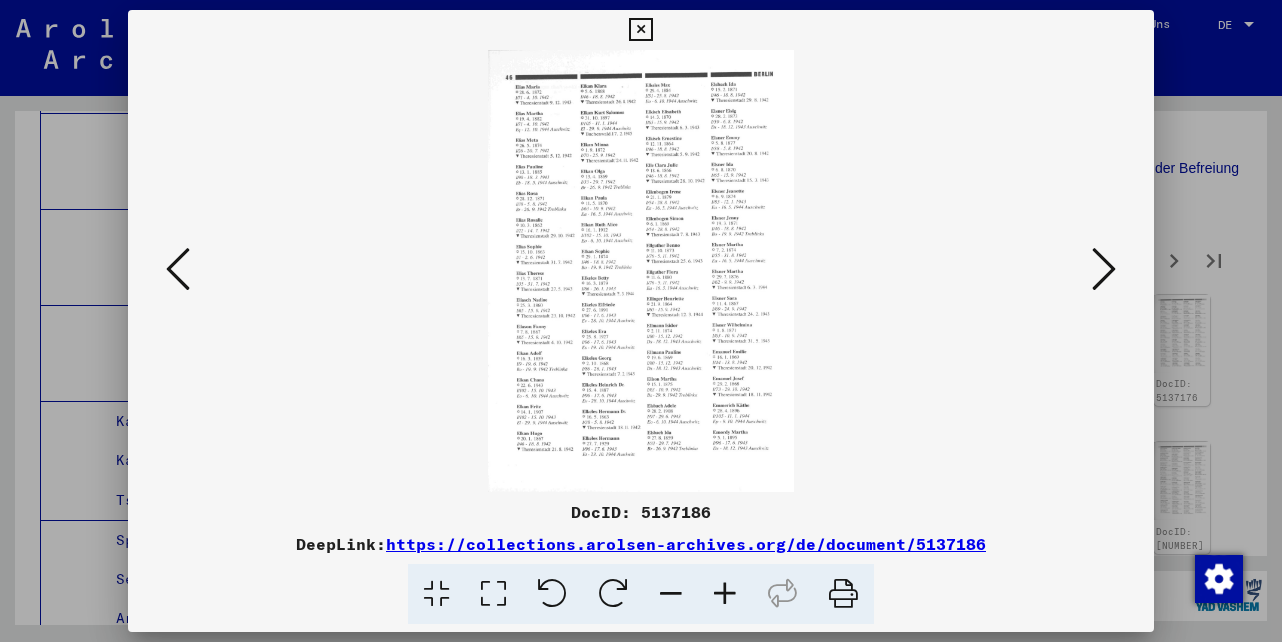 click at bounding box center (1104, 269) 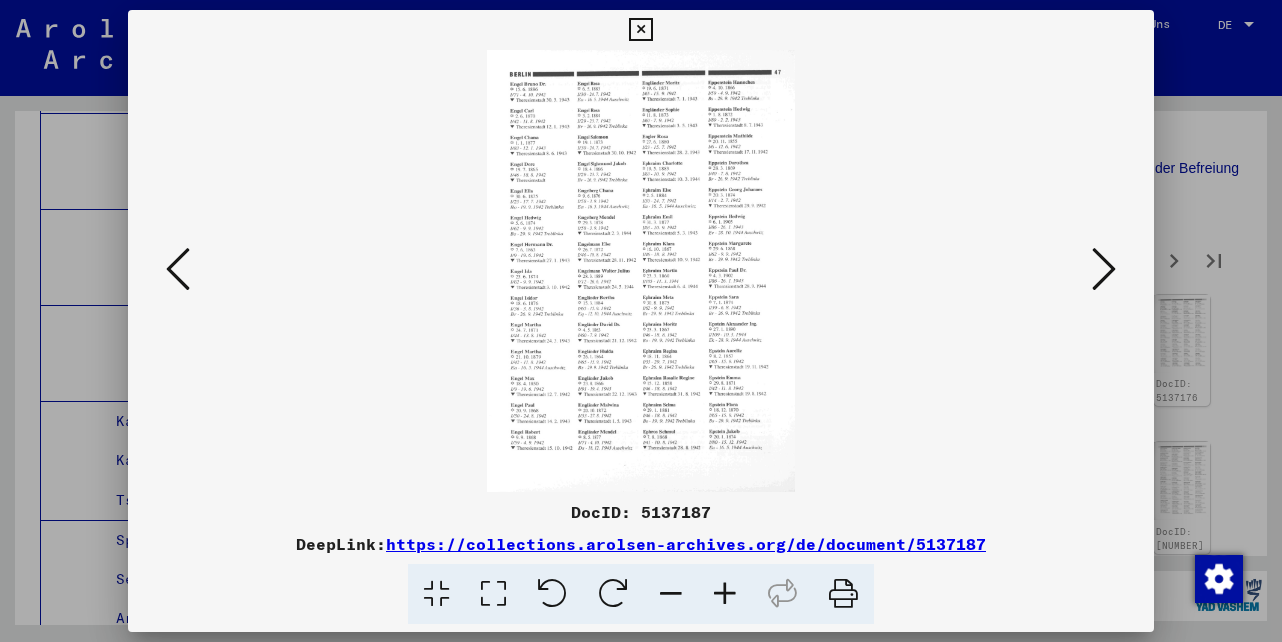 click at bounding box center (1104, 269) 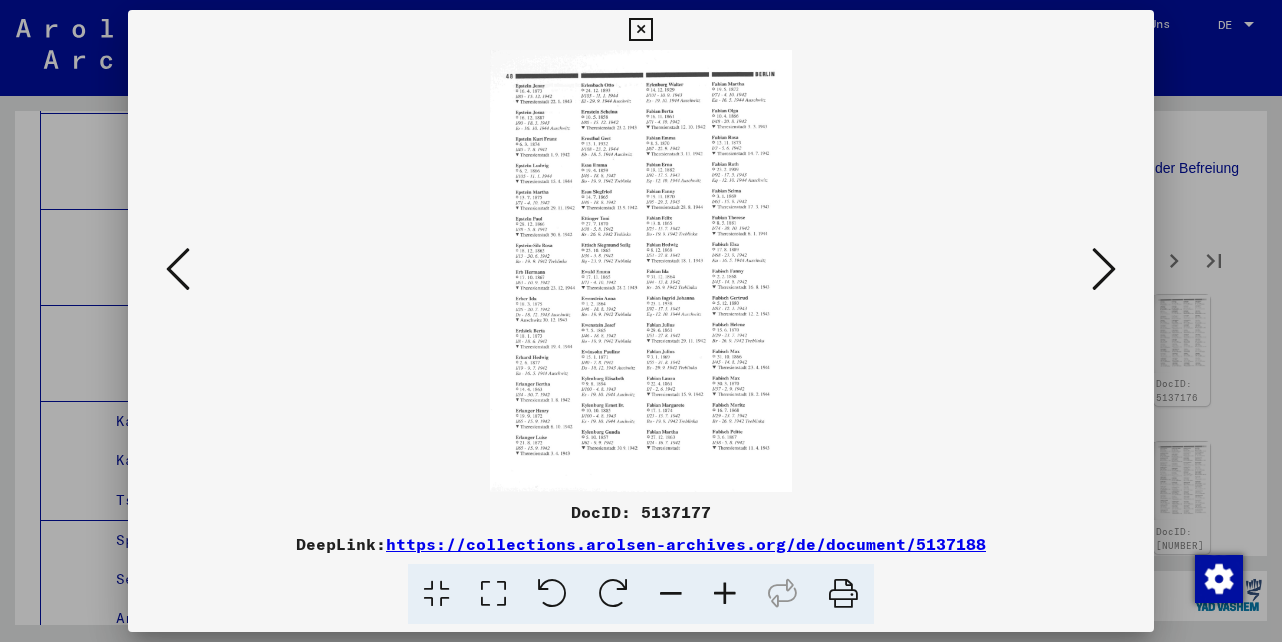 click at bounding box center [1104, 269] 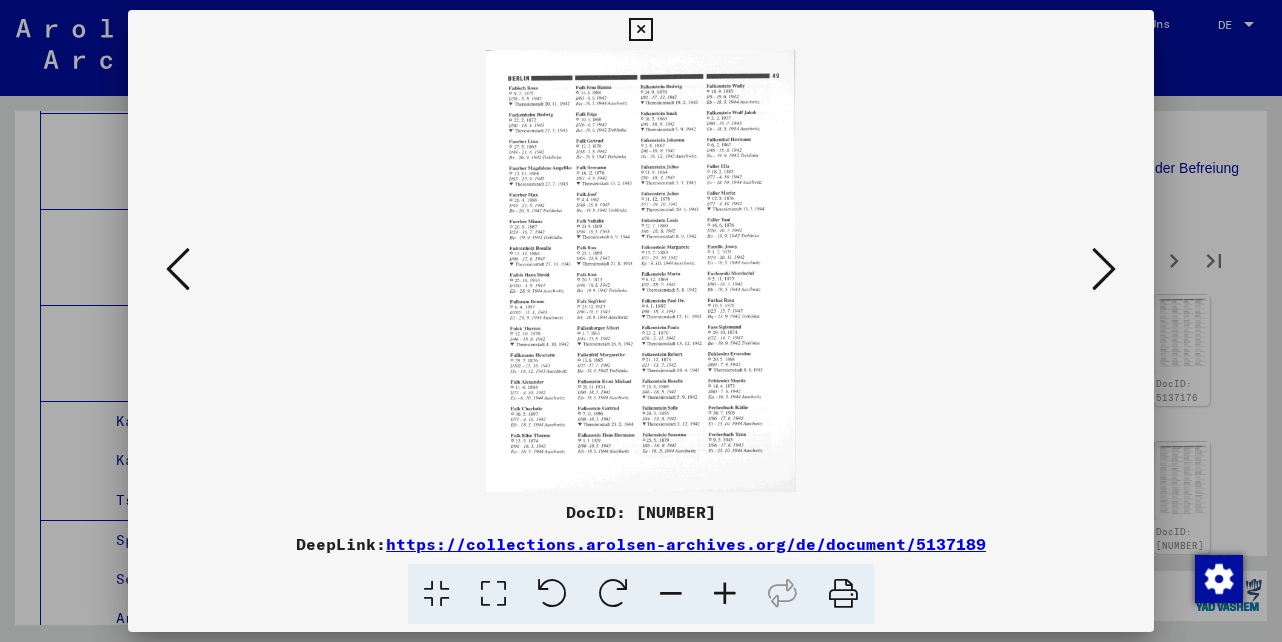 click at bounding box center [640, 30] 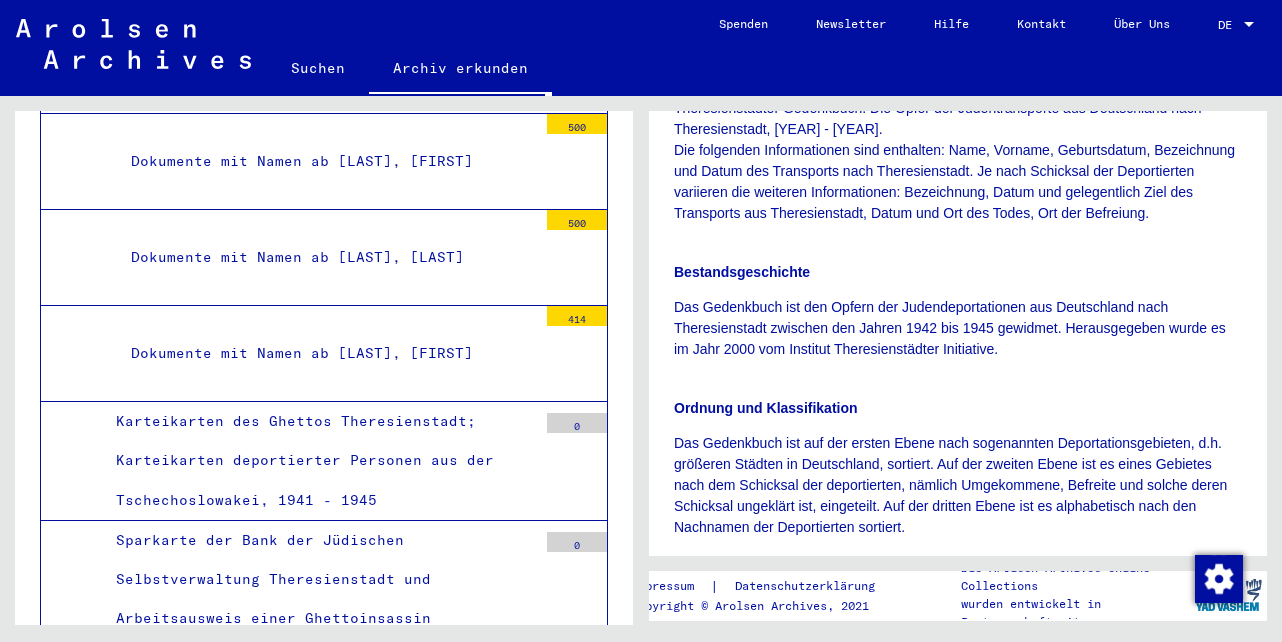 scroll, scrollTop: 400, scrollLeft: 0, axis: vertical 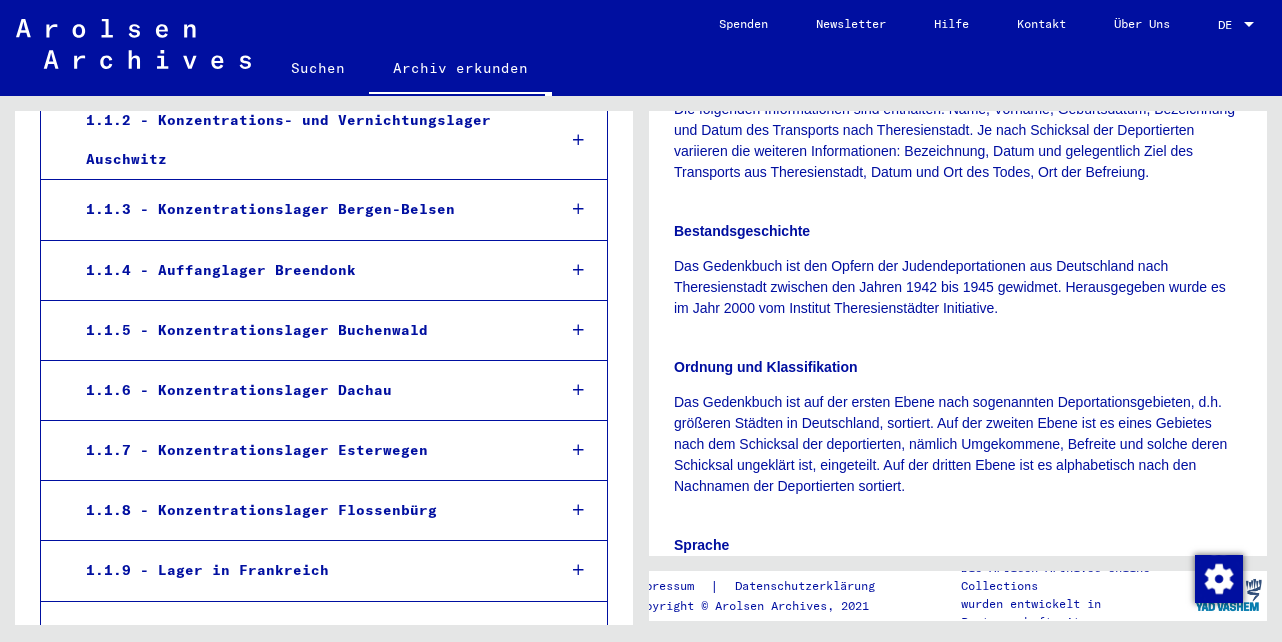 click at bounding box center (578, 209) 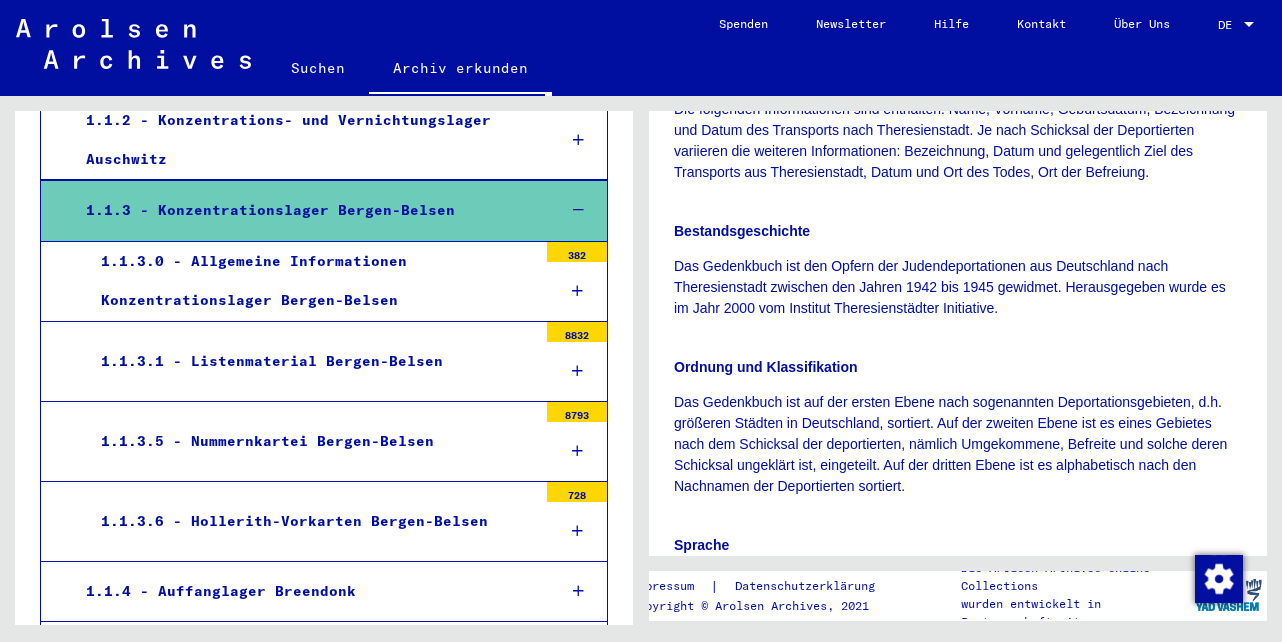 click at bounding box center (577, 451) 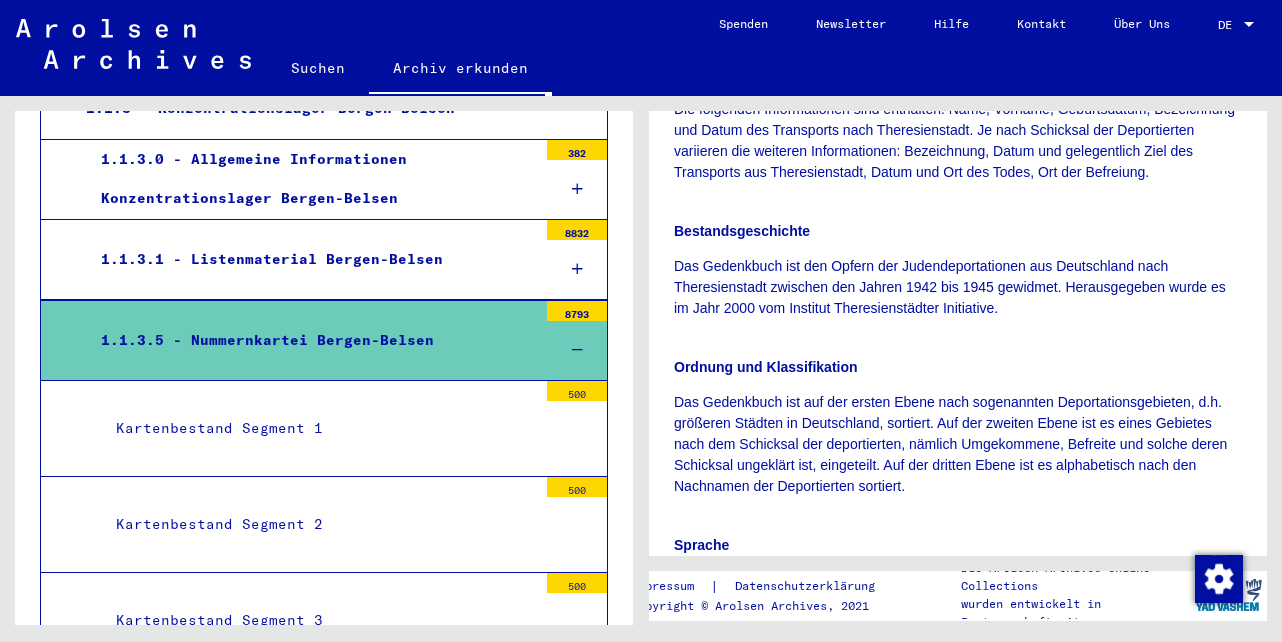 scroll, scrollTop: 561, scrollLeft: 0, axis: vertical 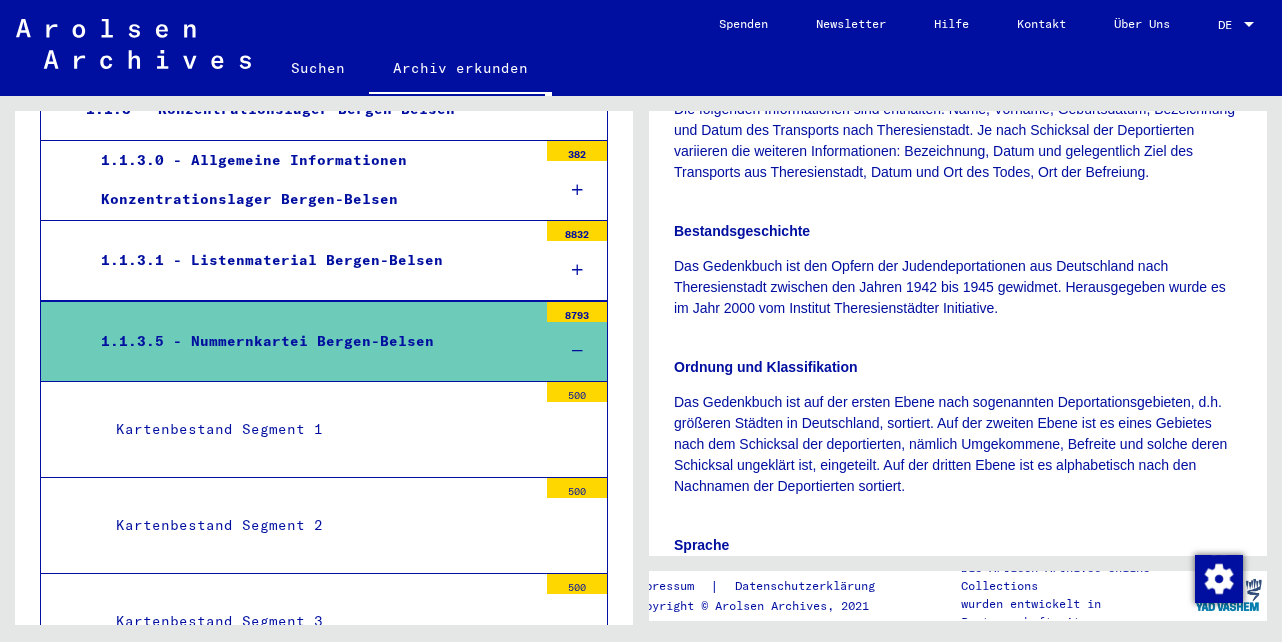 click on "Kartenbestand Segment 1" at bounding box center (319, 429) 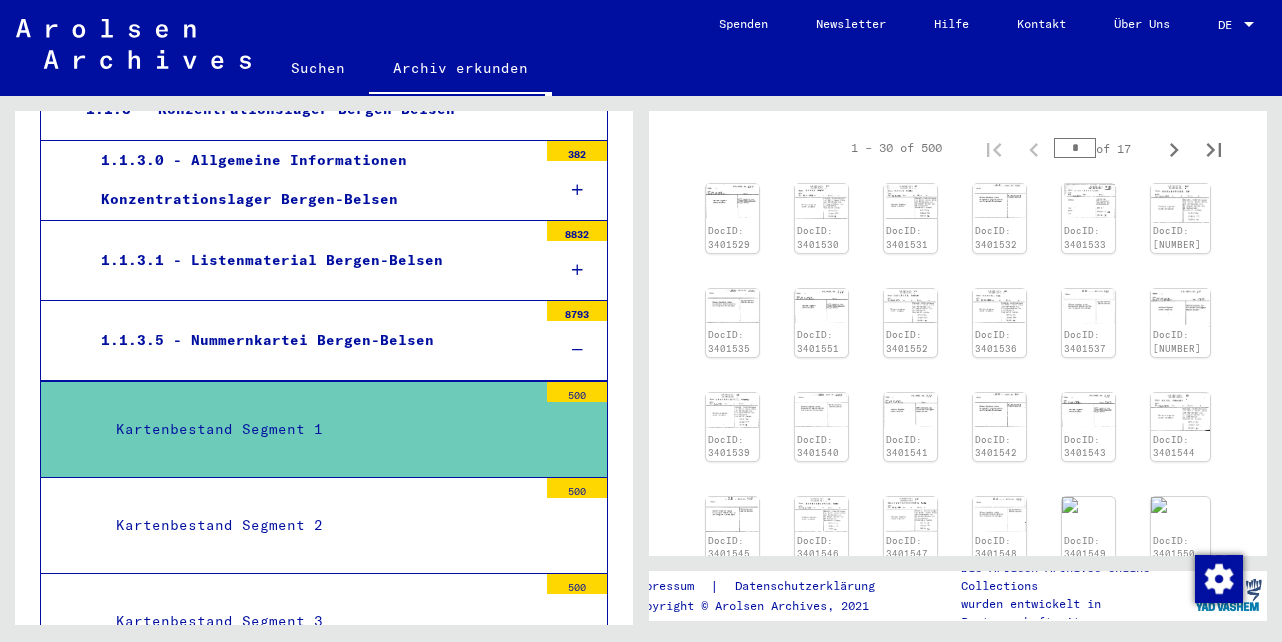 scroll, scrollTop: 300, scrollLeft: 0, axis: vertical 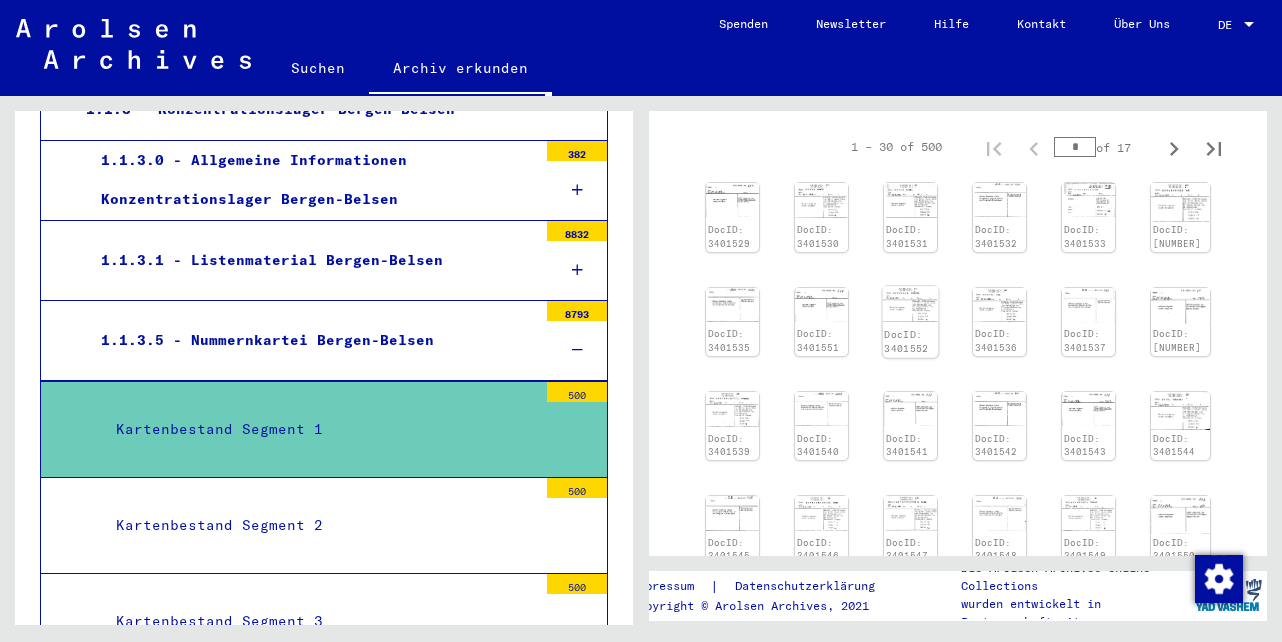 click 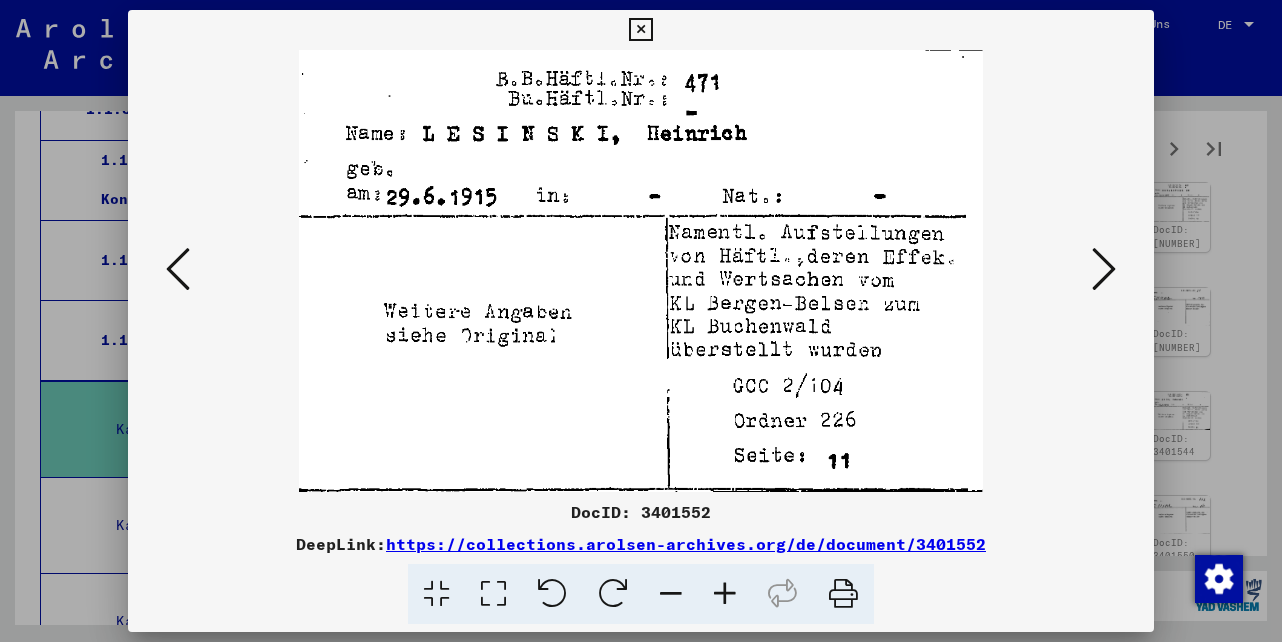 click at bounding box center (1104, 269) 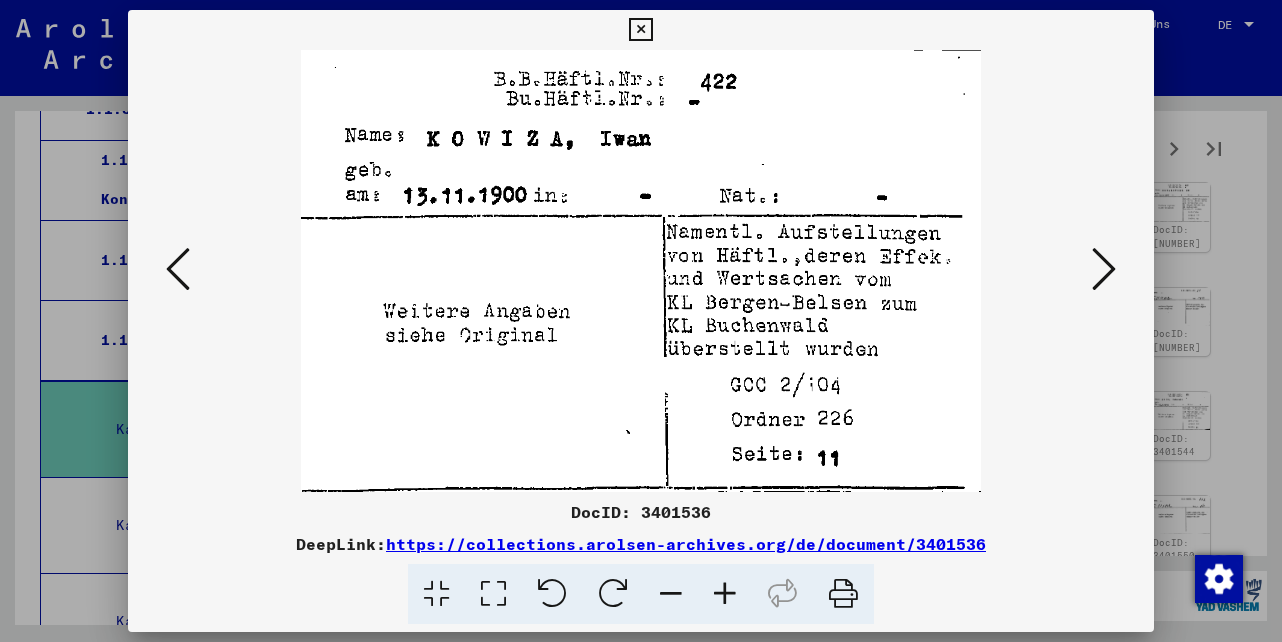 click at bounding box center (1104, 269) 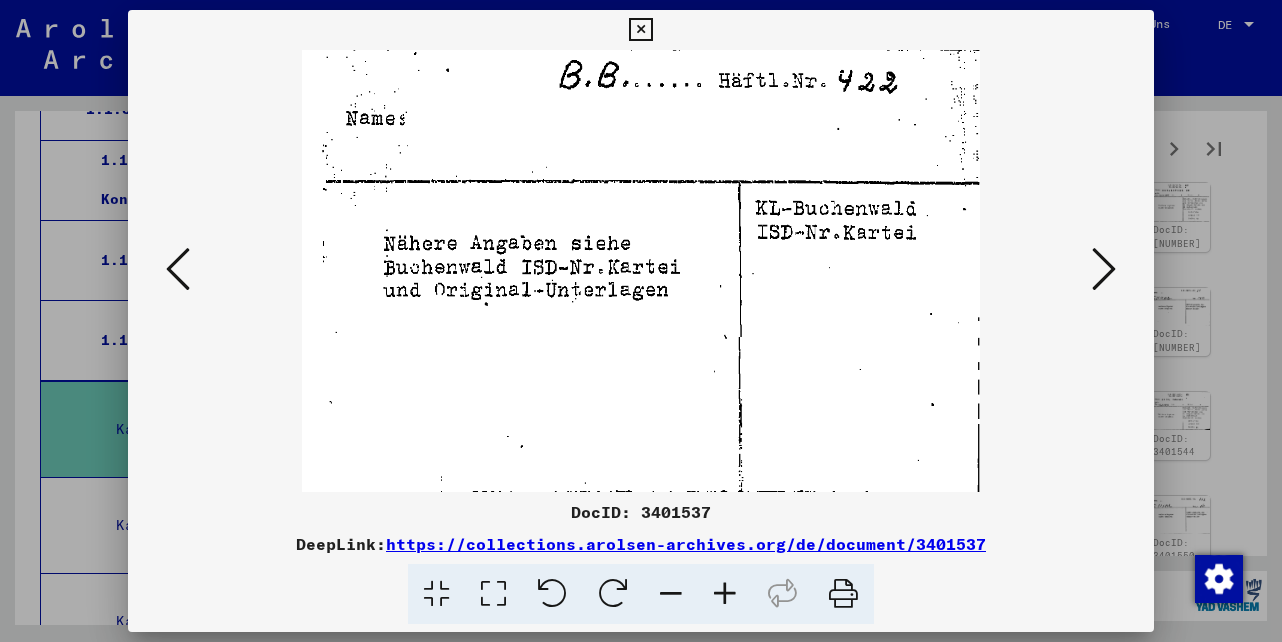 click at bounding box center (1104, 269) 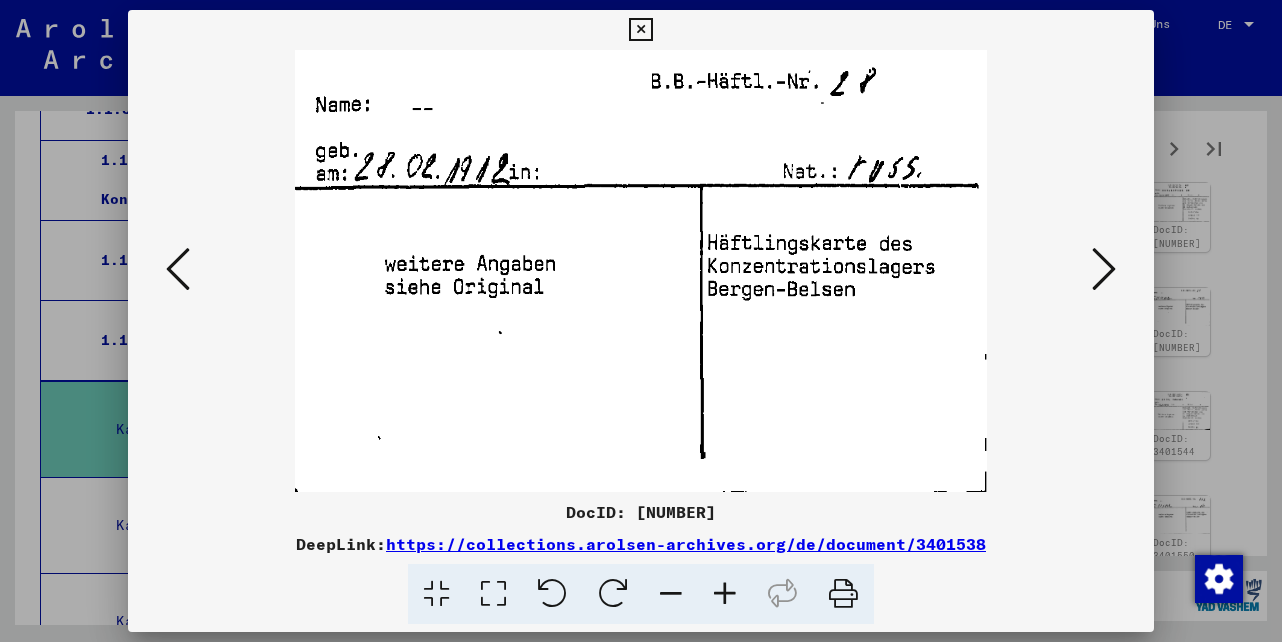 click at bounding box center [1104, 269] 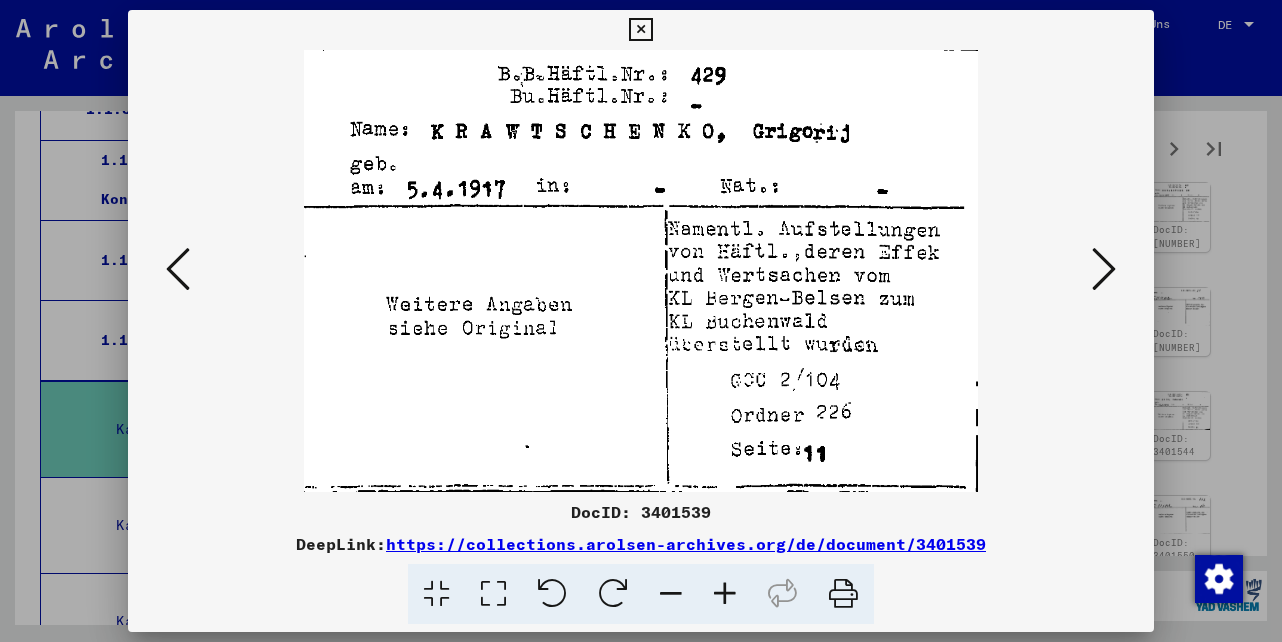 click at bounding box center [1104, 269] 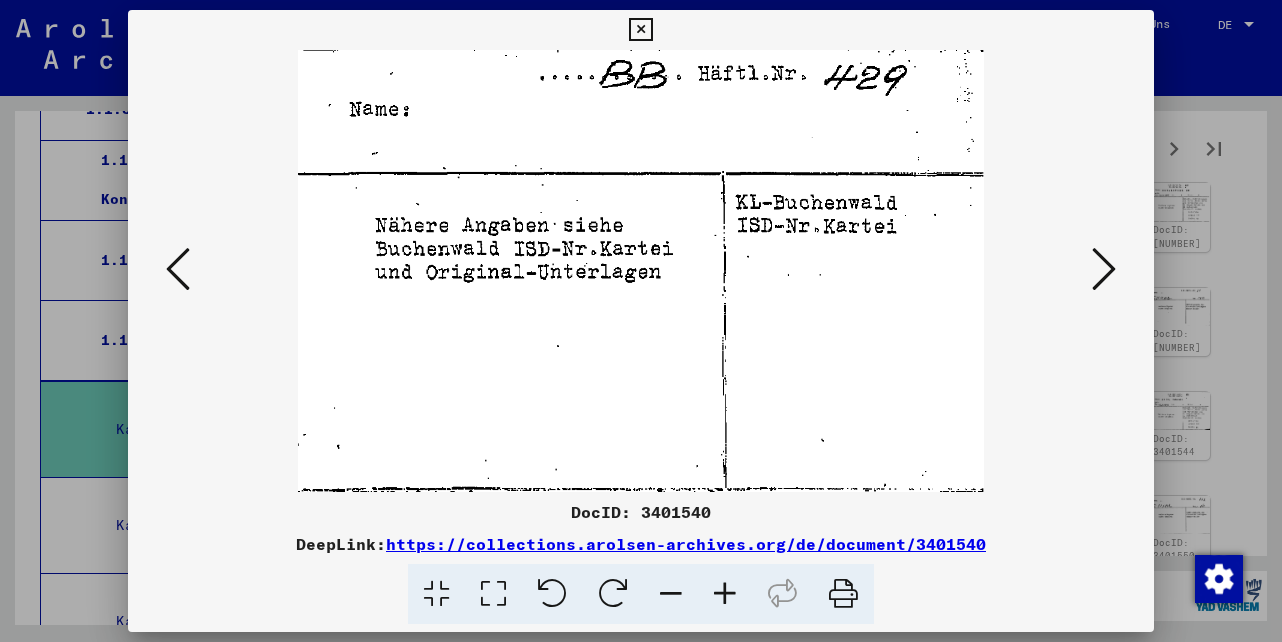 click at bounding box center (1104, 269) 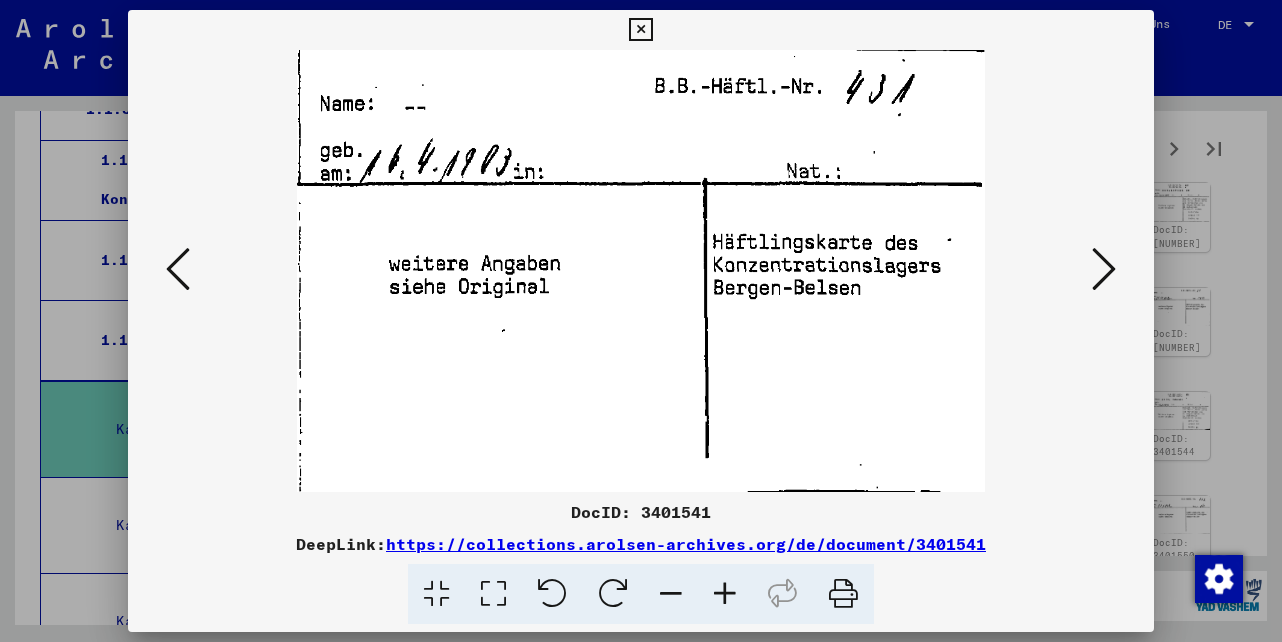 click at bounding box center [640, 30] 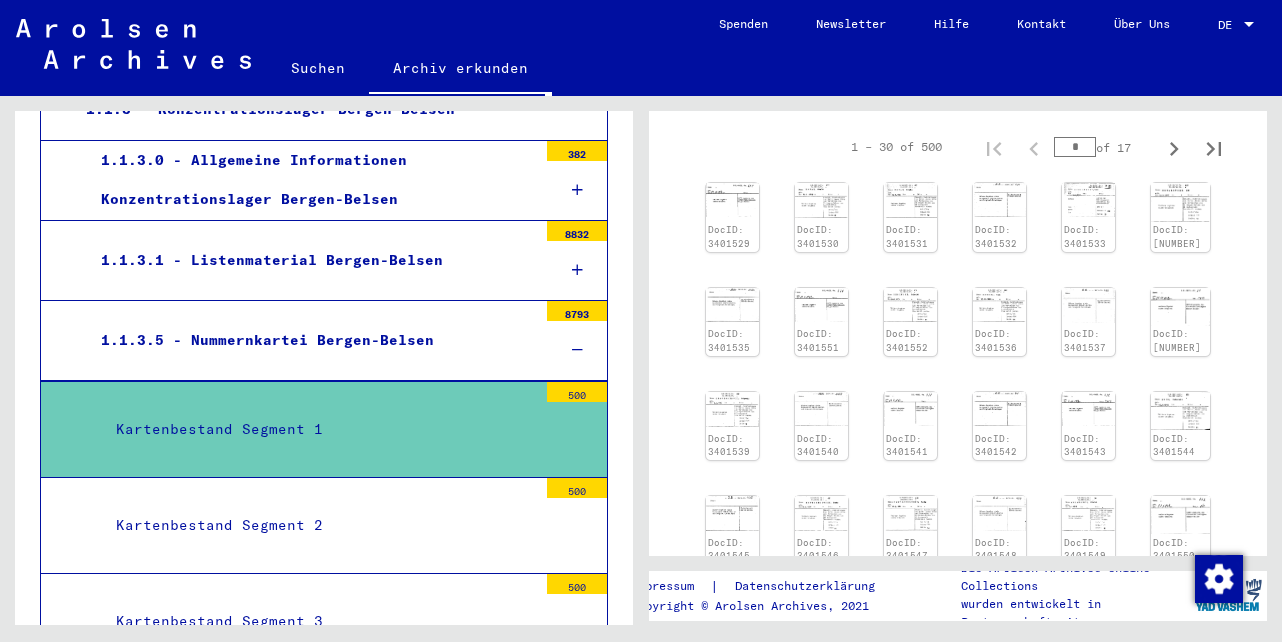 click on "1.1.3.5 - Nummernkartei Bergen-Belsen" at bounding box center (311, 340) 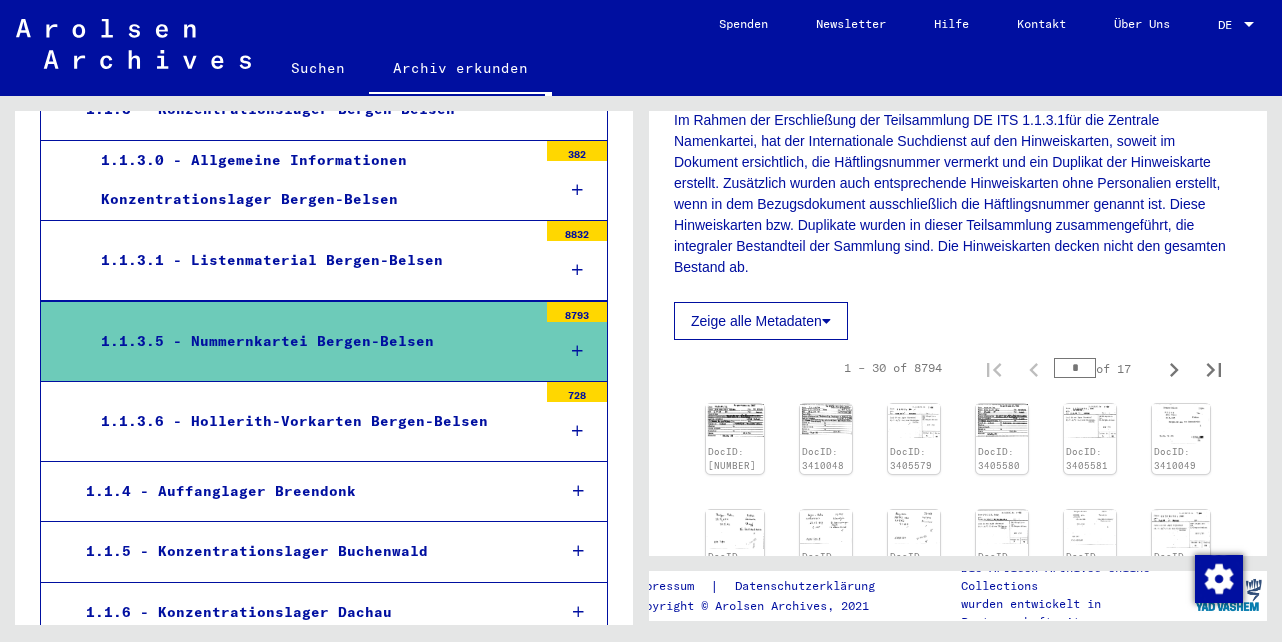 scroll, scrollTop: 400, scrollLeft: 0, axis: vertical 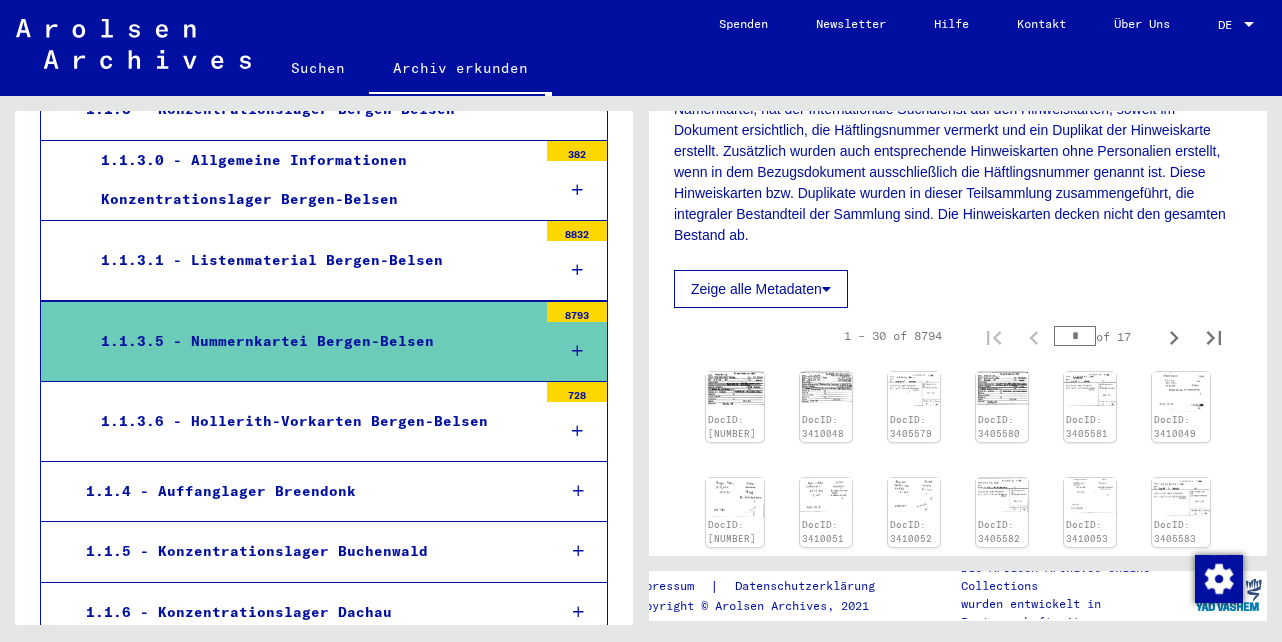 click on "Zeige alle Metadaten" 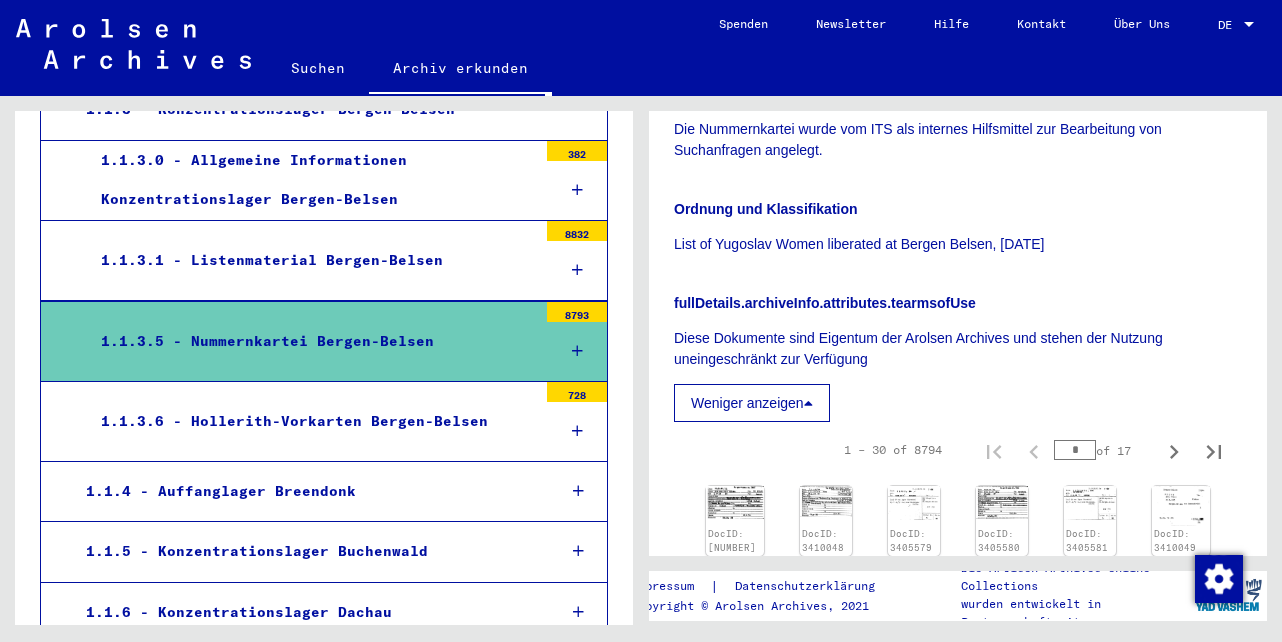 scroll, scrollTop: 700, scrollLeft: 0, axis: vertical 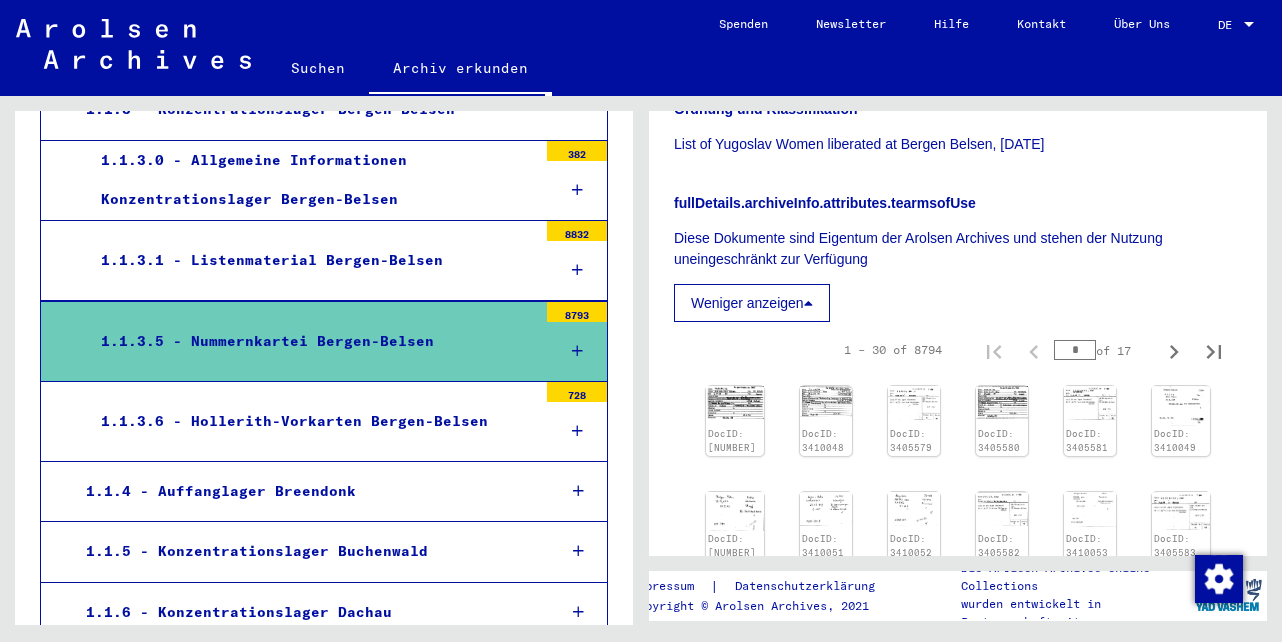 click at bounding box center (577, 270) 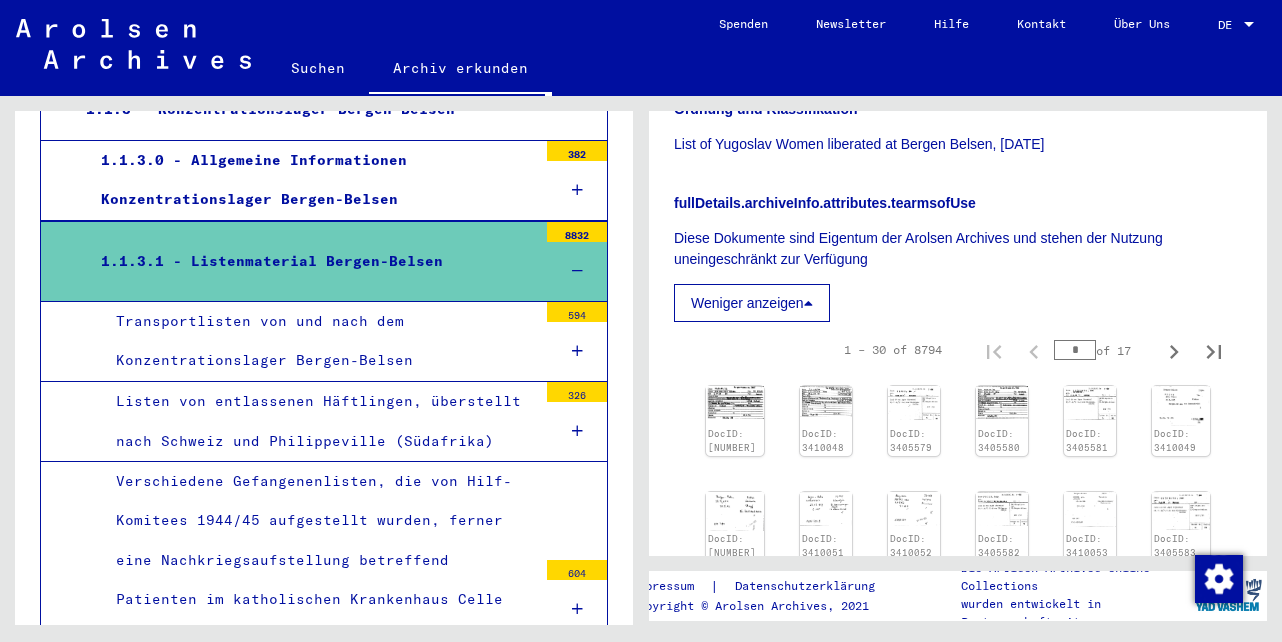 click at bounding box center [577, 351] 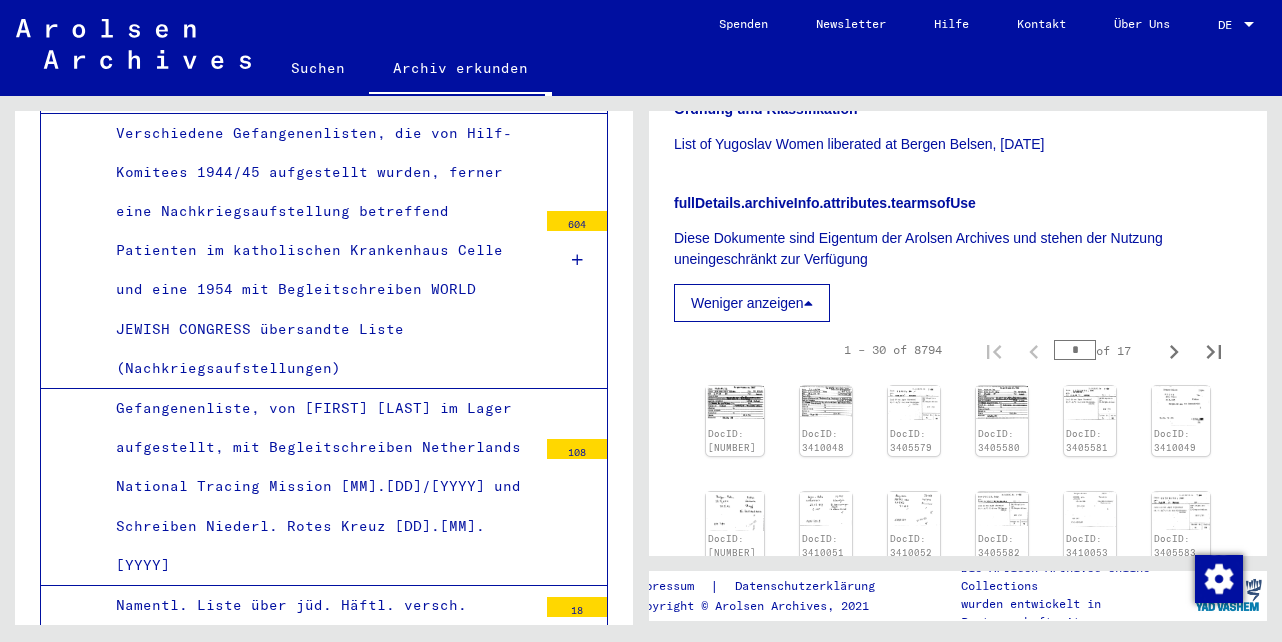 scroll, scrollTop: 1461, scrollLeft: 0, axis: vertical 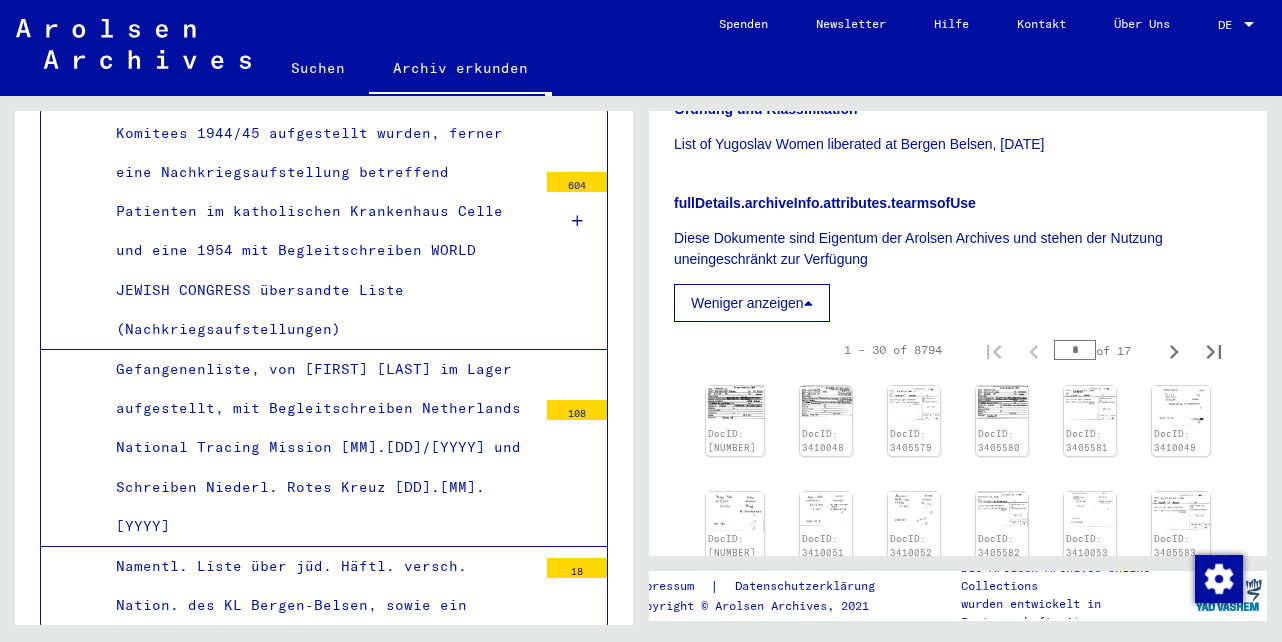 click on "Gefangenenliste, von [FIRST] [LAST] im Lager aufgestellt, mit Begleitschreiben Netherlands National Tracing Mission [MM].[DD]/[YYYY] und Schreiben Niederl. Rotes Kreuz [DD].[MM].[YYYY]" at bounding box center [319, 448] 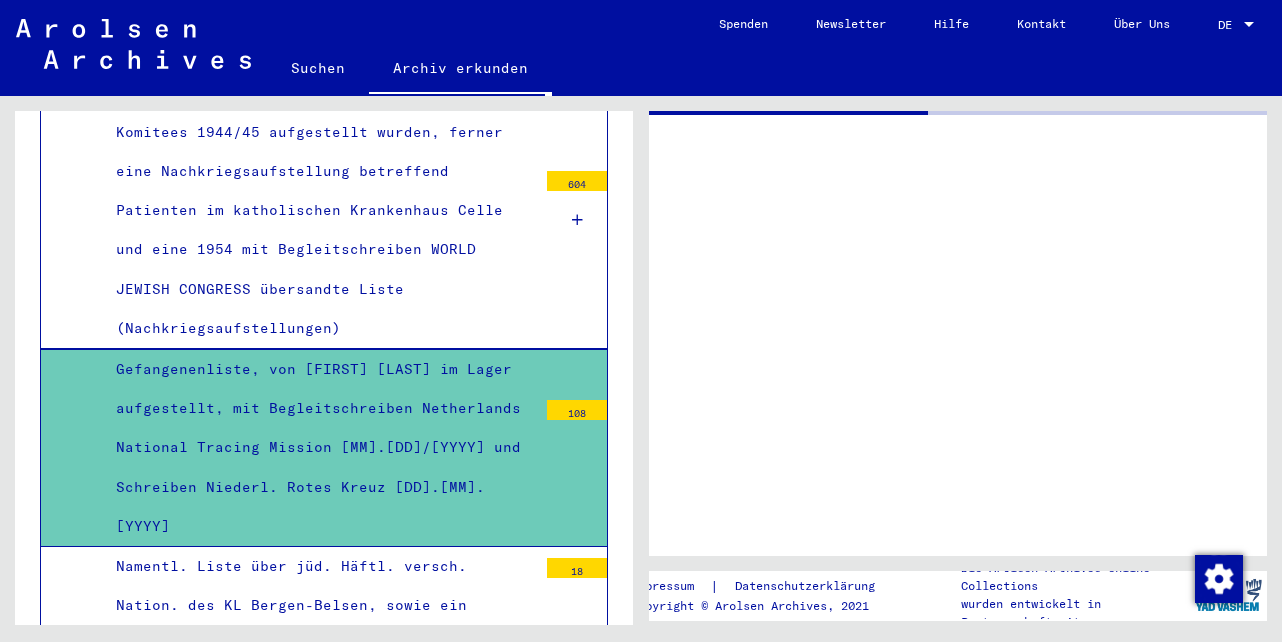 scroll, scrollTop: 0, scrollLeft: 0, axis: both 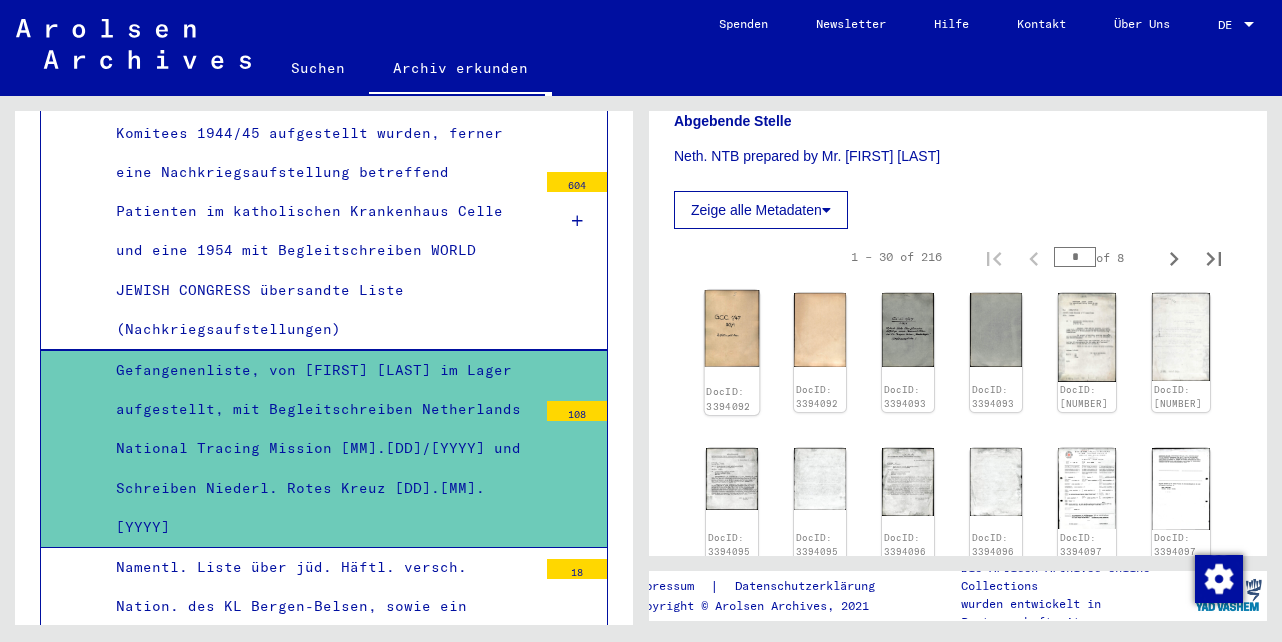 click 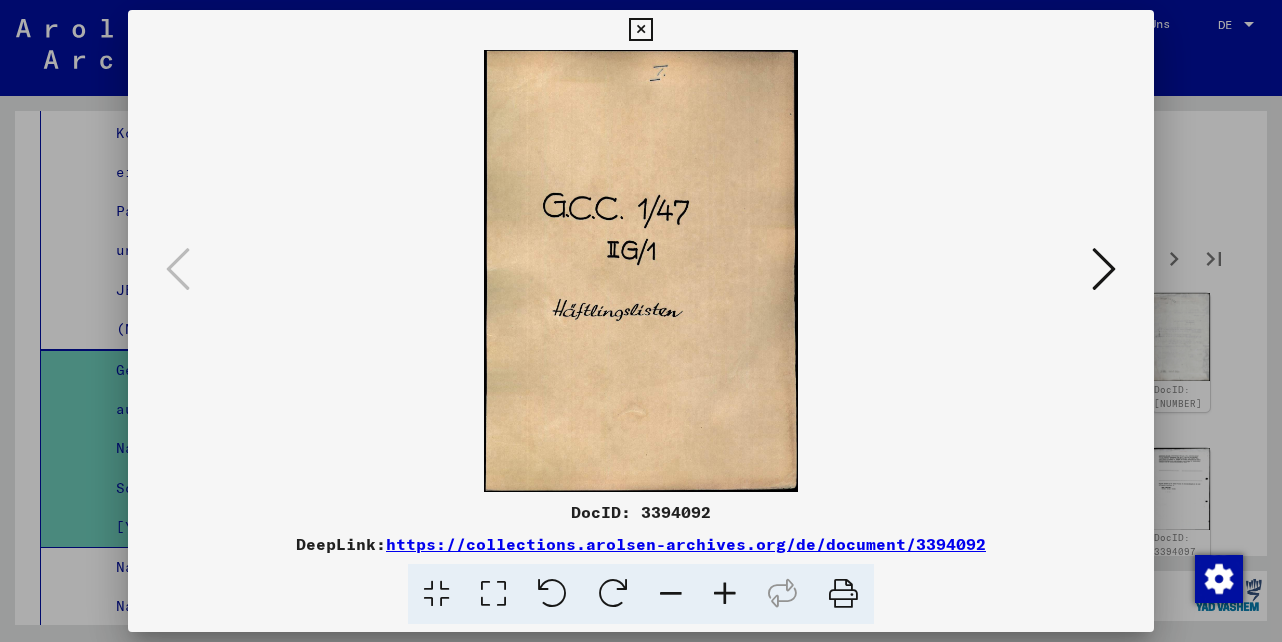 click at bounding box center (1104, 269) 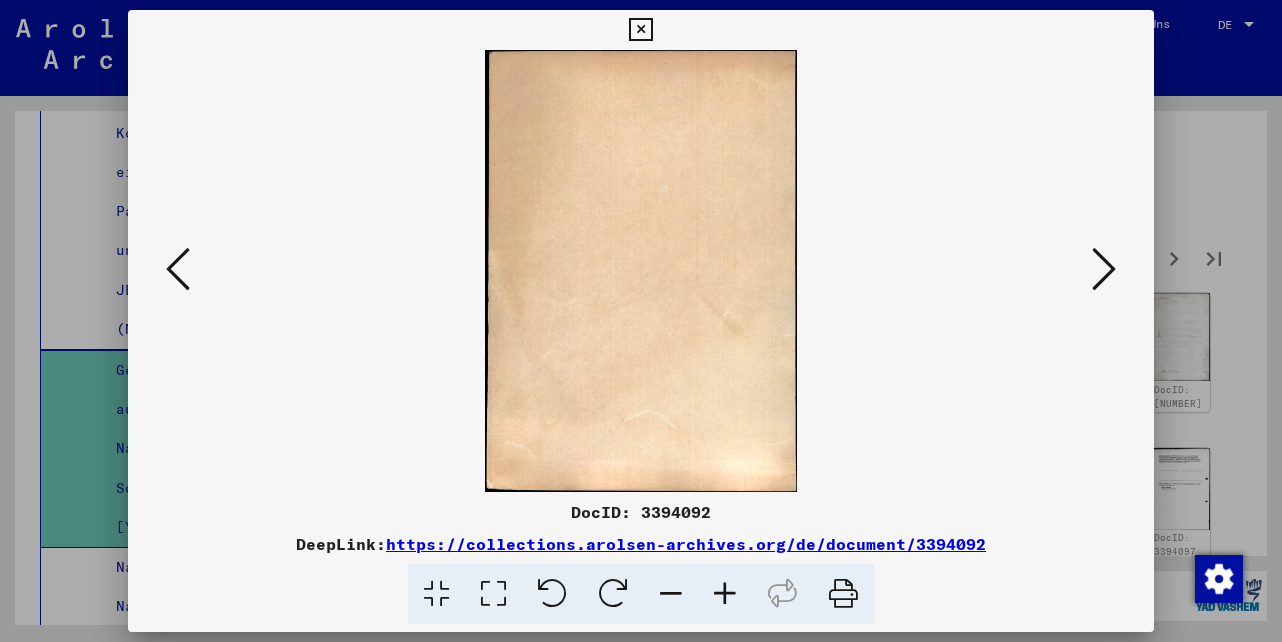 click at bounding box center [1104, 269] 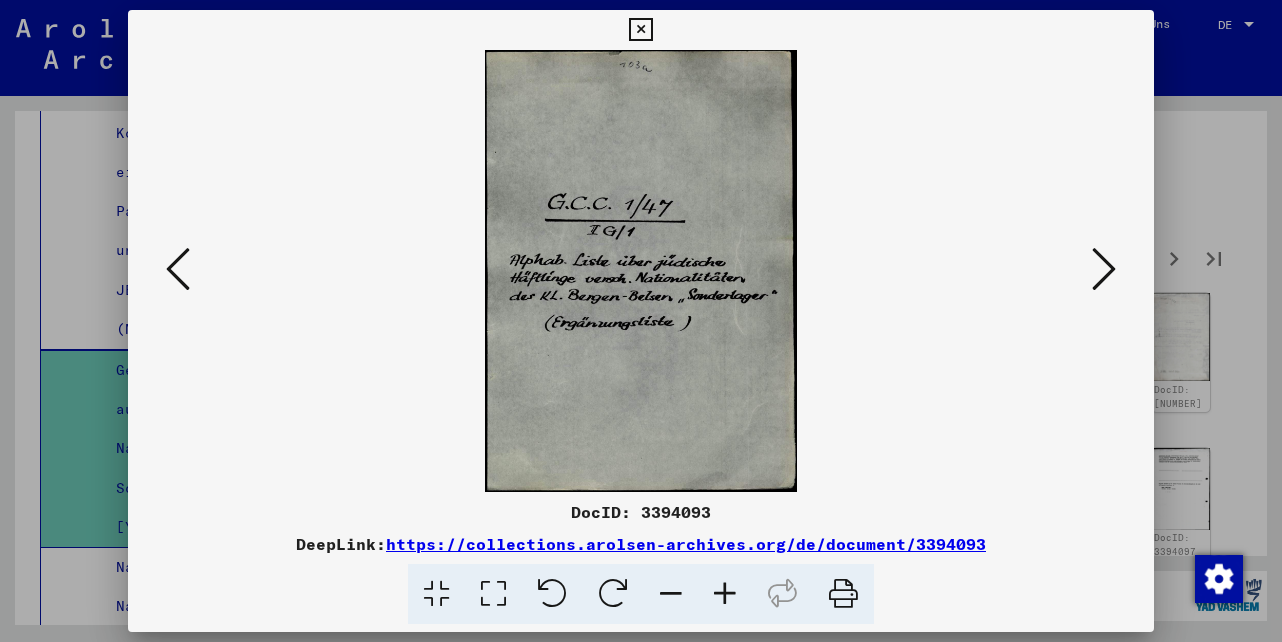 click at bounding box center (1104, 269) 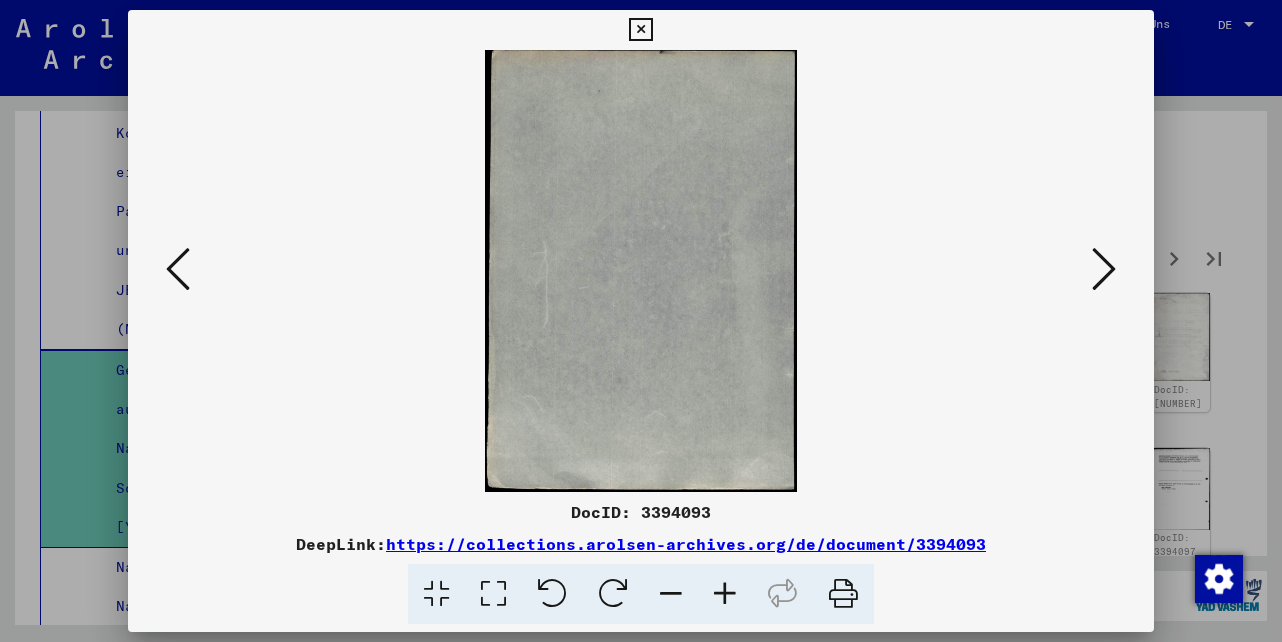 click at bounding box center (1104, 269) 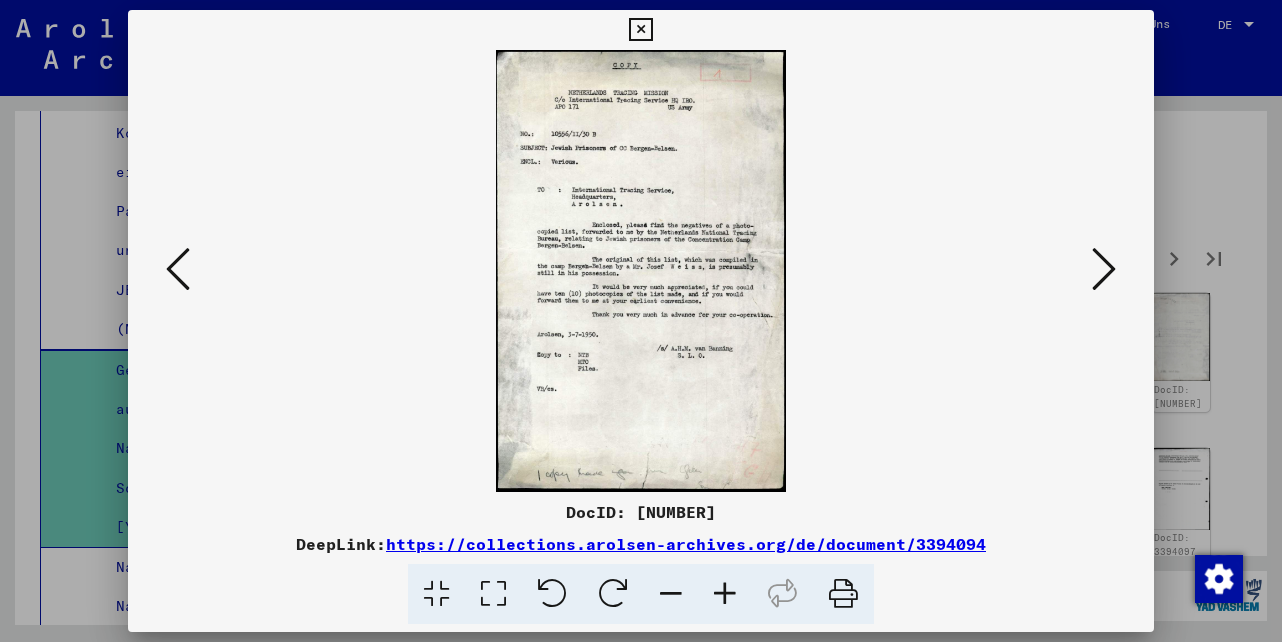 click at bounding box center (1104, 269) 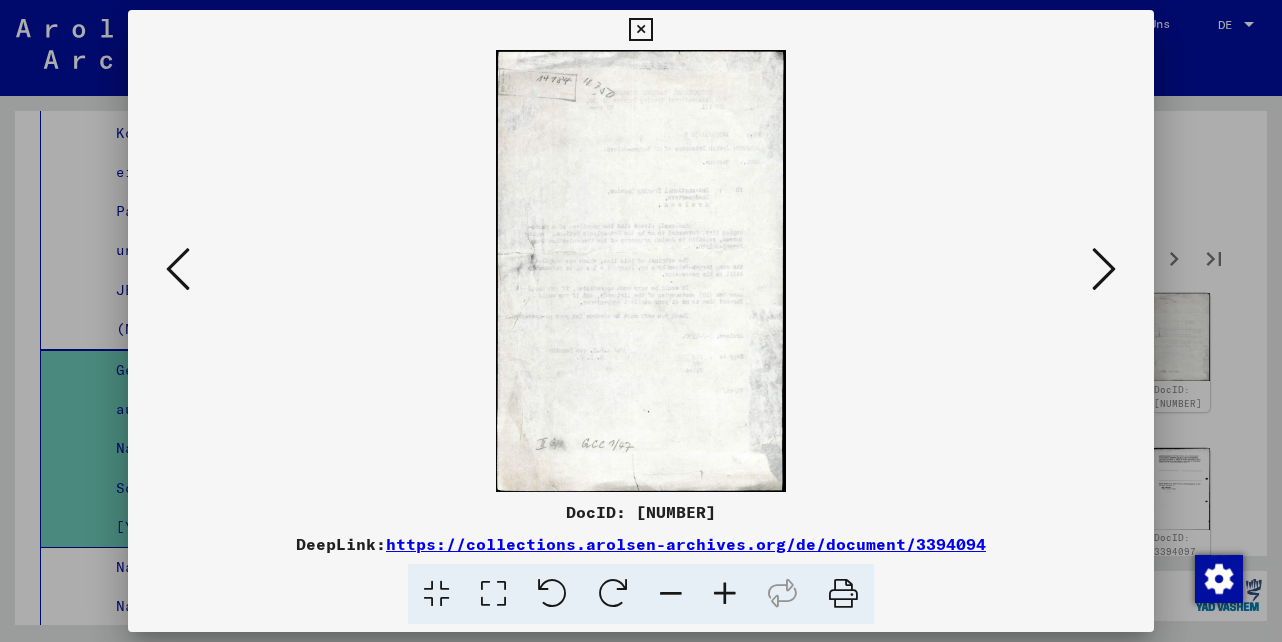 click at bounding box center (640, 30) 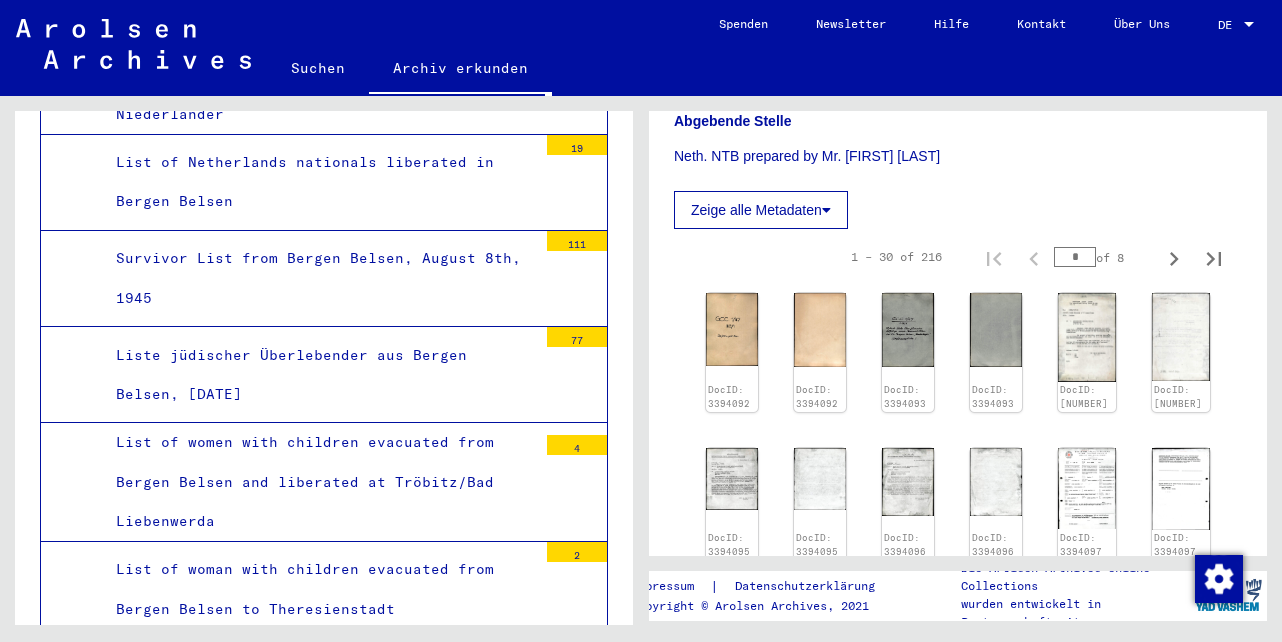 scroll, scrollTop: 3260, scrollLeft: 0, axis: vertical 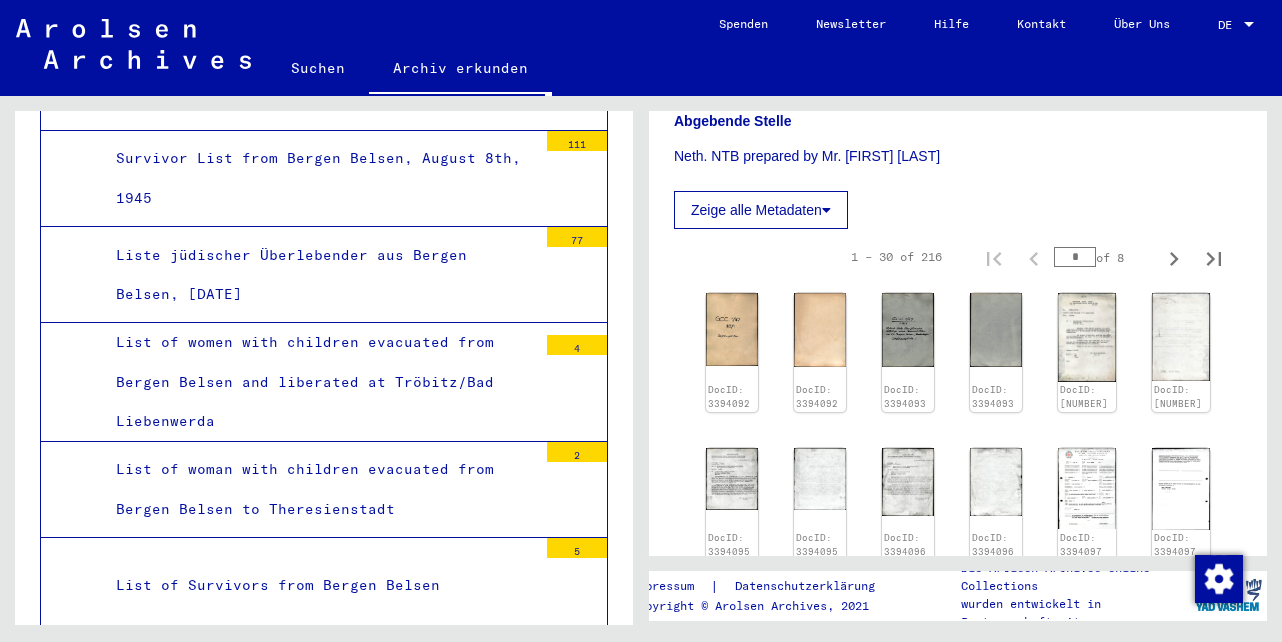click on "List of women with children evacuated from Bergen Belsen and liberated at      Tröbitz/Bad Liebenwerda" at bounding box center [319, 382] 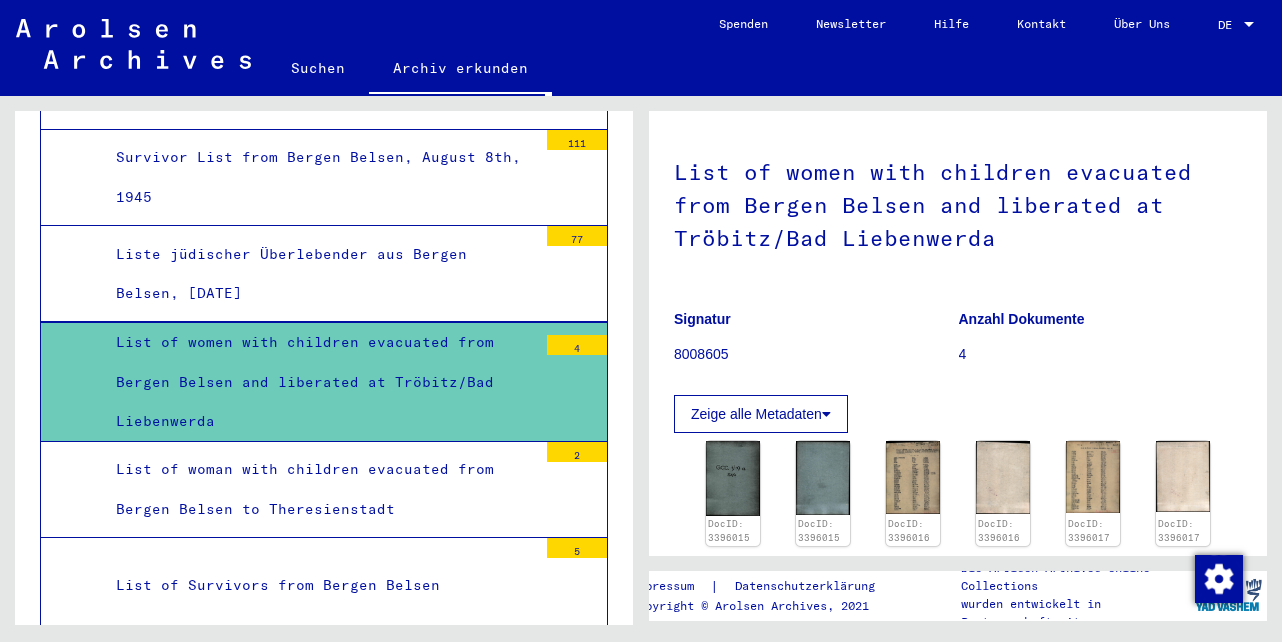 scroll, scrollTop: 200, scrollLeft: 0, axis: vertical 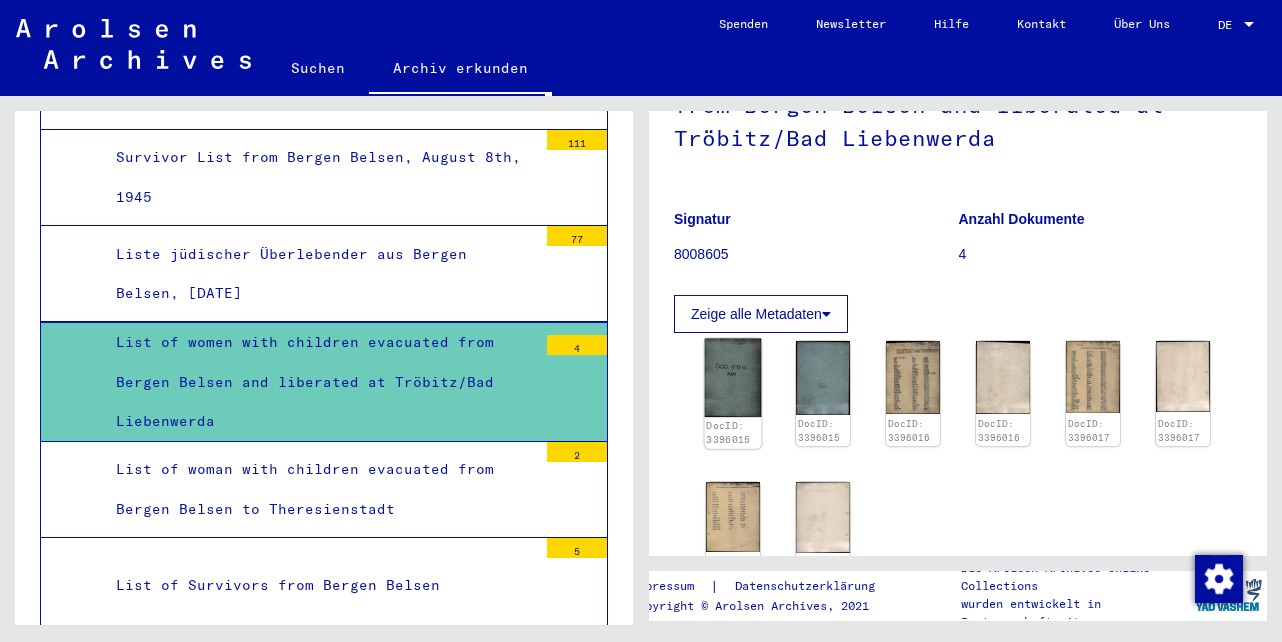 click 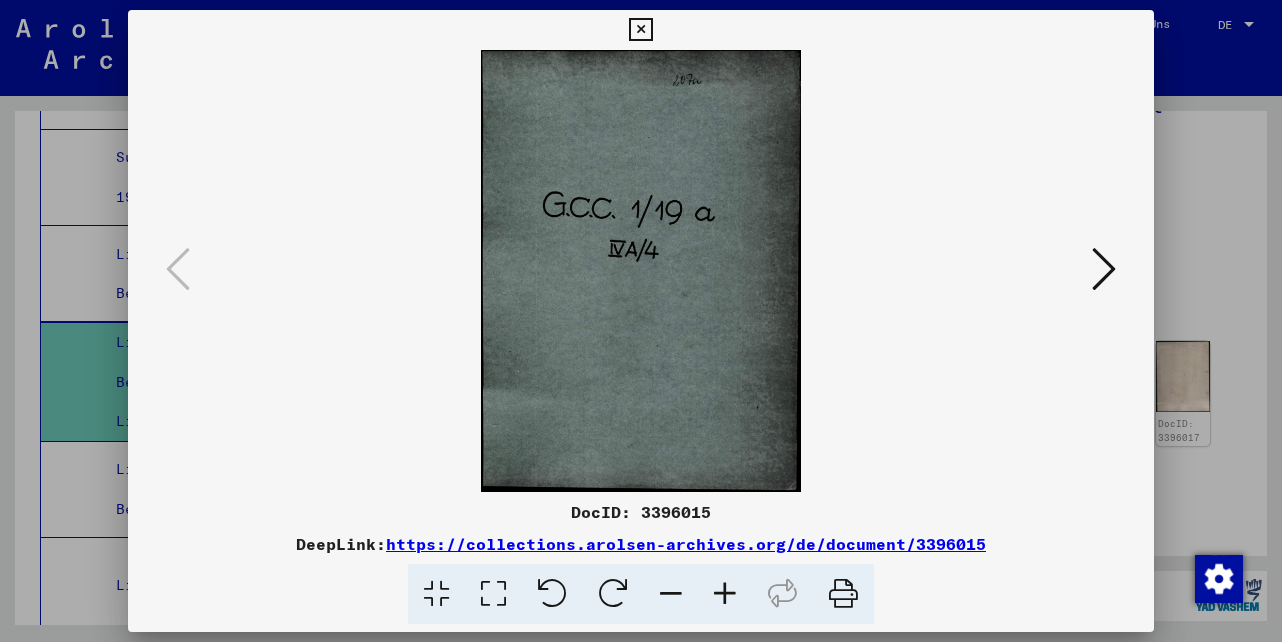 click at bounding box center (1104, 269) 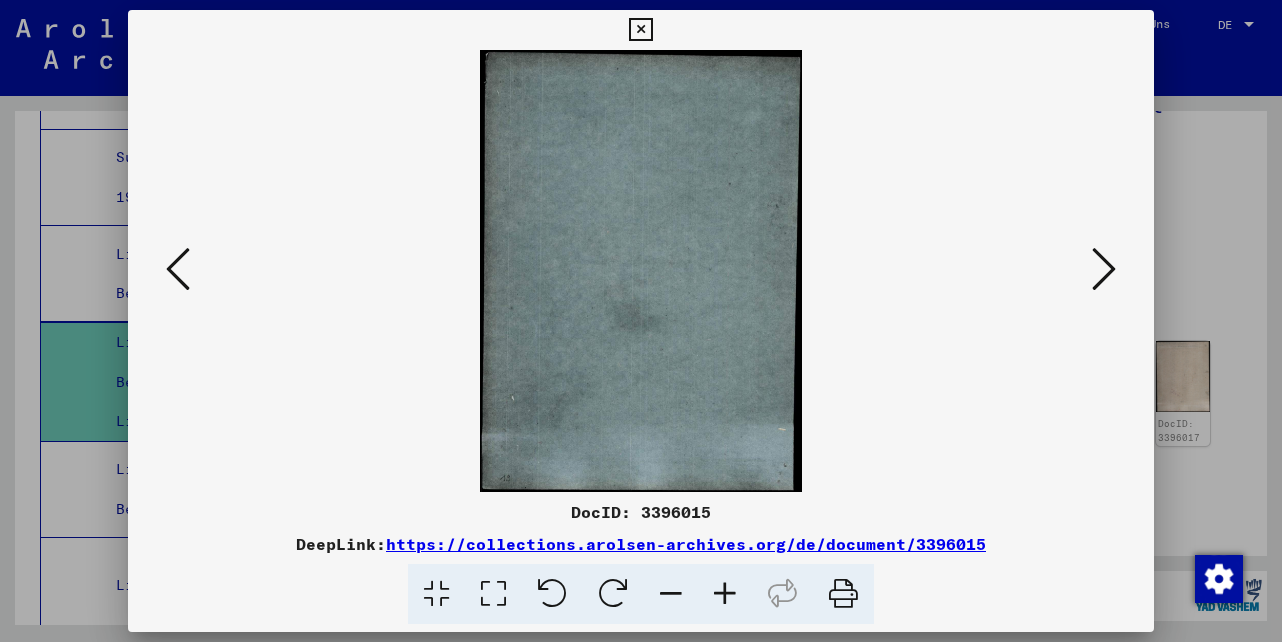 click at bounding box center [1104, 269] 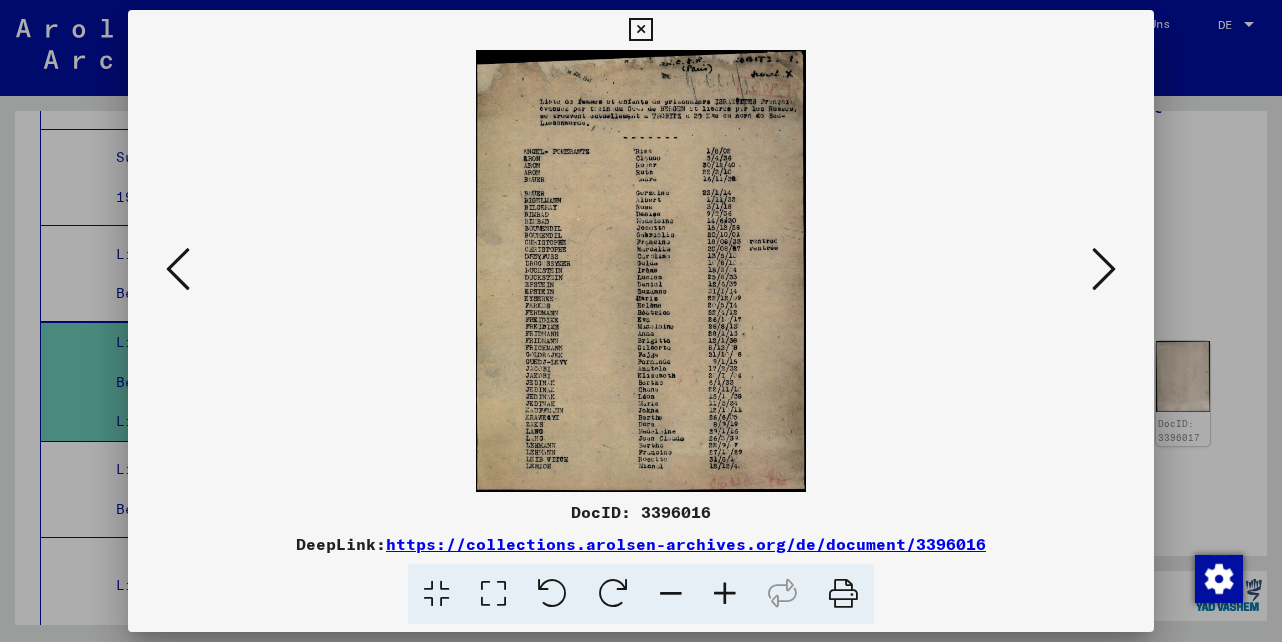 click at bounding box center [1104, 269] 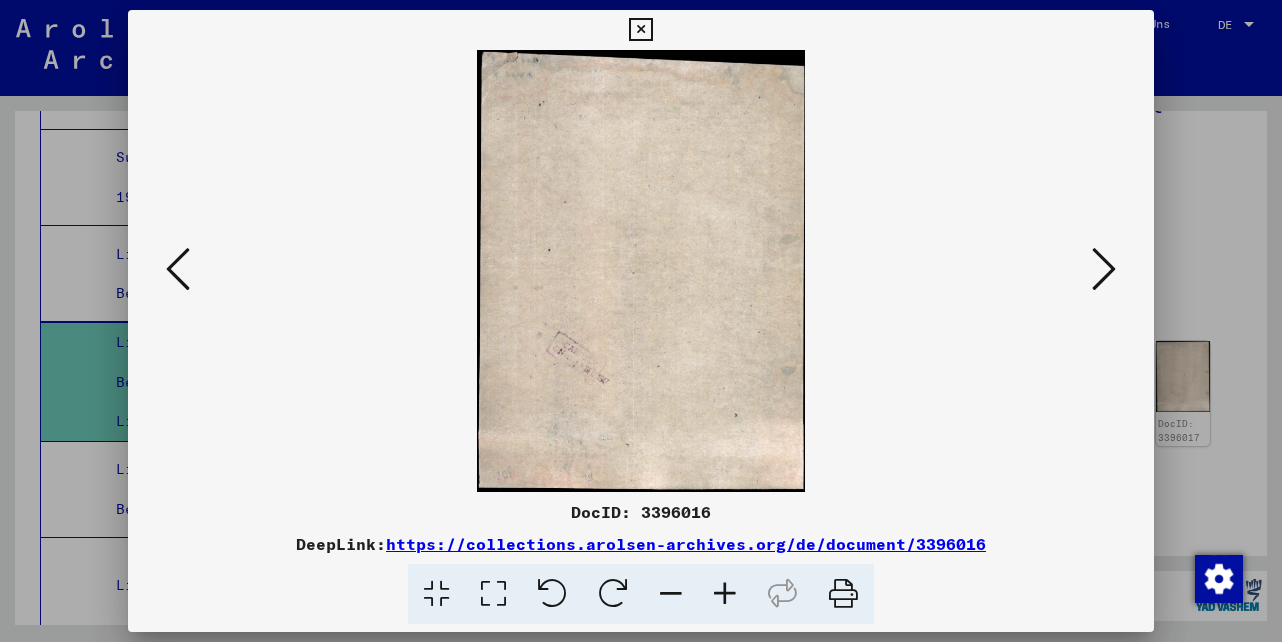 click at bounding box center (1104, 269) 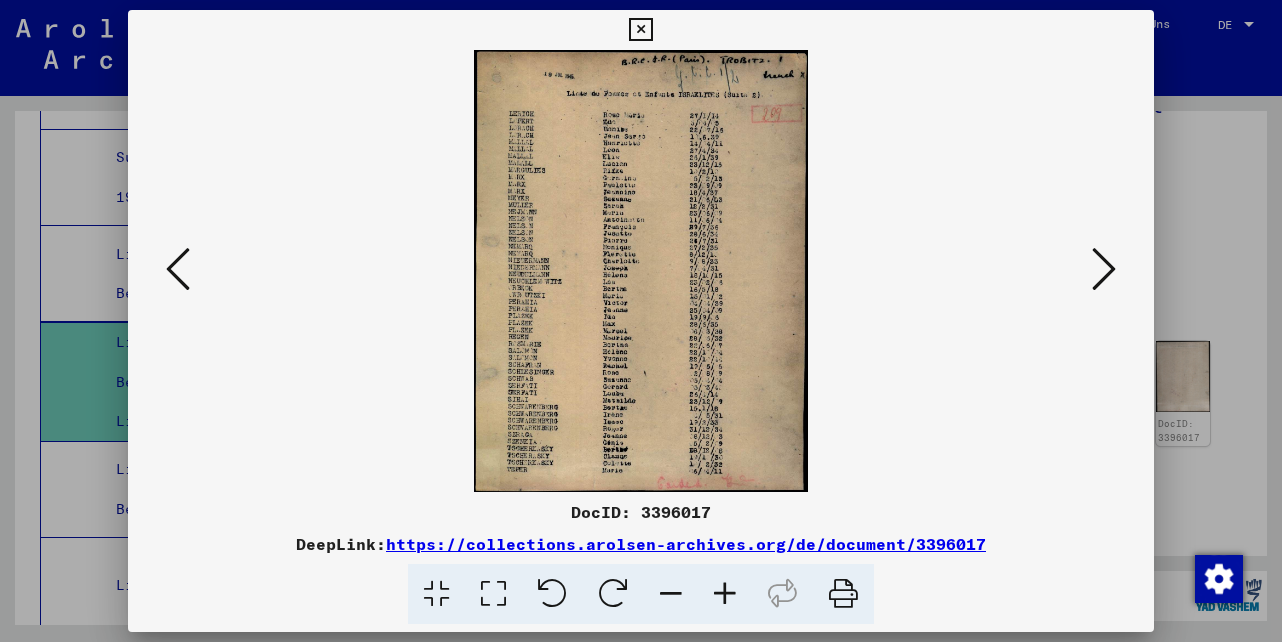 click at bounding box center (1104, 269) 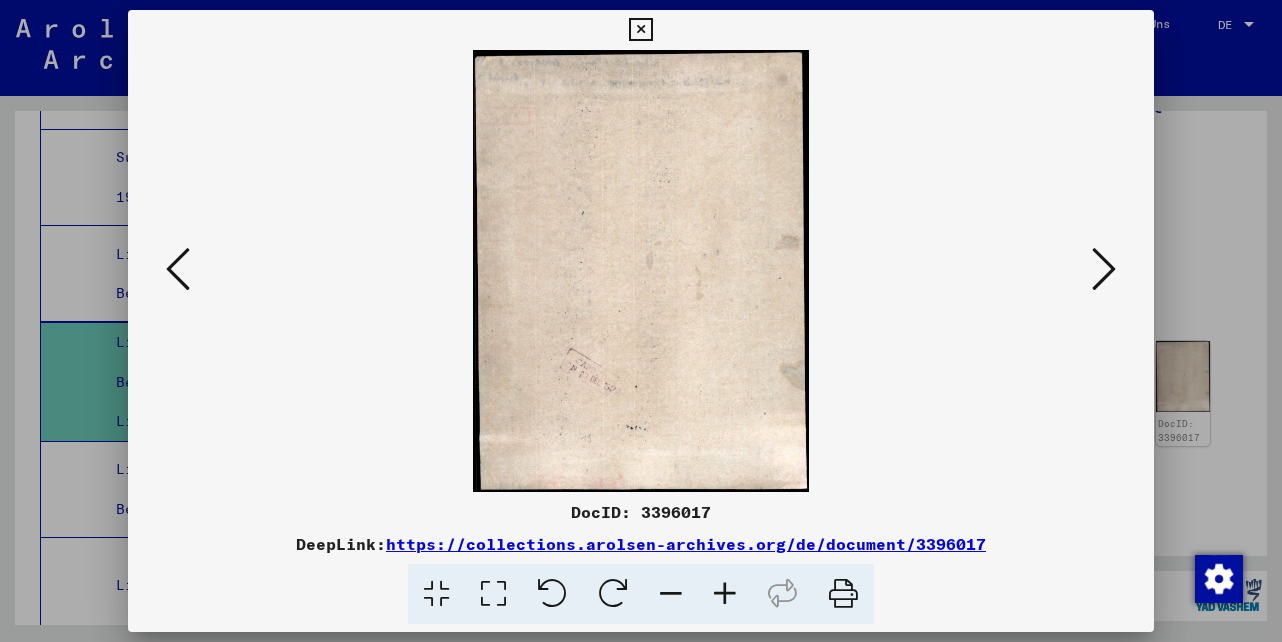 click at bounding box center [1104, 269] 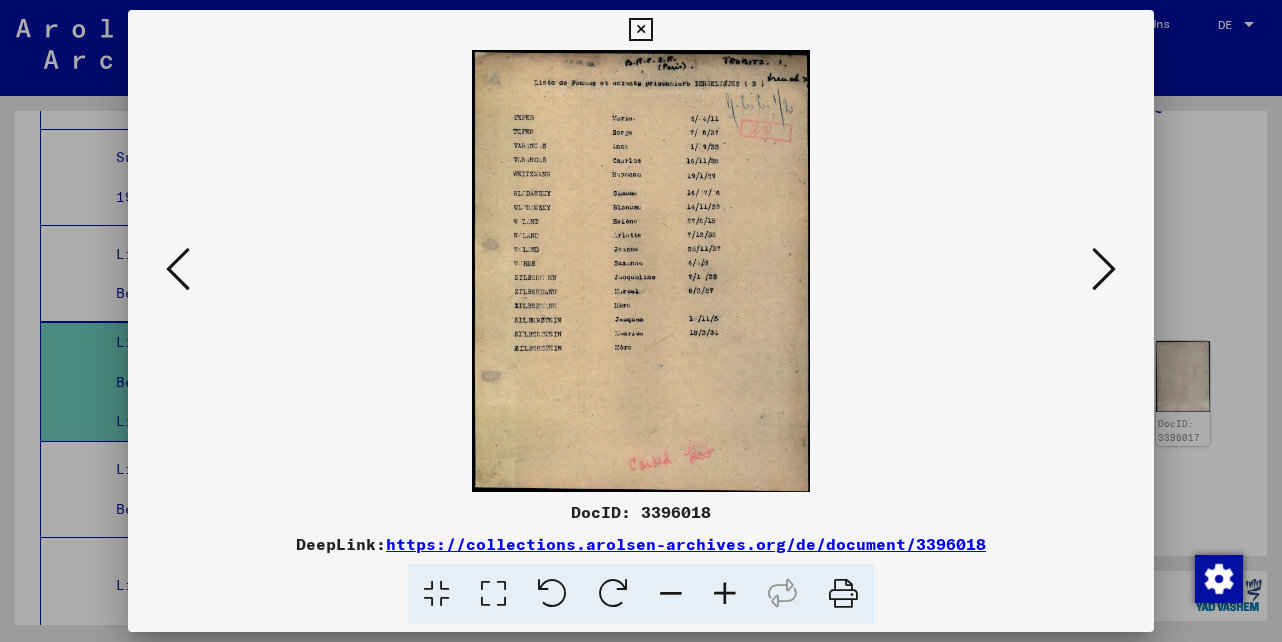 click at bounding box center (1104, 269) 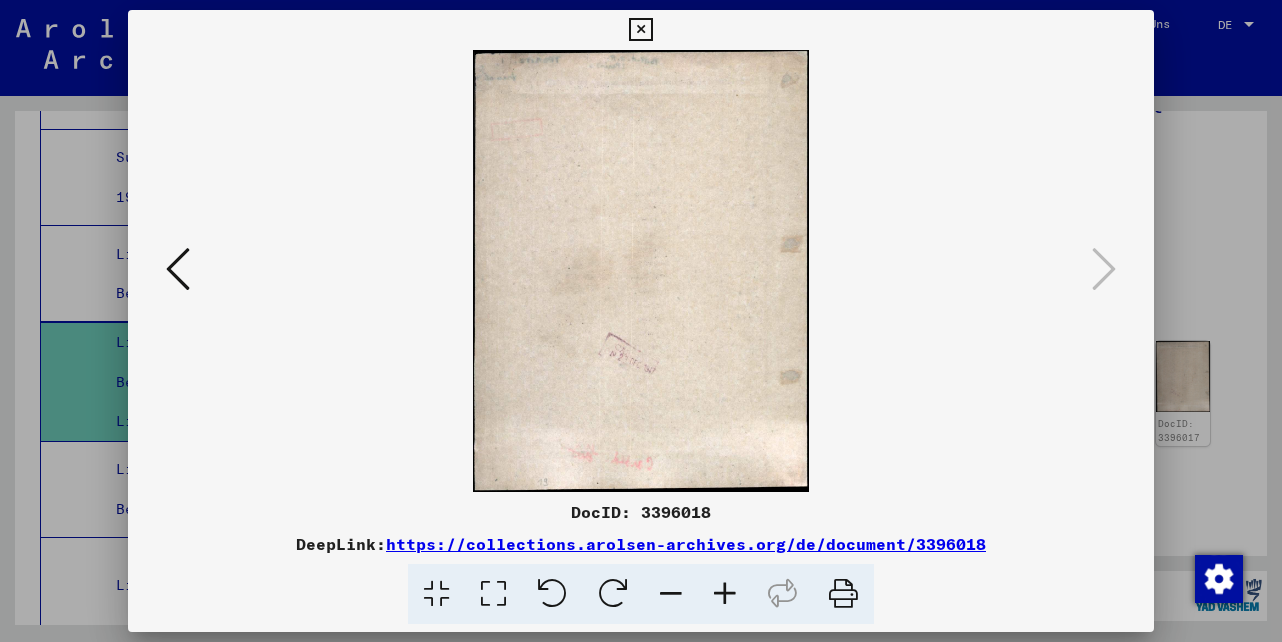 click at bounding box center (640, 30) 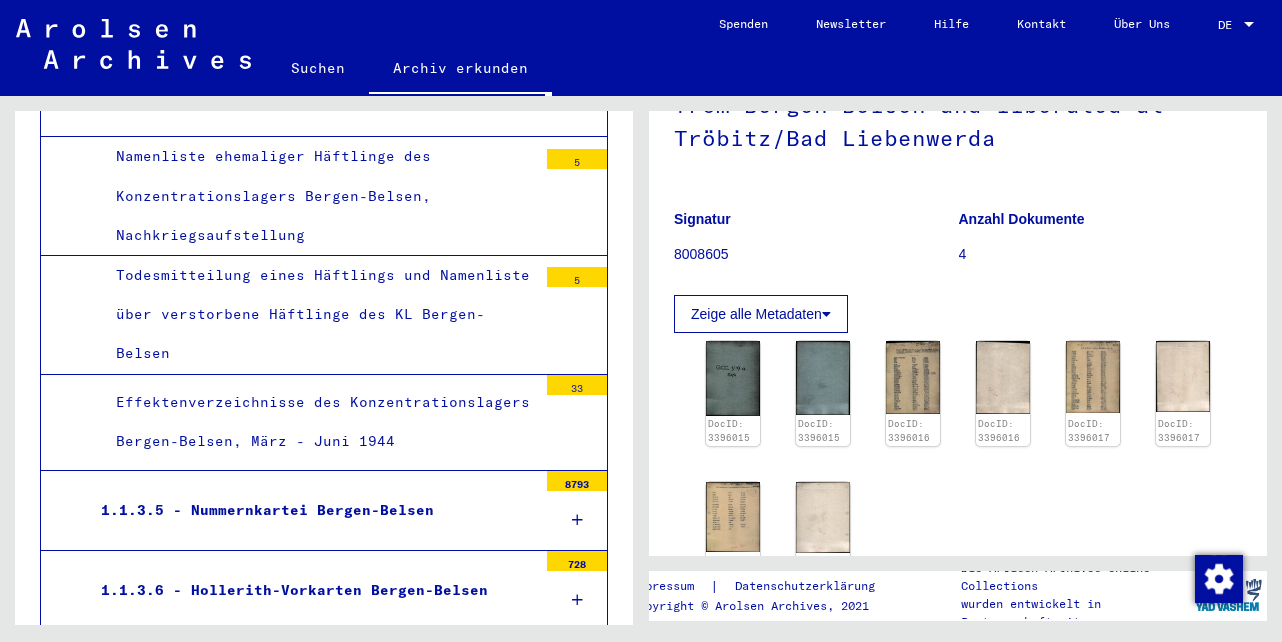 scroll, scrollTop: 7560, scrollLeft: 0, axis: vertical 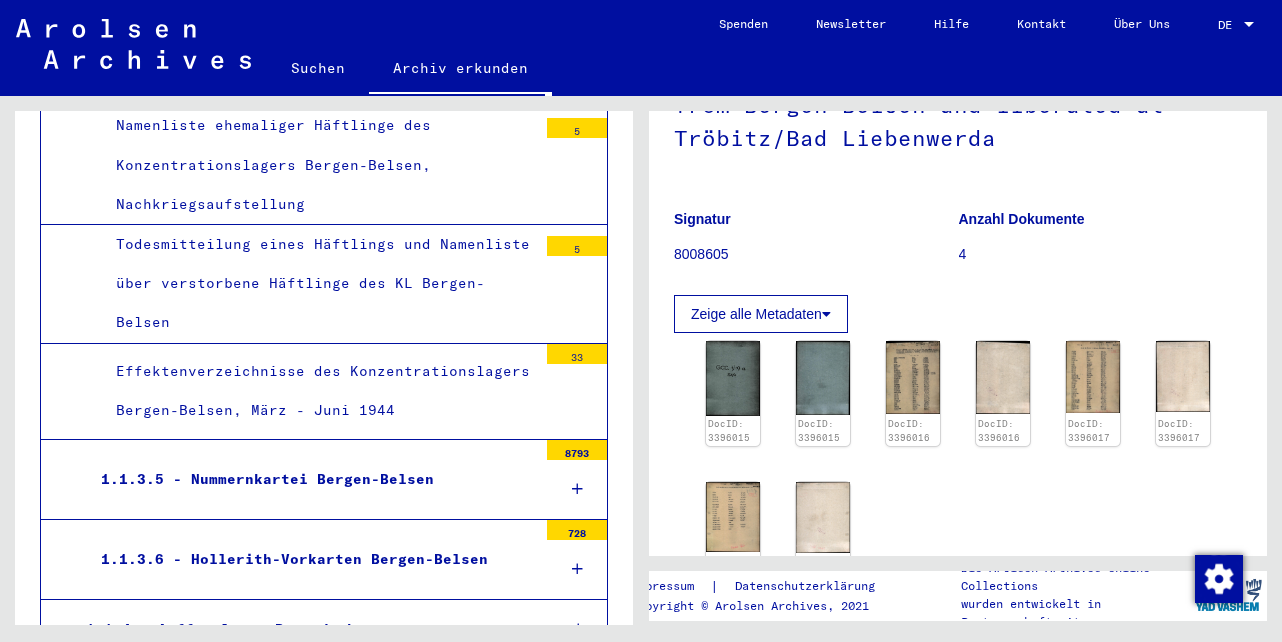 click at bounding box center [577, 489] 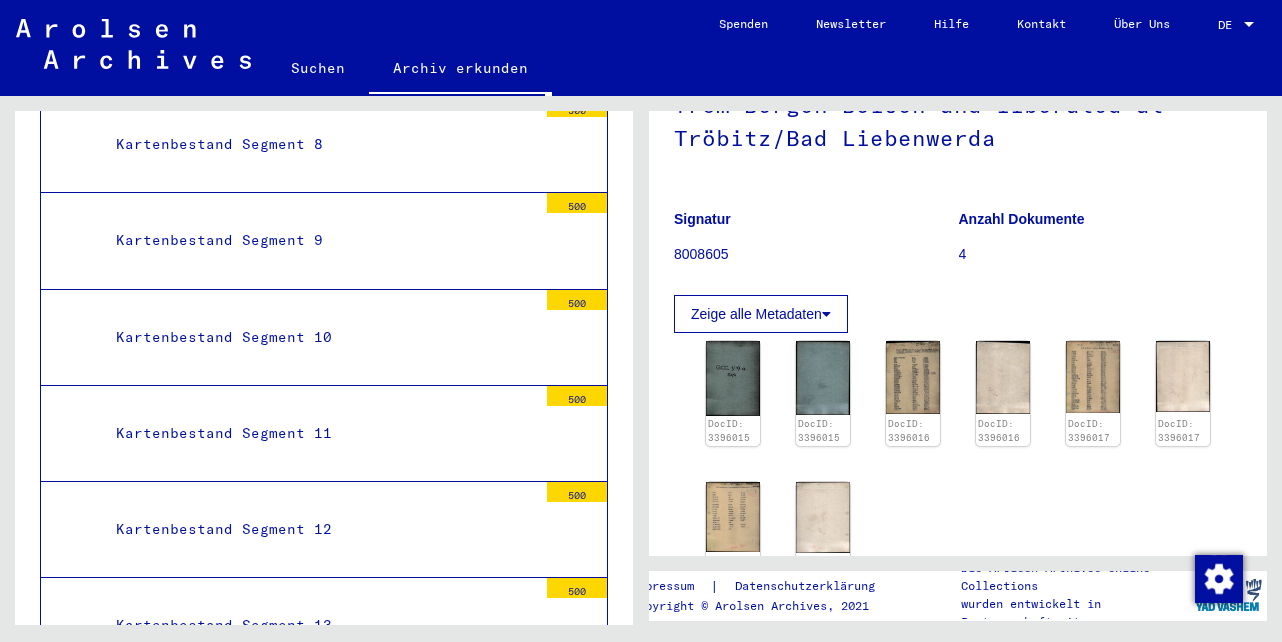 scroll, scrollTop: 8459, scrollLeft: 0, axis: vertical 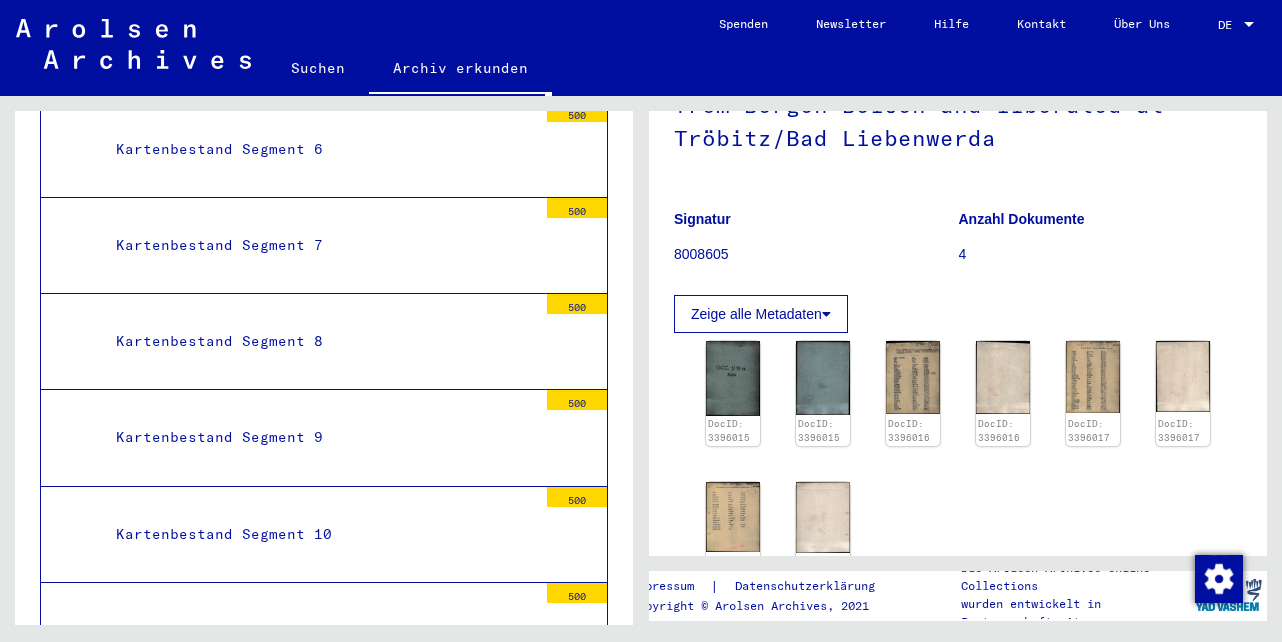 click on "Suchen" 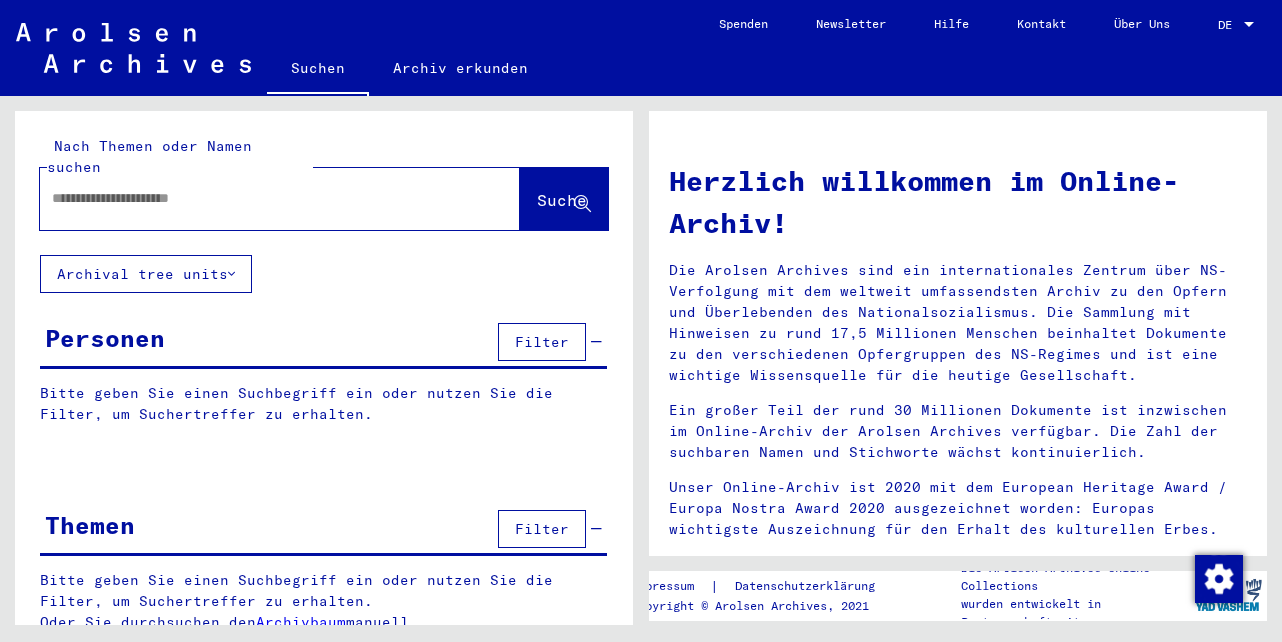 click 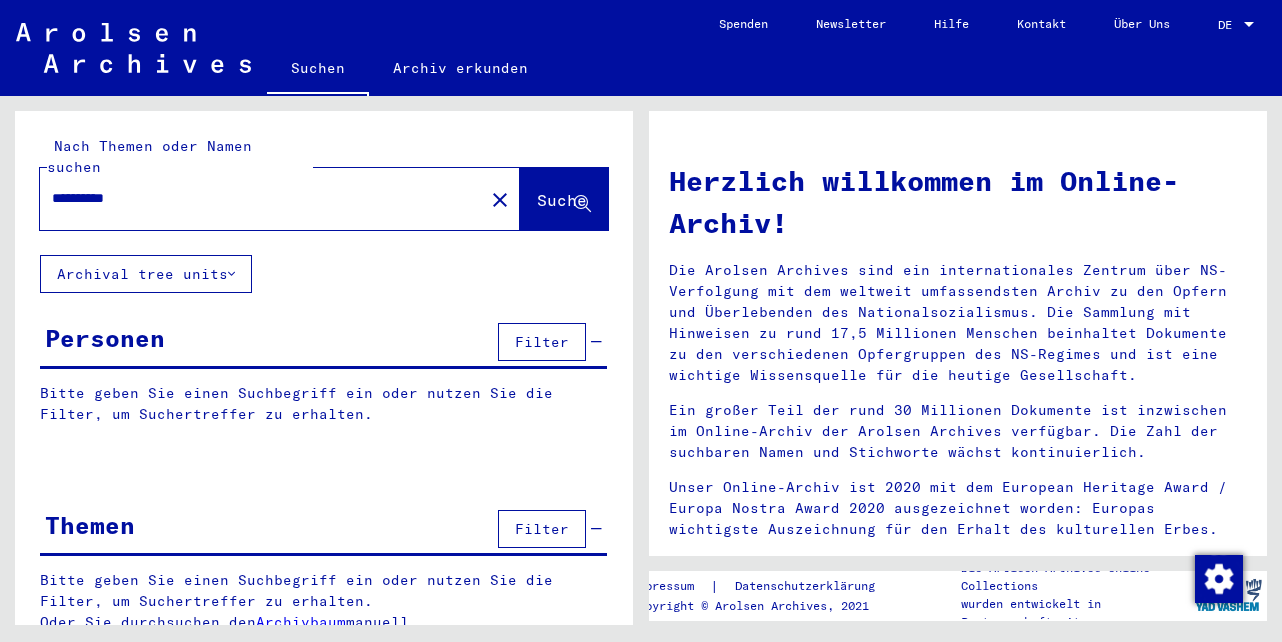 type on "**********" 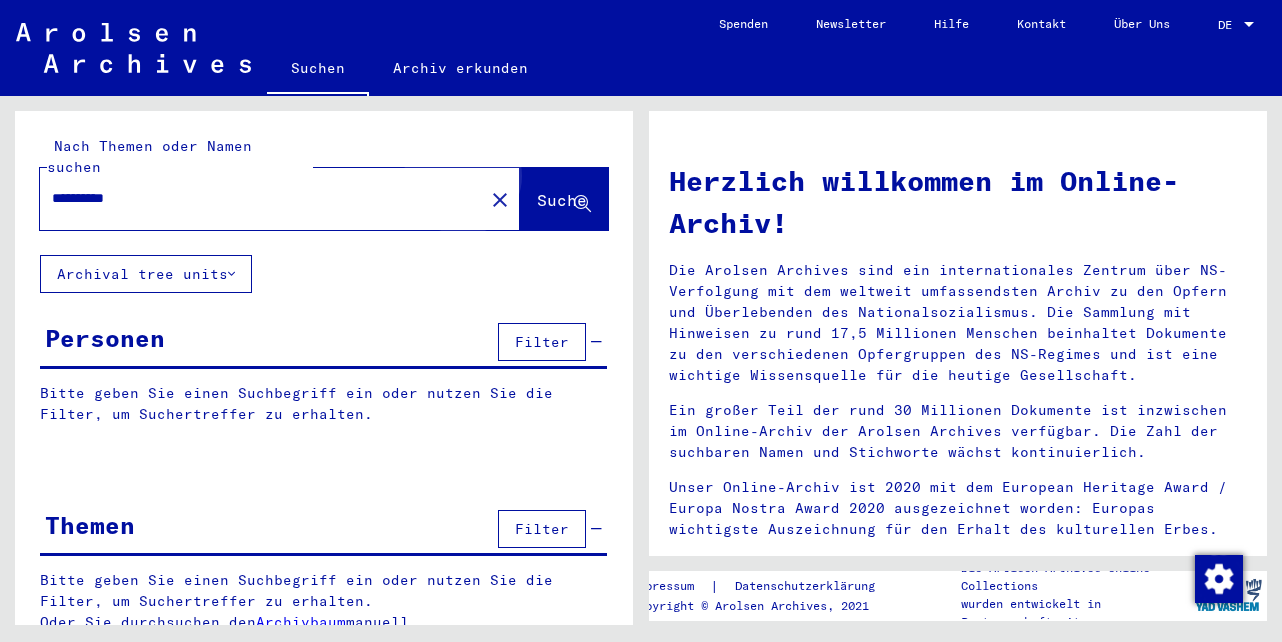 click on "Suche" 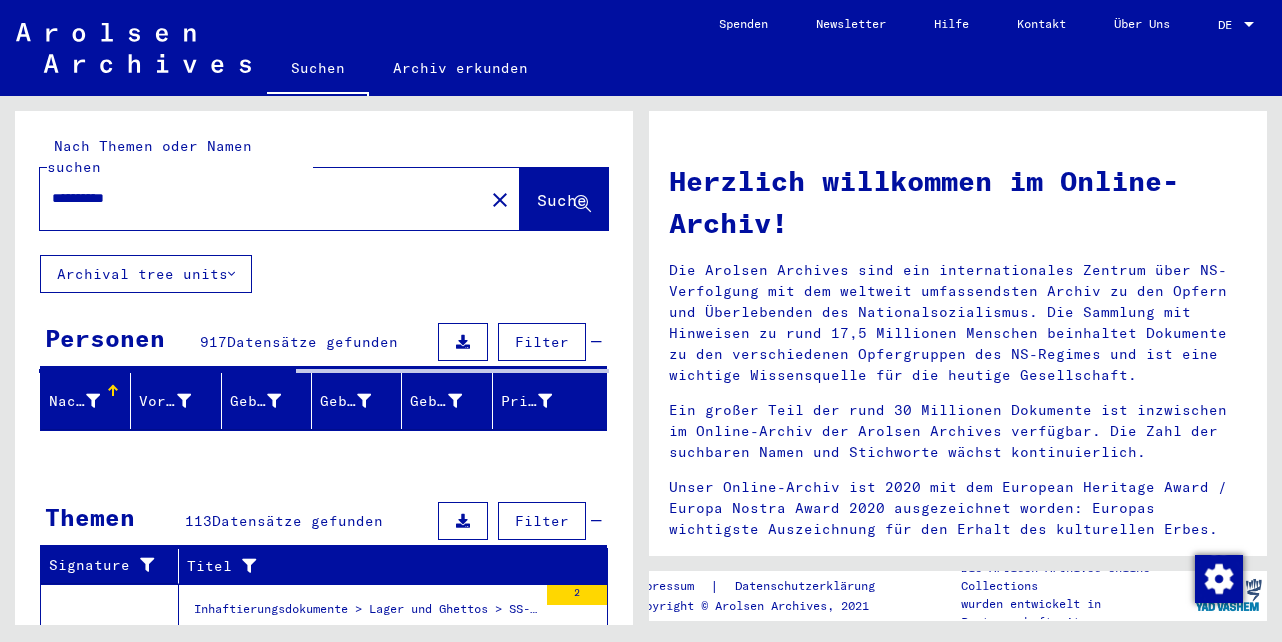 click on "Filter" at bounding box center (542, 342) 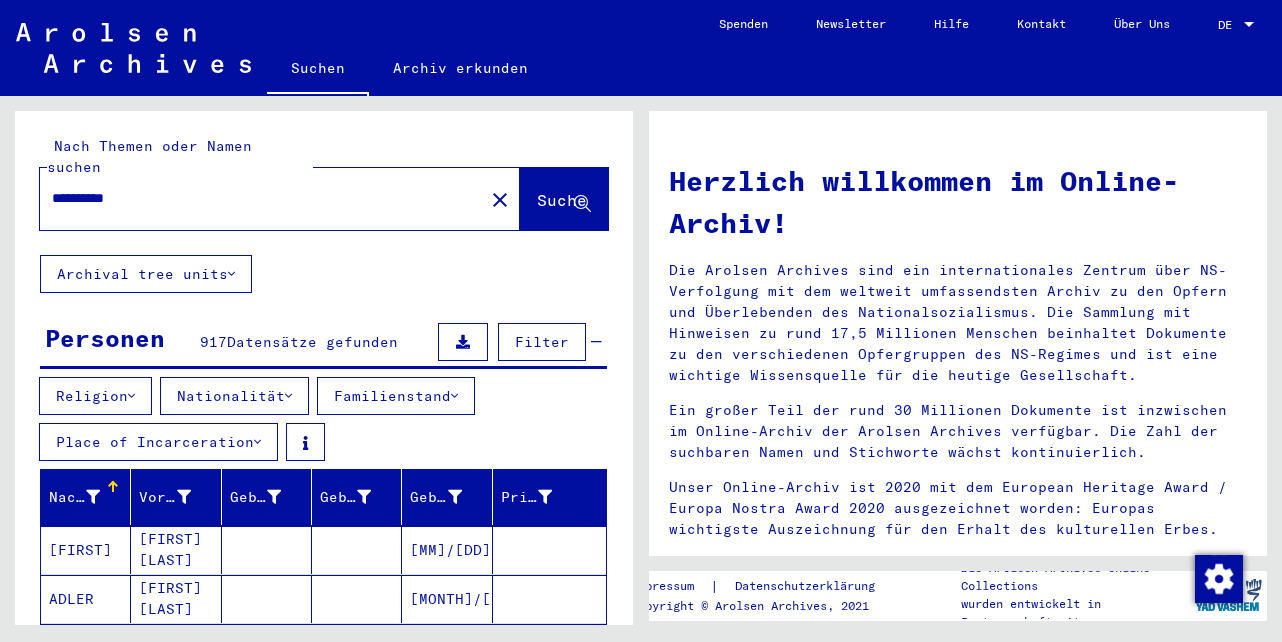 click on "Nationalität" at bounding box center (234, 396) 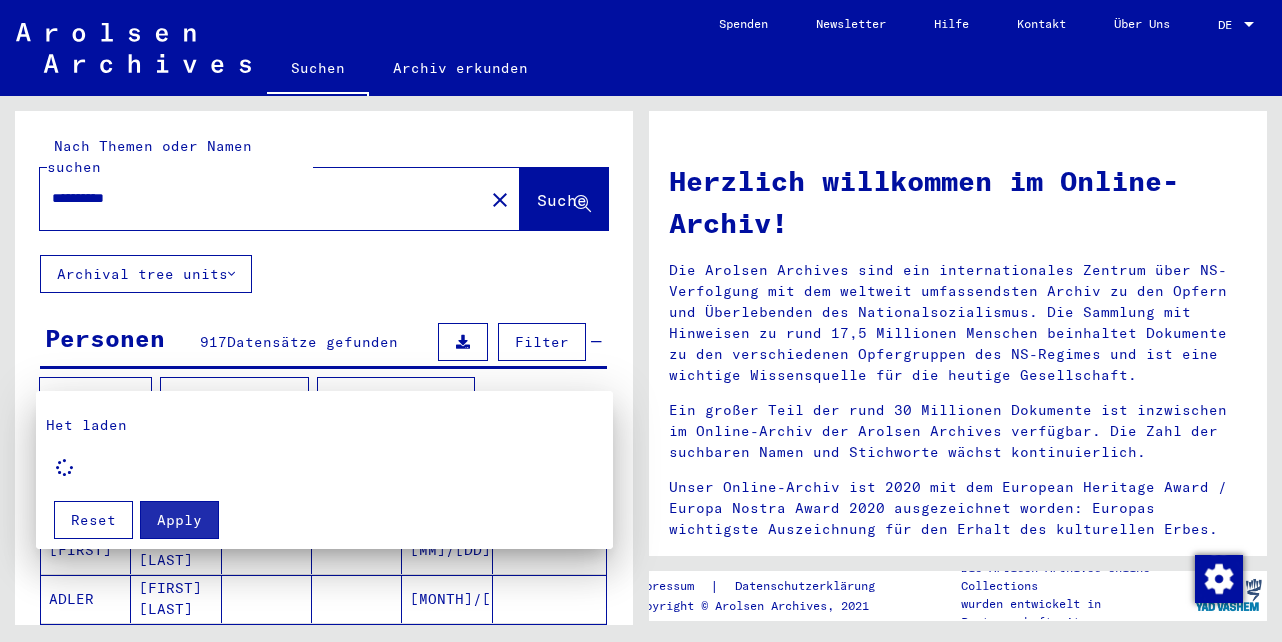 click at bounding box center [641, 321] 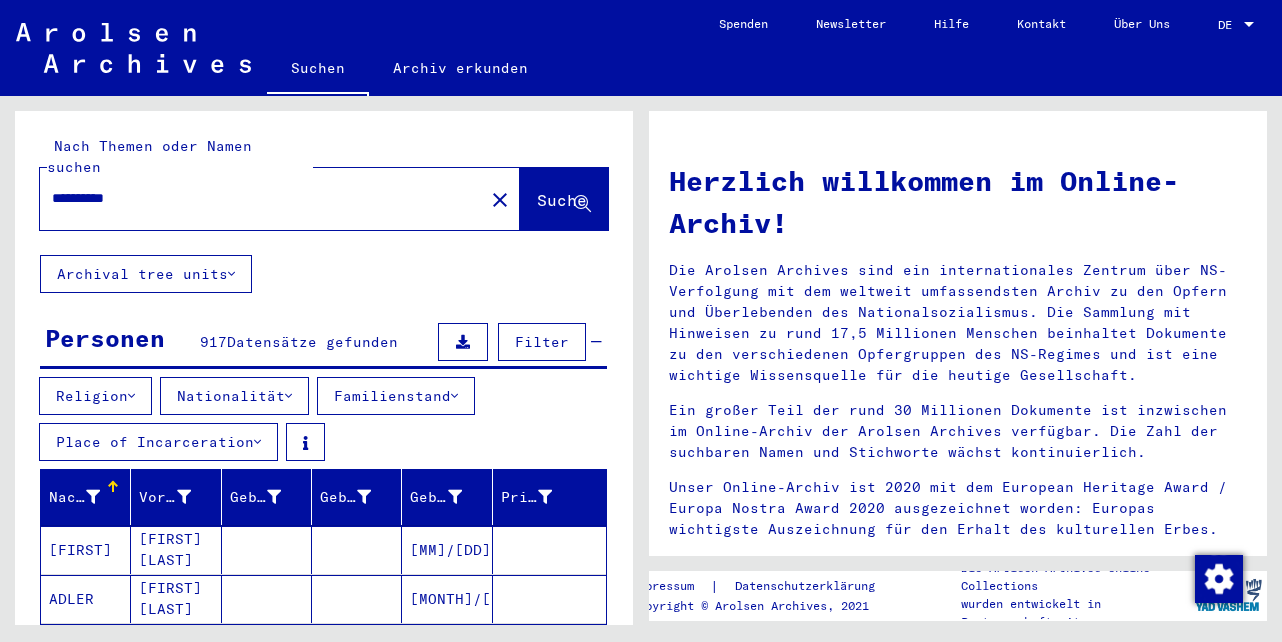 click on "Familienstand" at bounding box center (396, 396) 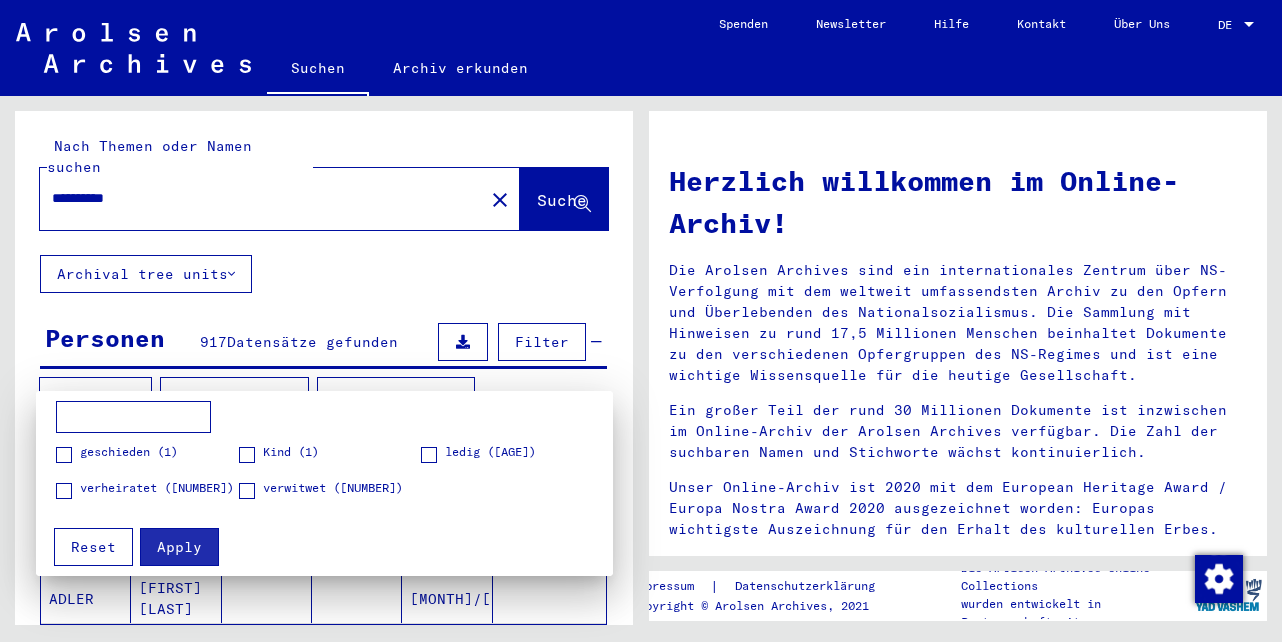 click on "verheiratet ([NUMBER])" at bounding box center (157, 488) 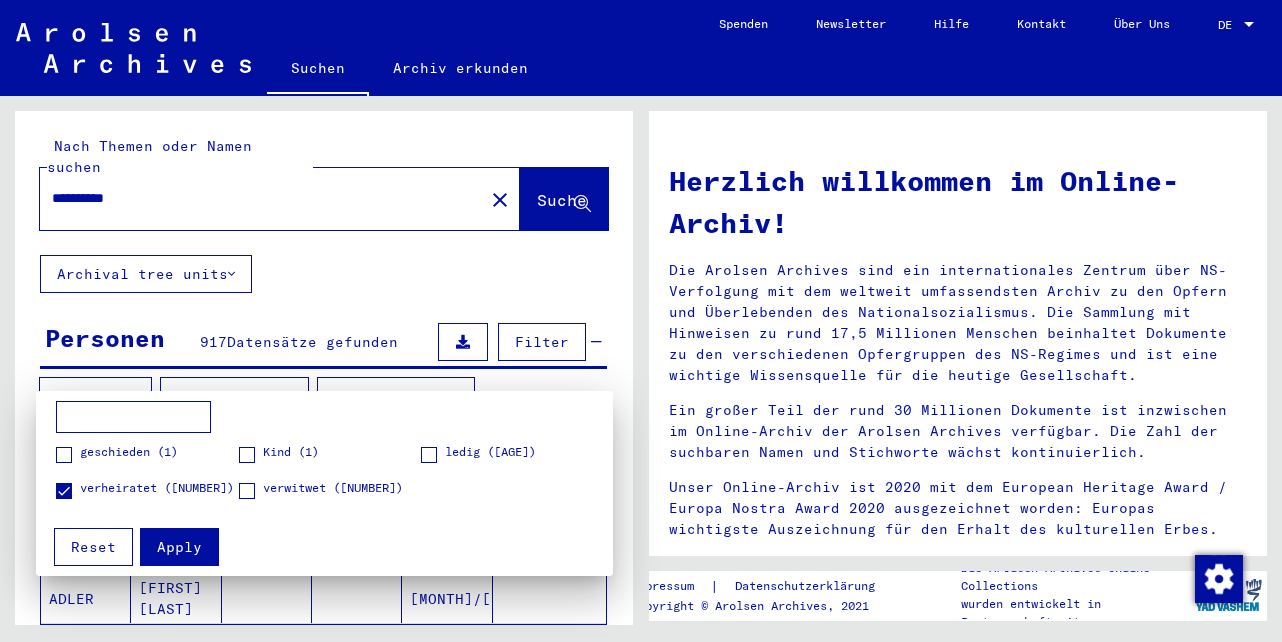 click on "Apply" at bounding box center [179, 547] 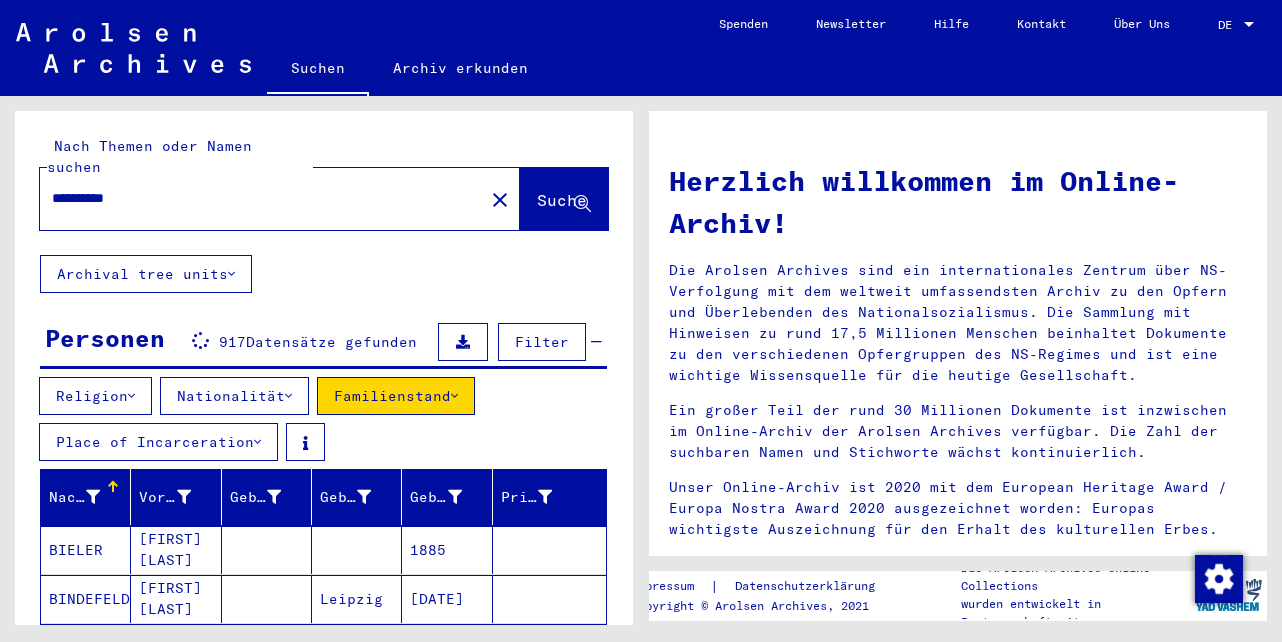 click on "Place of Incarceration" at bounding box center [158, 442] 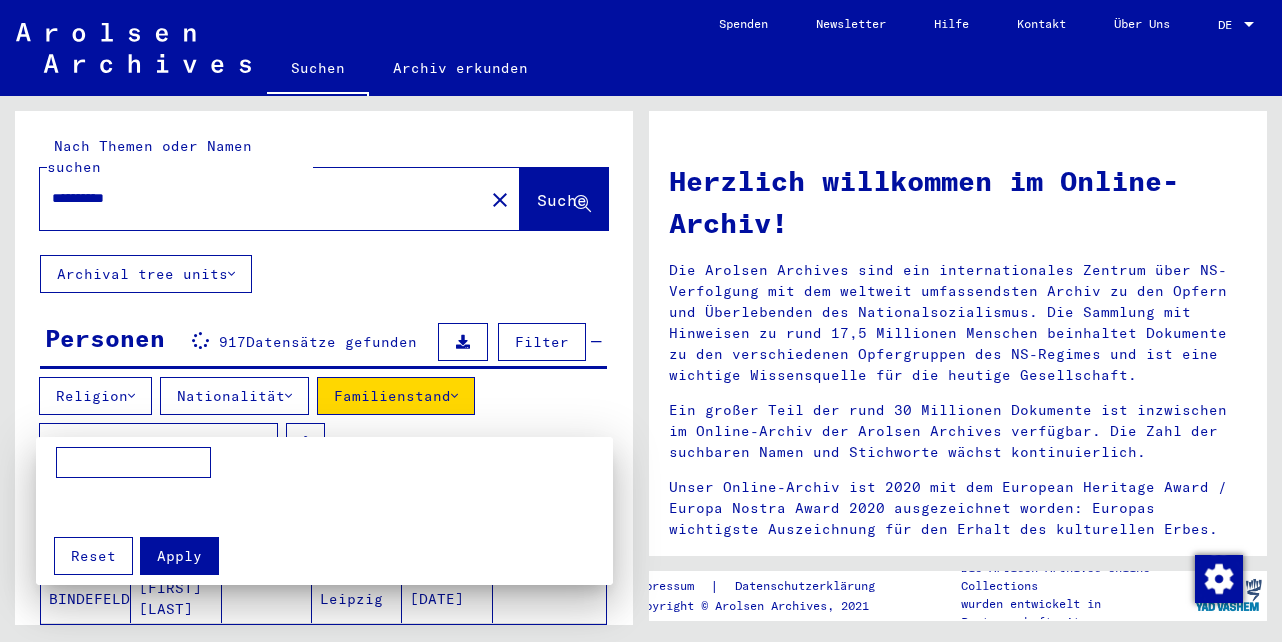 click at bounding box center [133, 463] 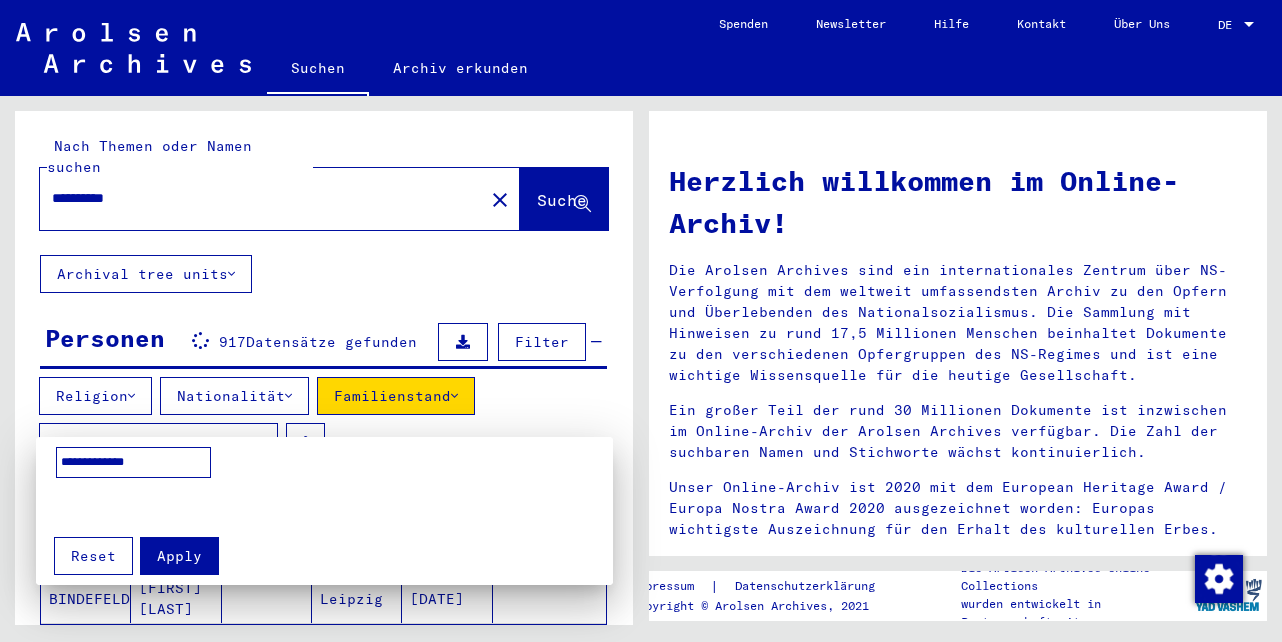 type on "**********" 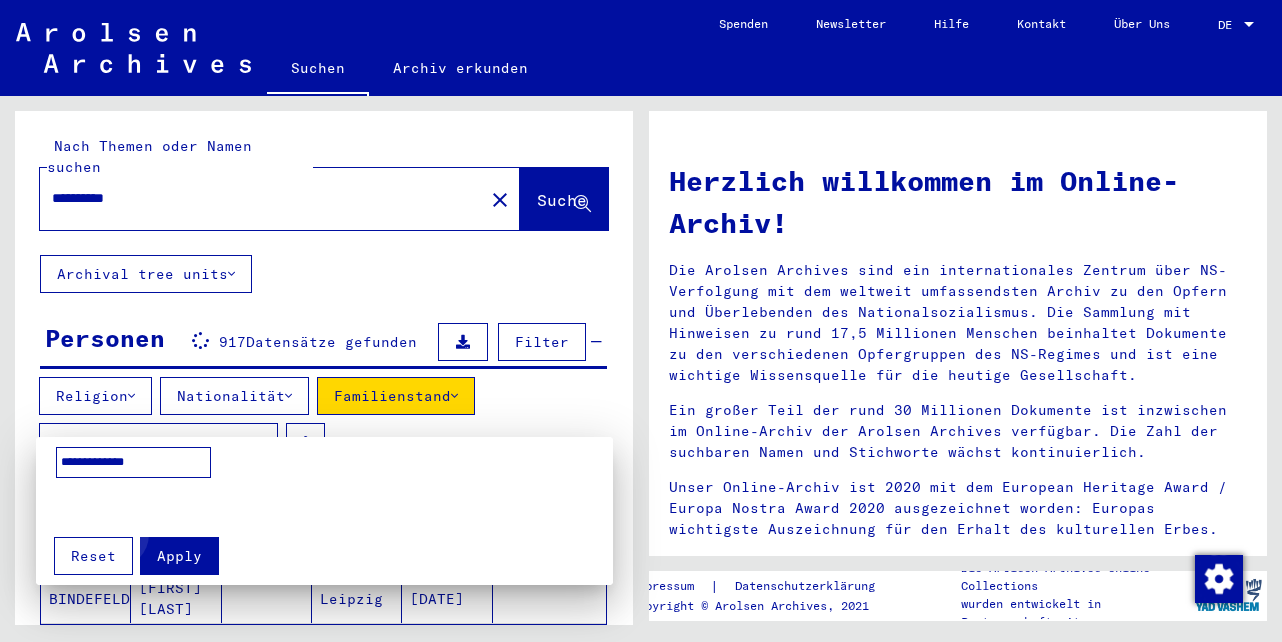 click on "Apply" at bounding box center [179, 556] 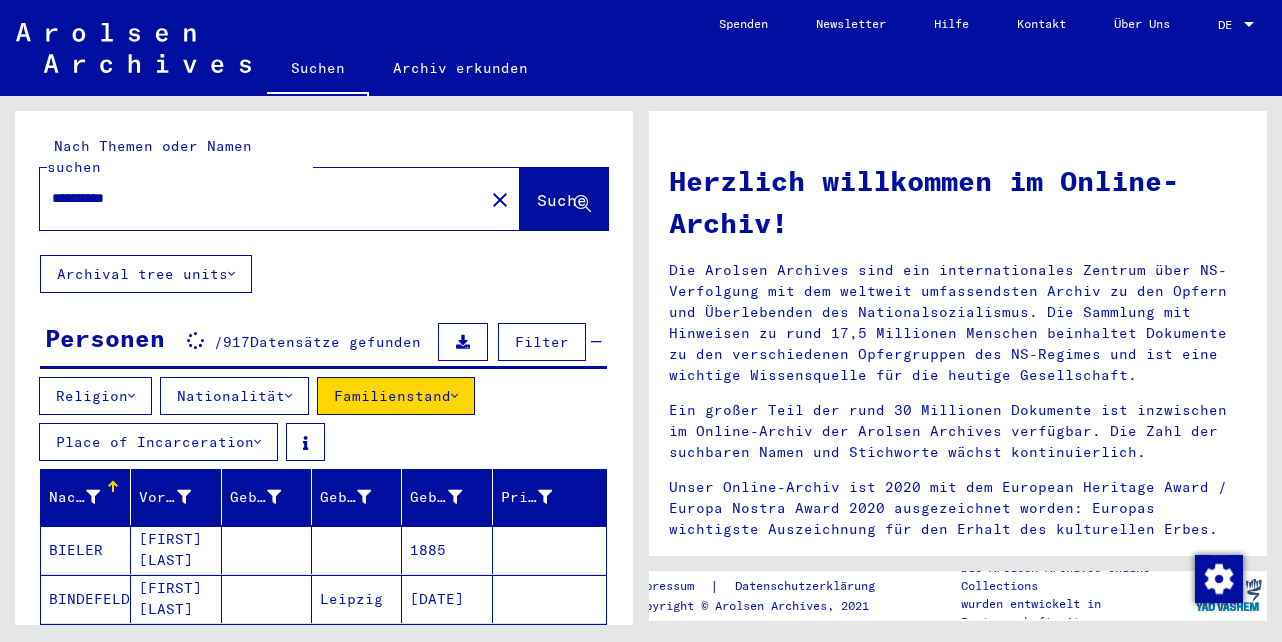 click at bounding box center [131, 396] 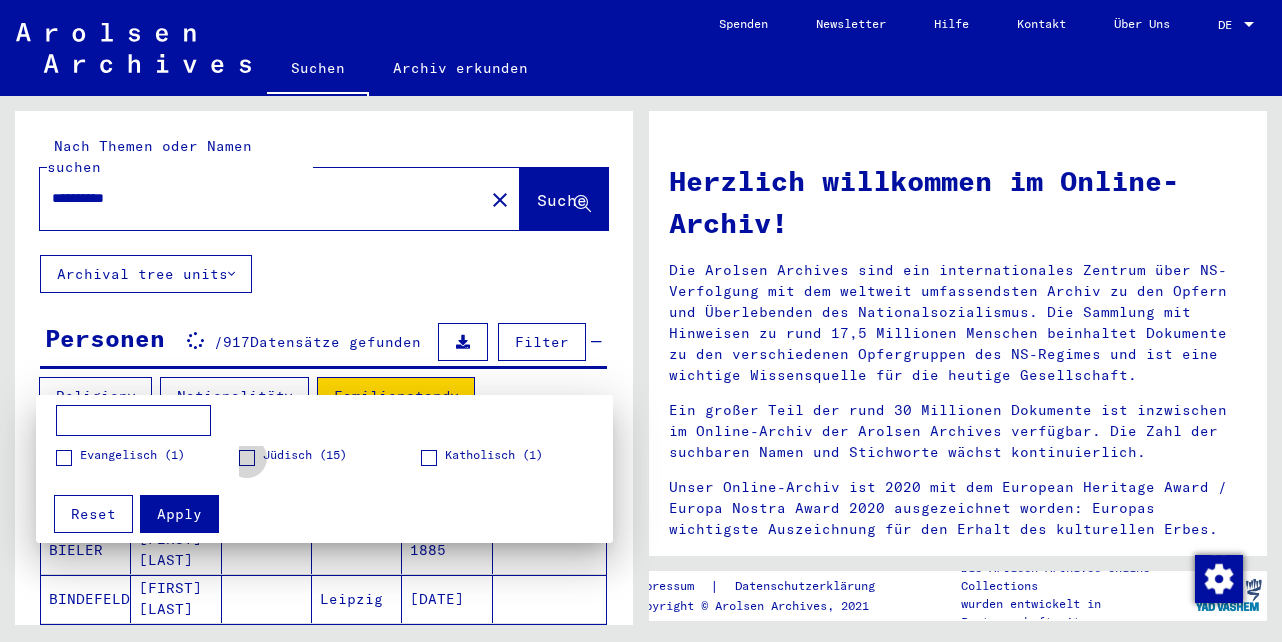 click at bounding box center [247, 458] 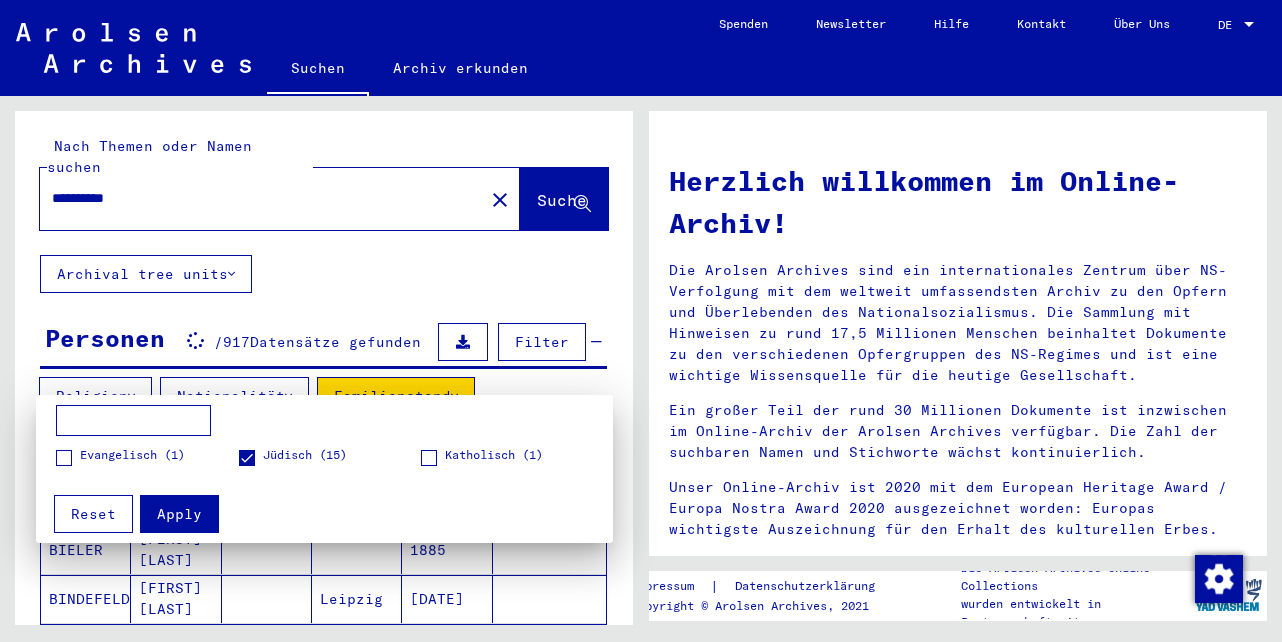 click on "Apply" at bounding box center [179, 514] 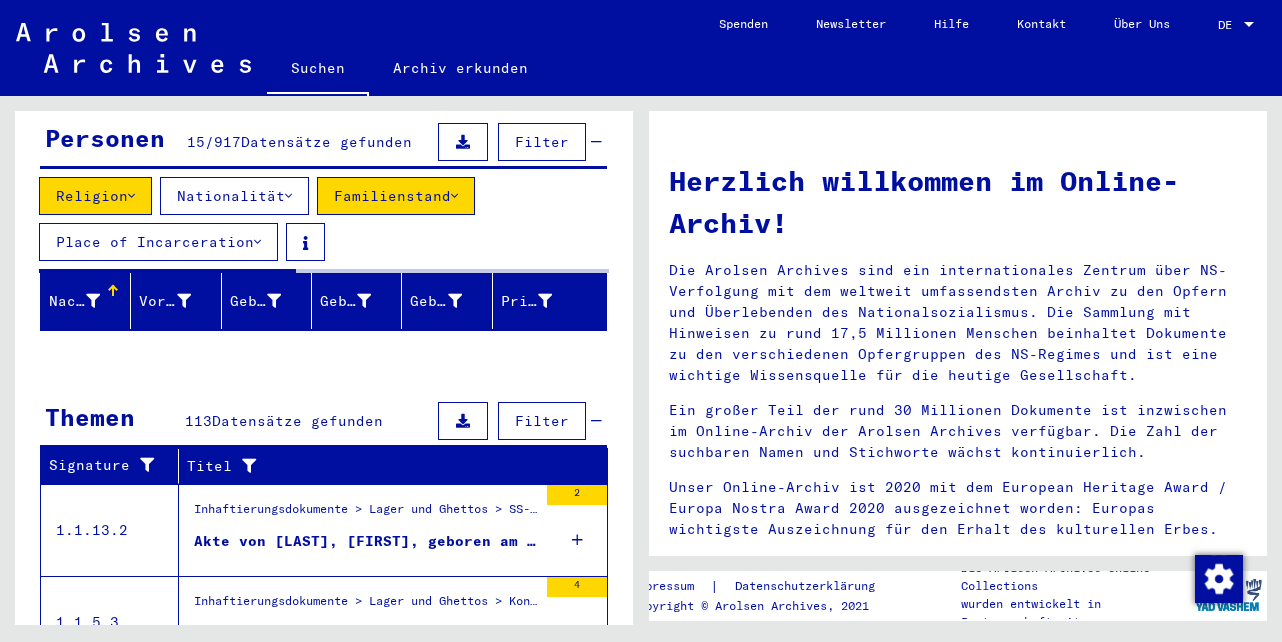 scroll, scrollTop: 300, scrollLeft: 0, axis: vertical 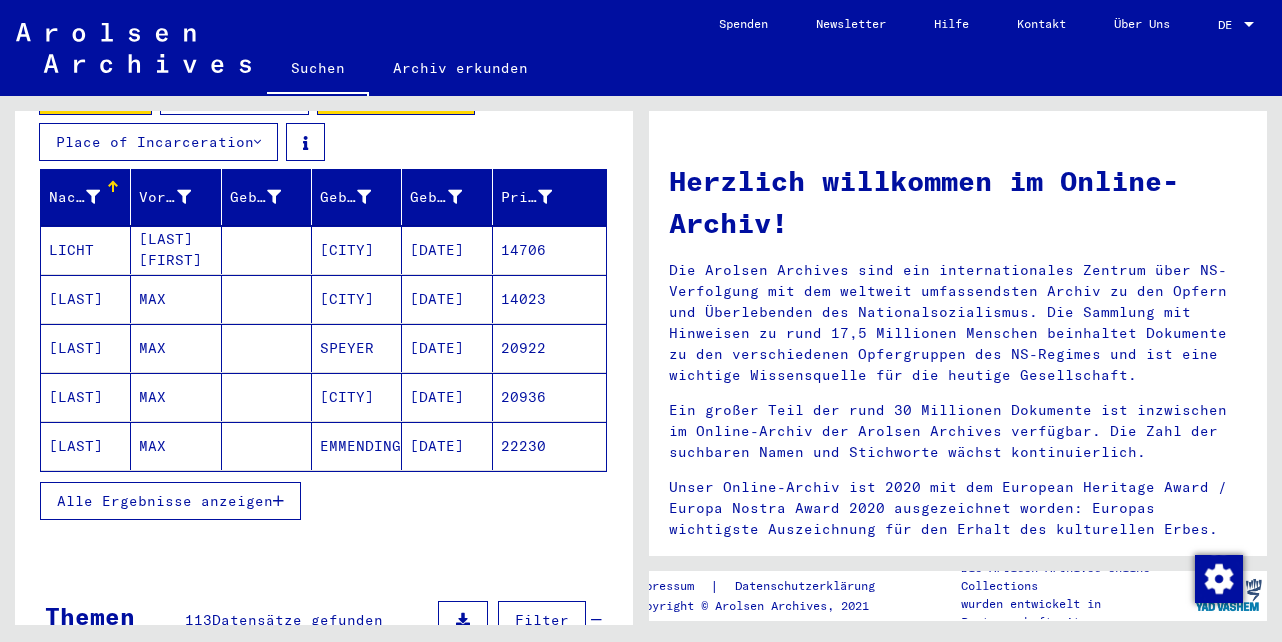 click on "Alle Ergebnisse anzeigen" at bounding box center [165, 501] 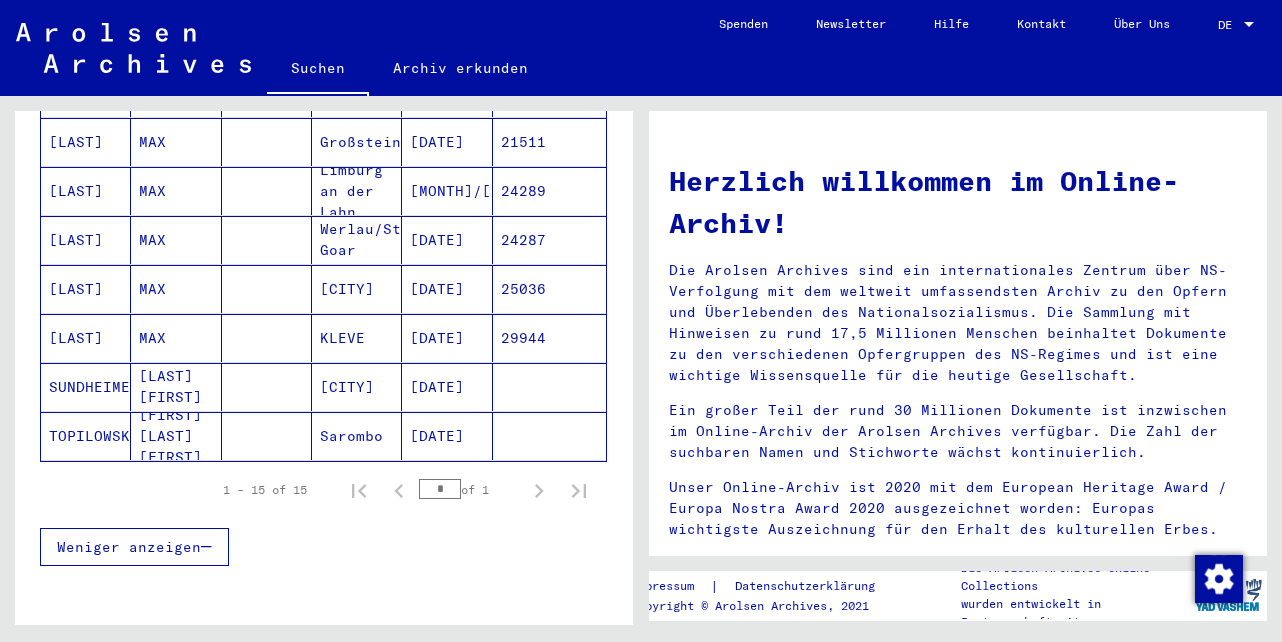 scroll, scrollTop: 1200, scrollLeft: 0, axis: vertical 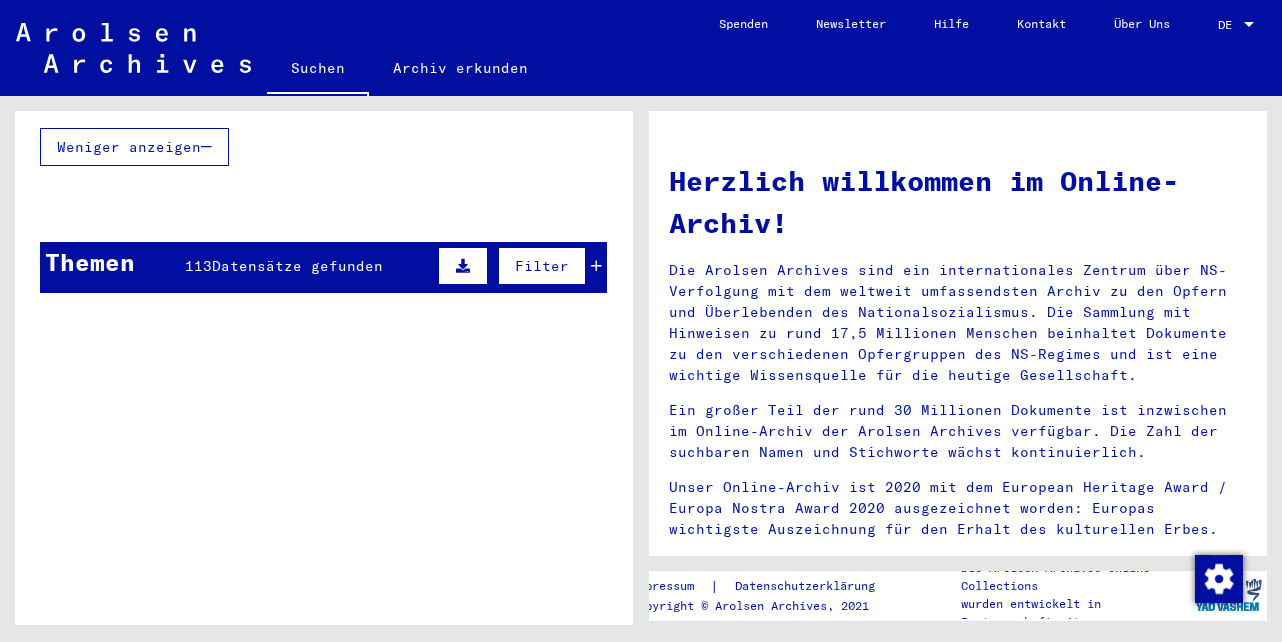 click on "Datensätze gefunden" at bounding box center (297, 266) 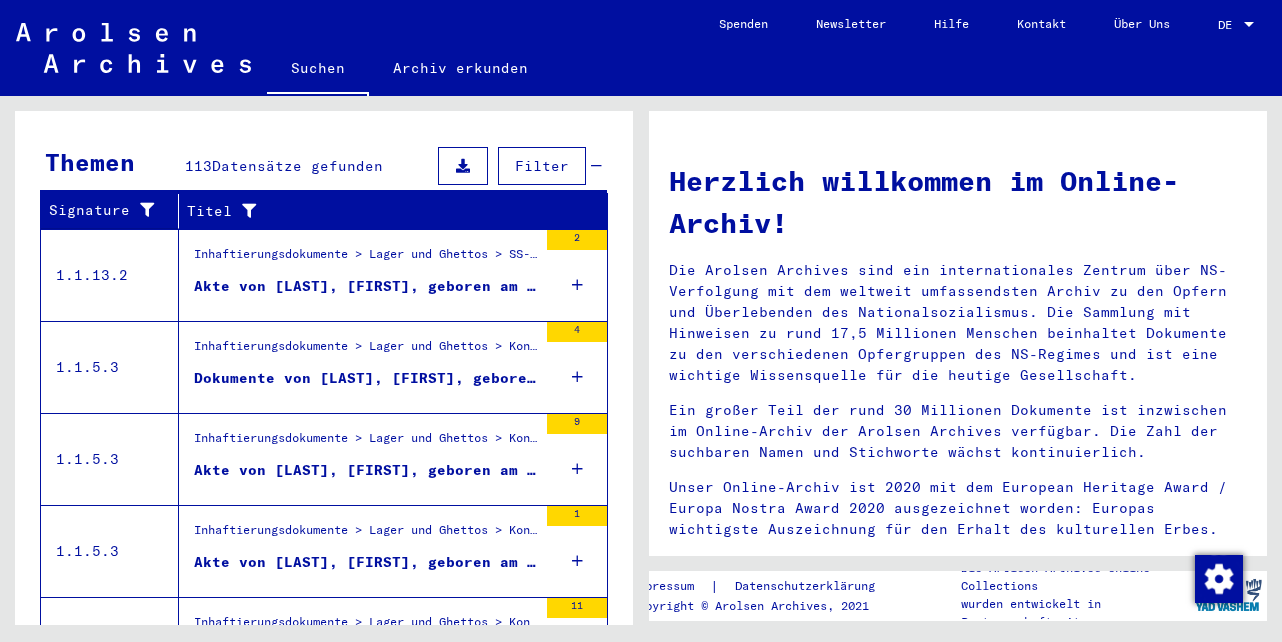 scroll, scrollTop: 1388, scrollLeft: 0, axis: vertical 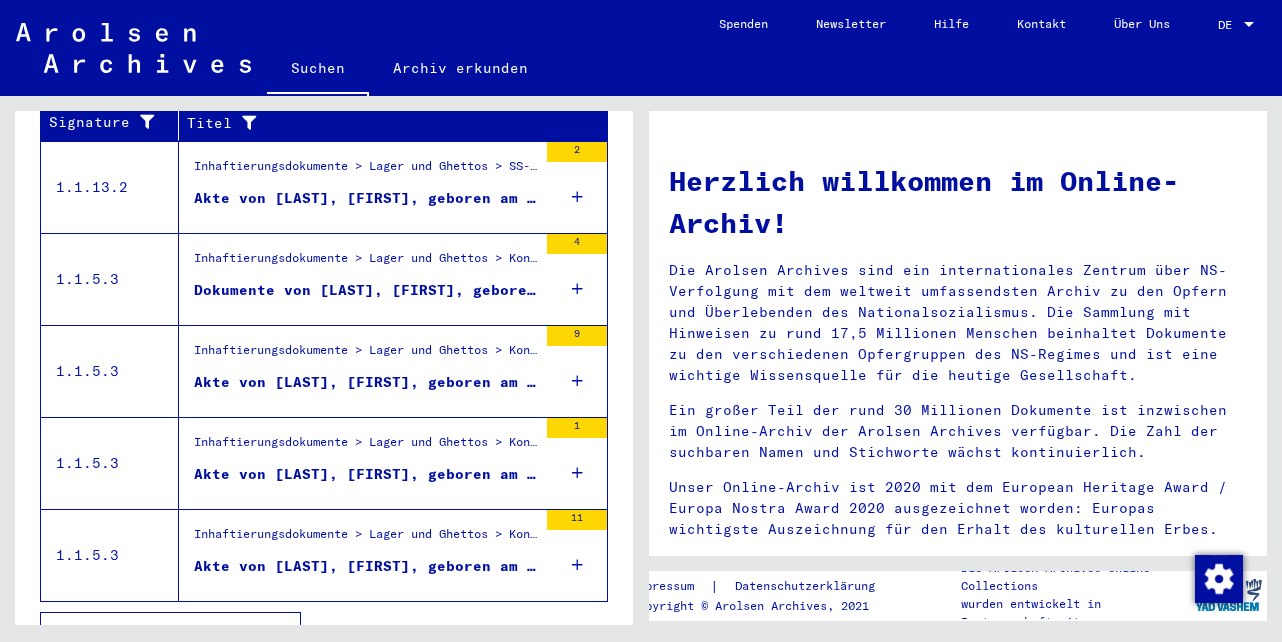 click on "Alle Ergebnisse anzeigen" at bounding box center [165, 631] 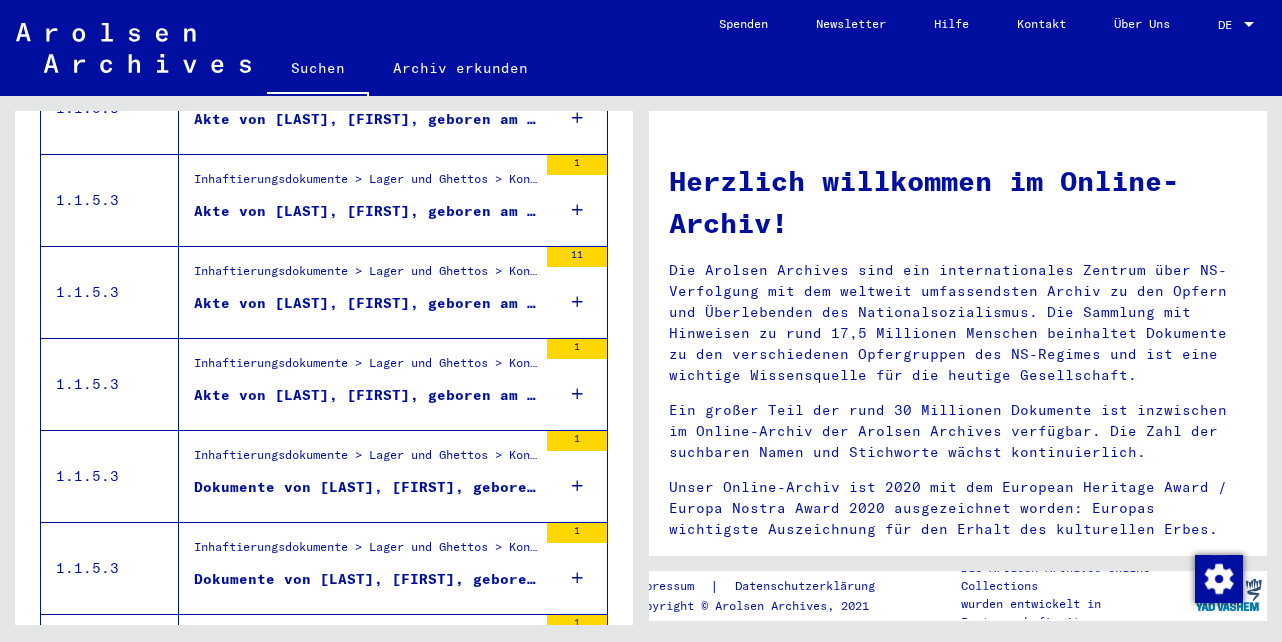 scroll, scrollTop: 788, scrollLeft: 0, axis: vertical 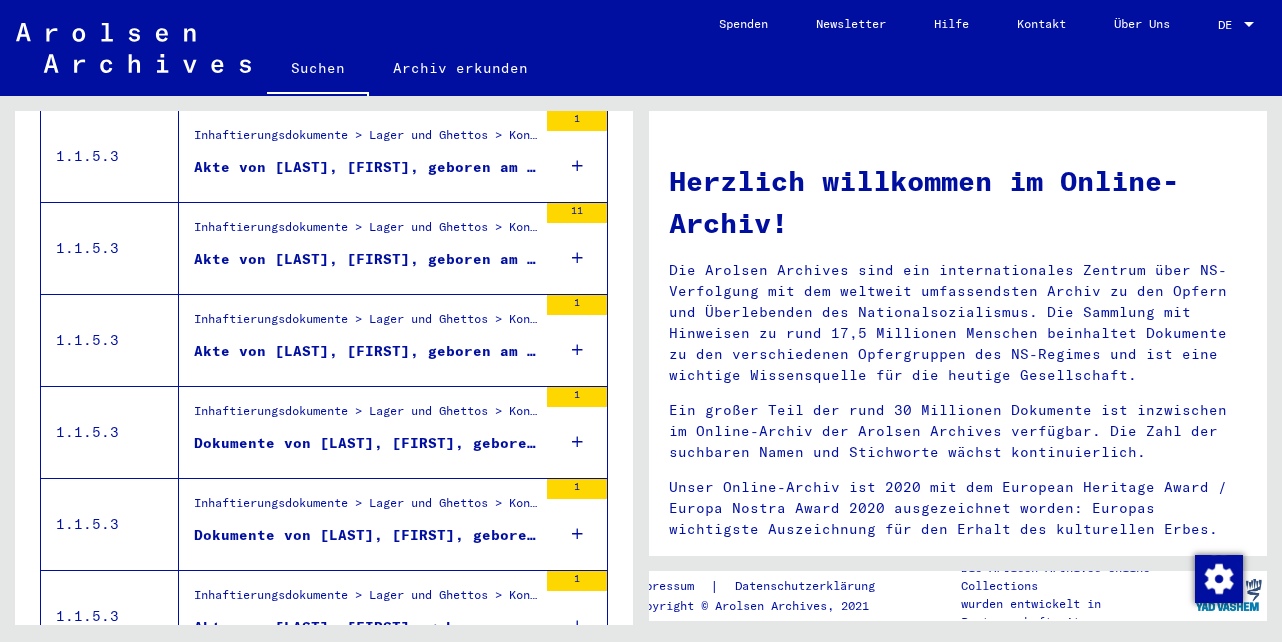 click on "Dokumente von [LAST], [FIRST], geboren am [DD].[MM].[YYYY]" at bounding box center [365, 443] 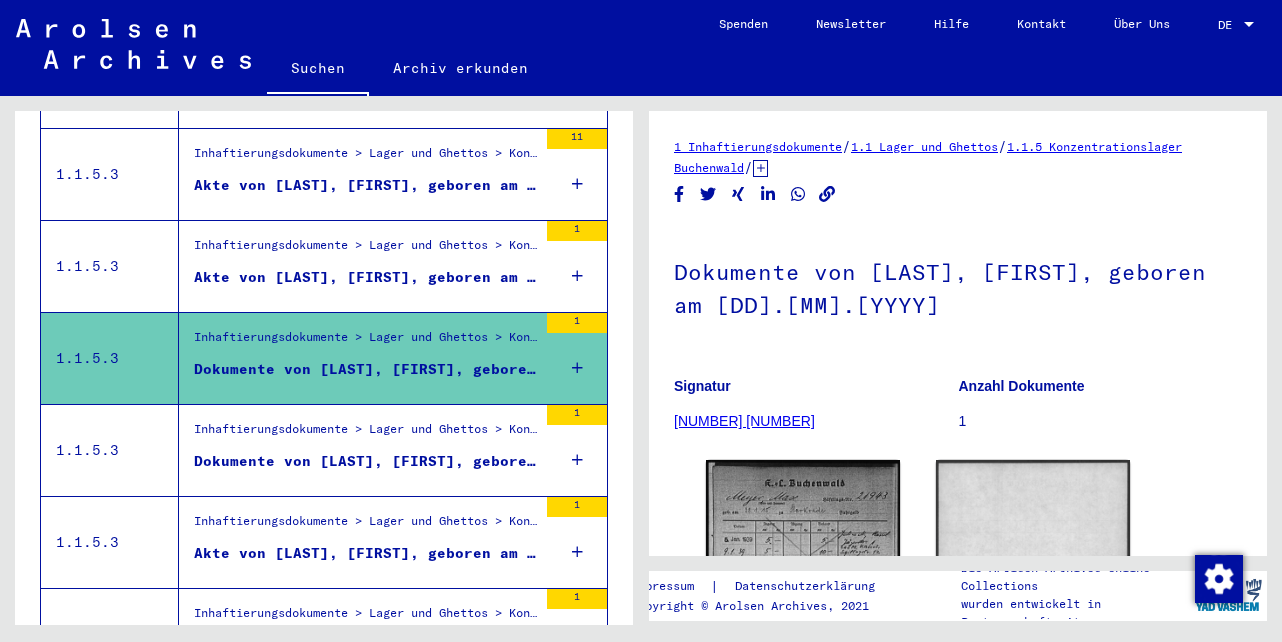 scroll, scrollTop: 894, scrollLeft: 0, axis: vertical 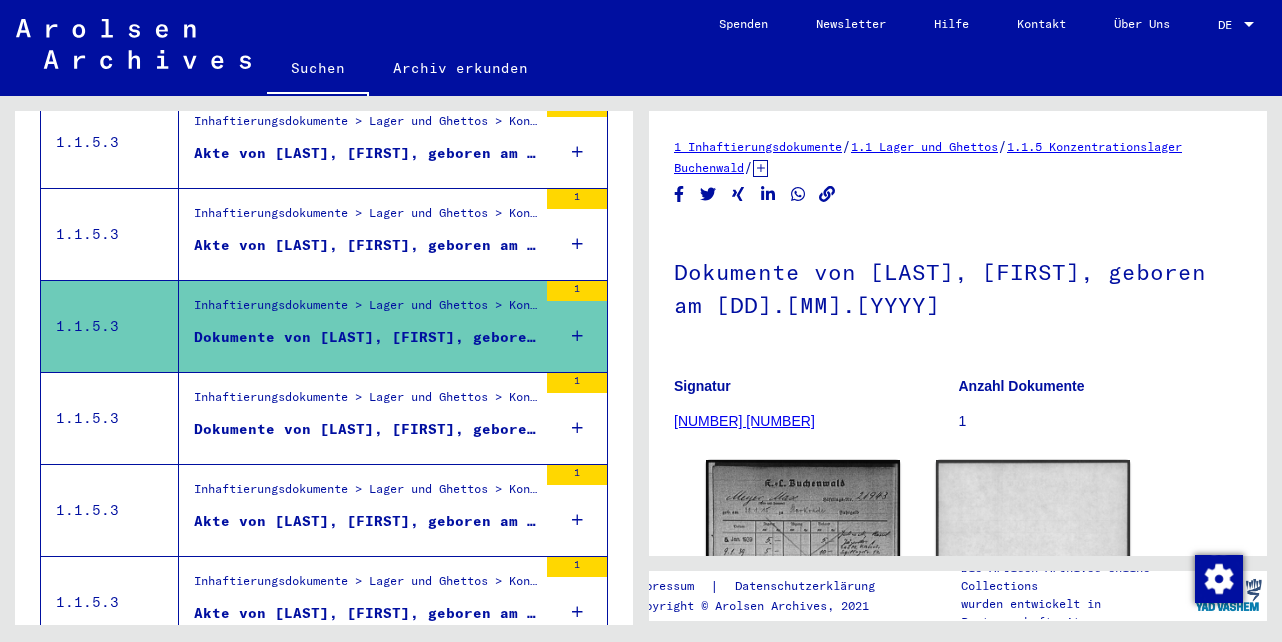 click on "Dokumente von [LAST], [FIRST], geboren am [DATE]" at bounding box center (365, 429) 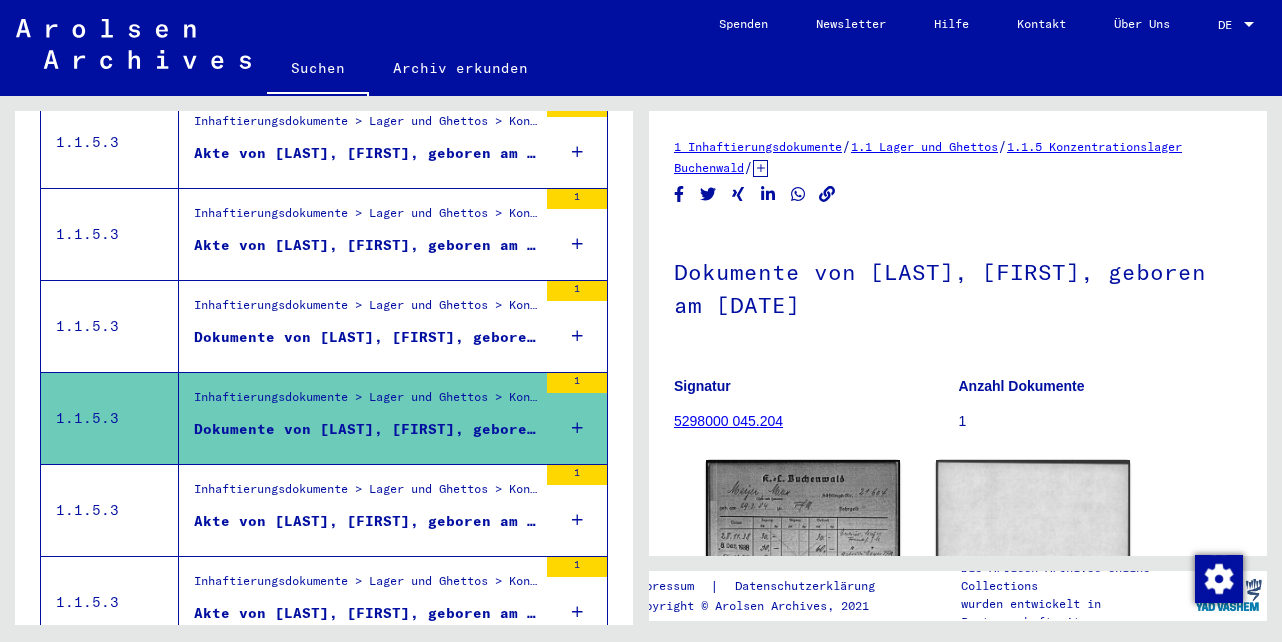 scroll, scrollTop: 0, scrollLeft: 0, axis: both 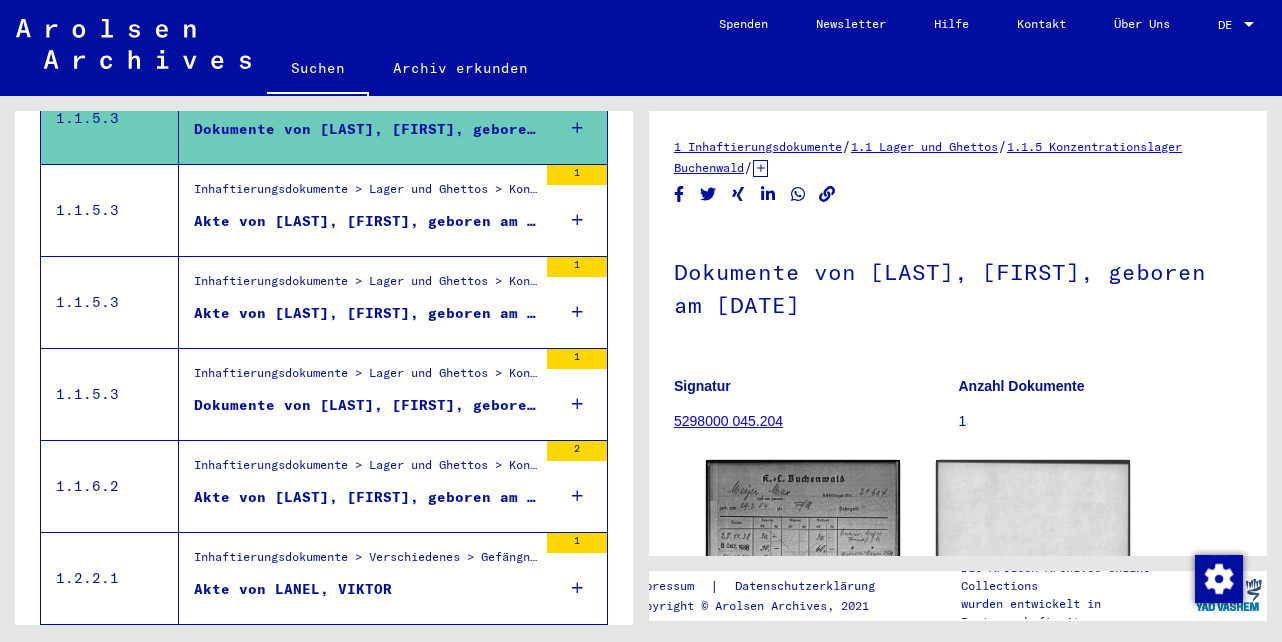 click on "Dokumente von [LAST], [FIRST], geboren am [DATE]" at bounding box center [365, 405] 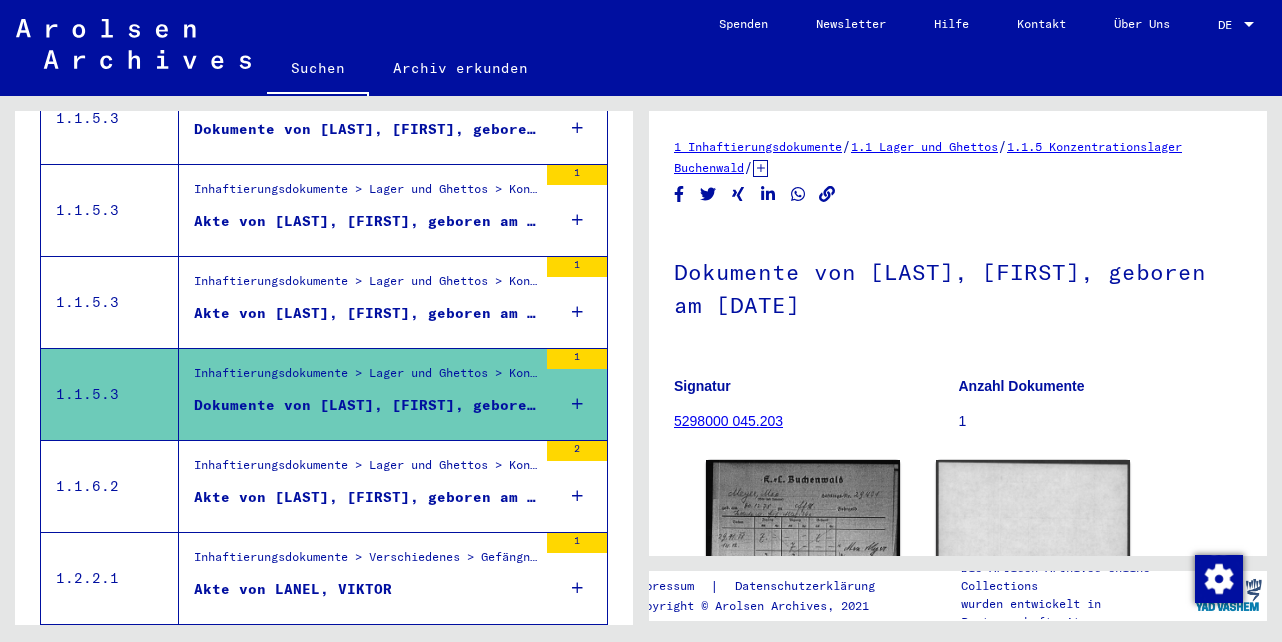 scroll, scrollTop: 0, scrollLeft: 0, axis: both 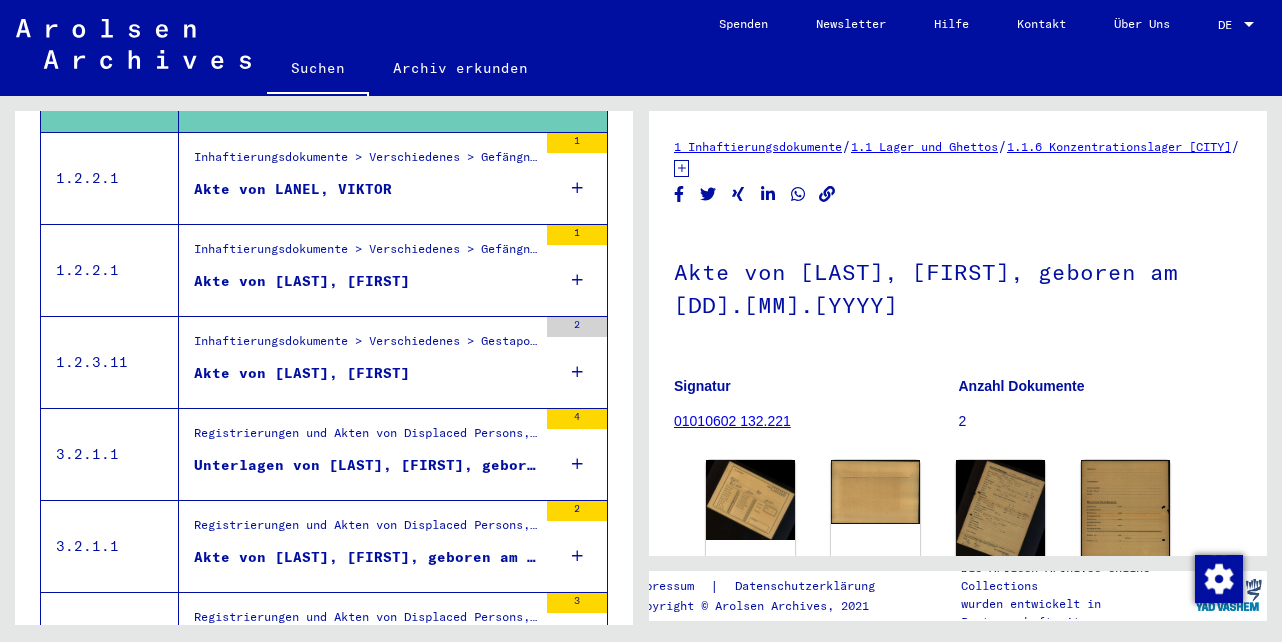 click on "Akte von [LAST], [FIRST]" at bounding box center (302, 373) 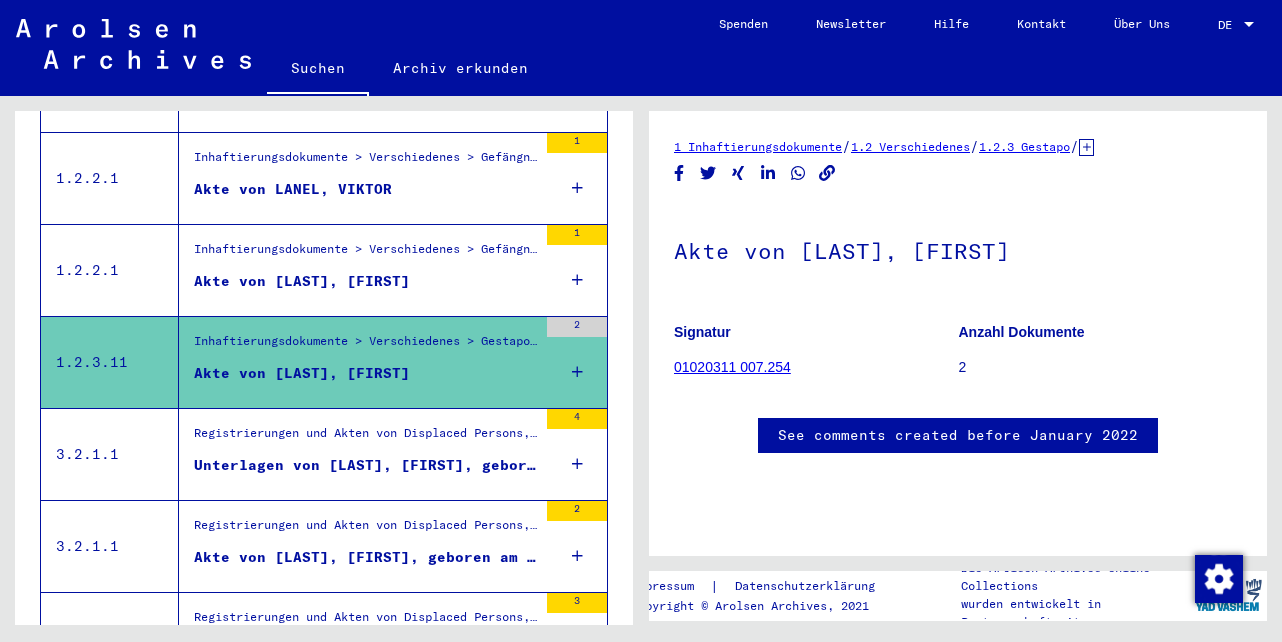 scroll, scrollTop: 0, scrollLeft: 0, axis: both 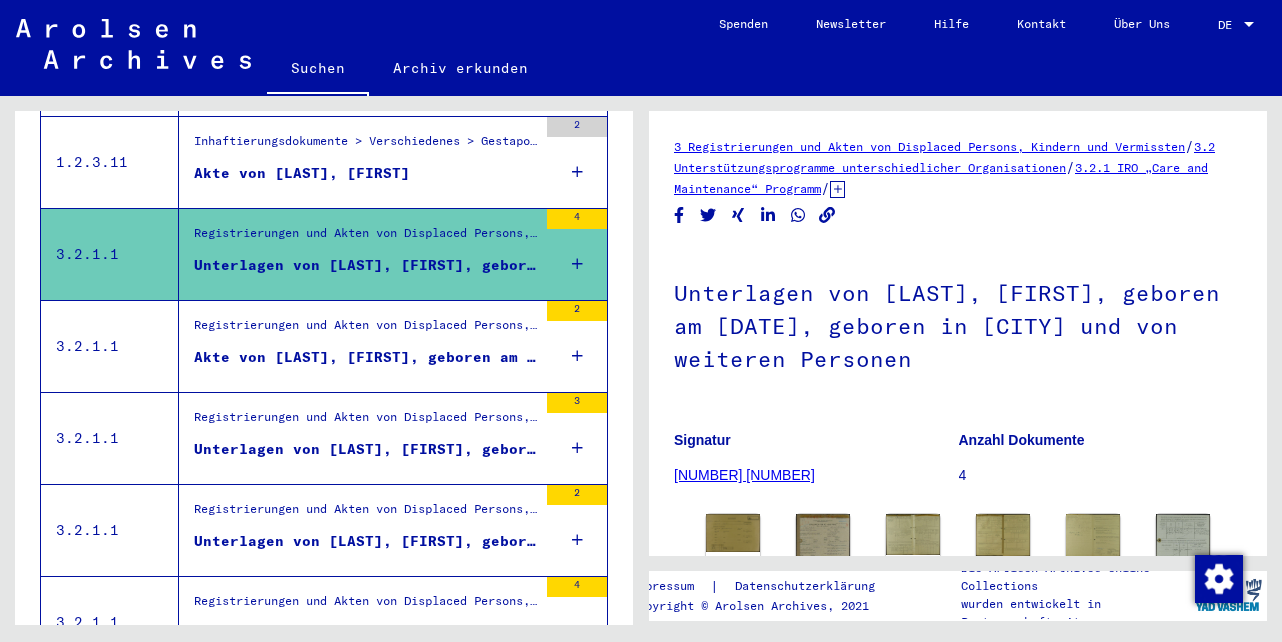 click on "Unterlagen von [LAST], [FIRST], geboren am [DATE], geboren in [CITY] und von weiteren Personen" at bounding box center [365, 449] 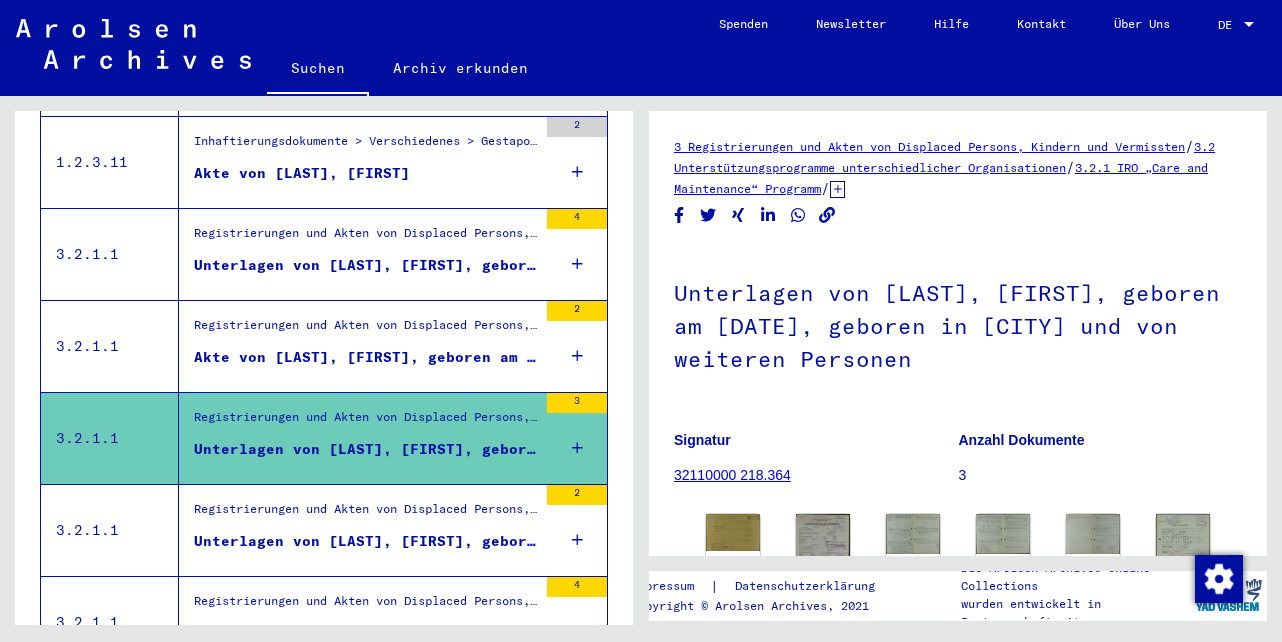scroll, scrollTop: 0, scrollLeft: 0, axis: both 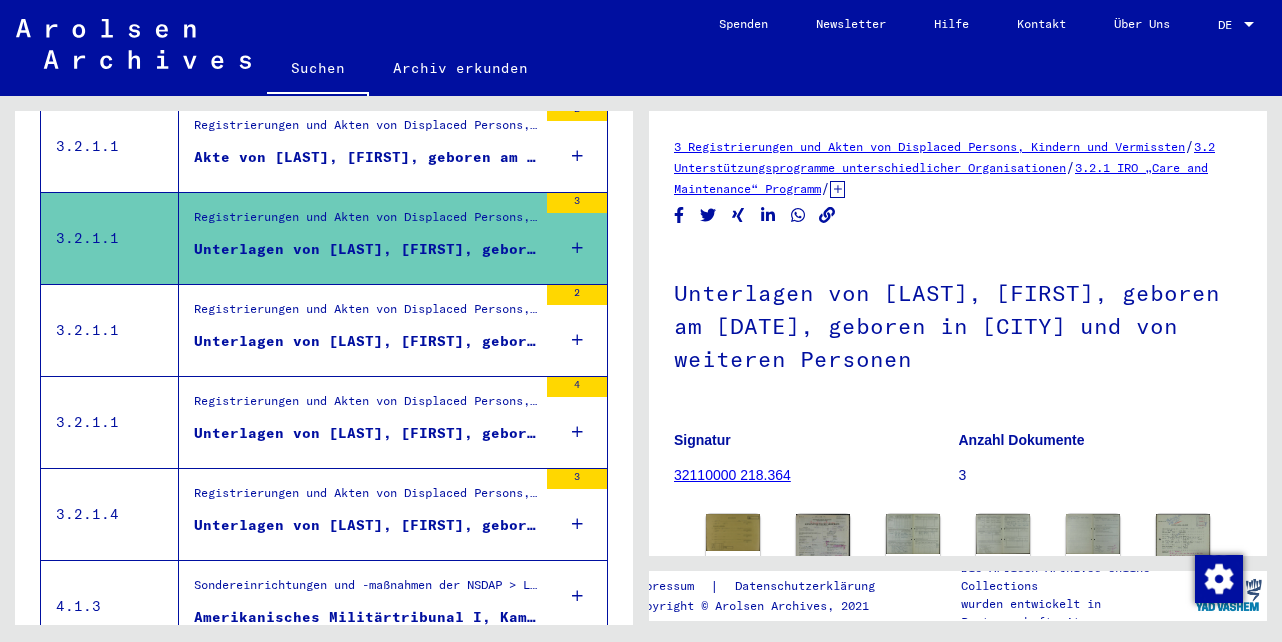 click on "Unterlagen von [LAST], [FIRST], geboren am [DATE], geboren in [CITY] und von weiteren Personen" at bounding box center [365, 341] 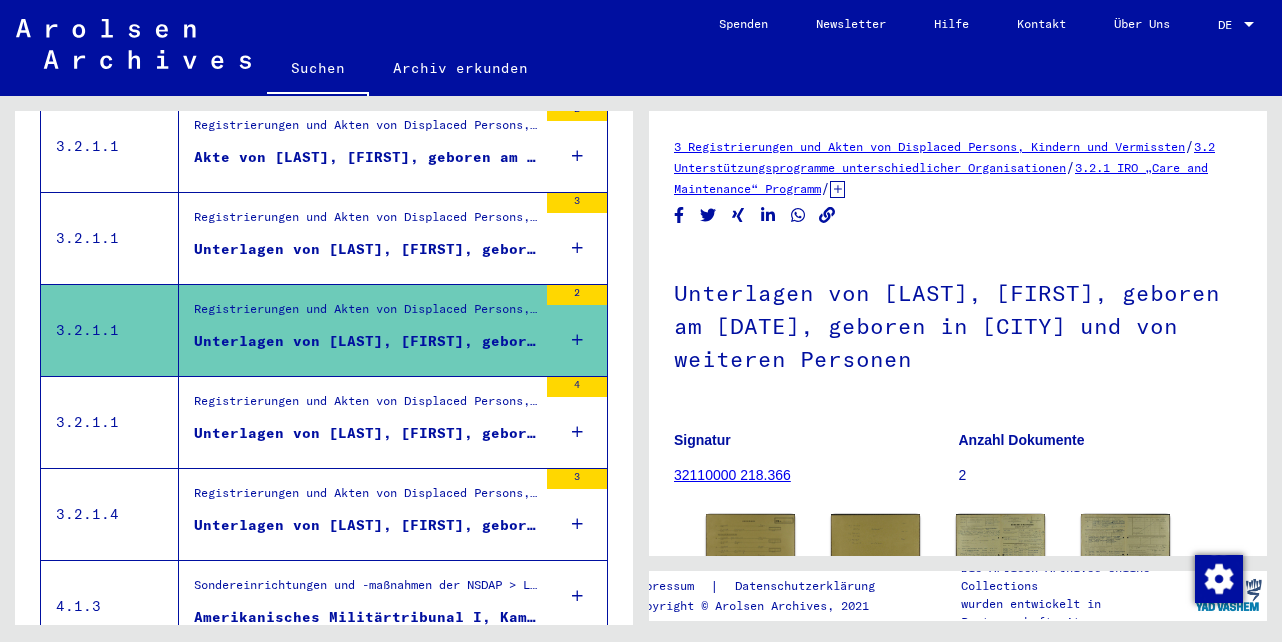 scroll, scrollTop: 0, scrollLeft: 0, axis: both 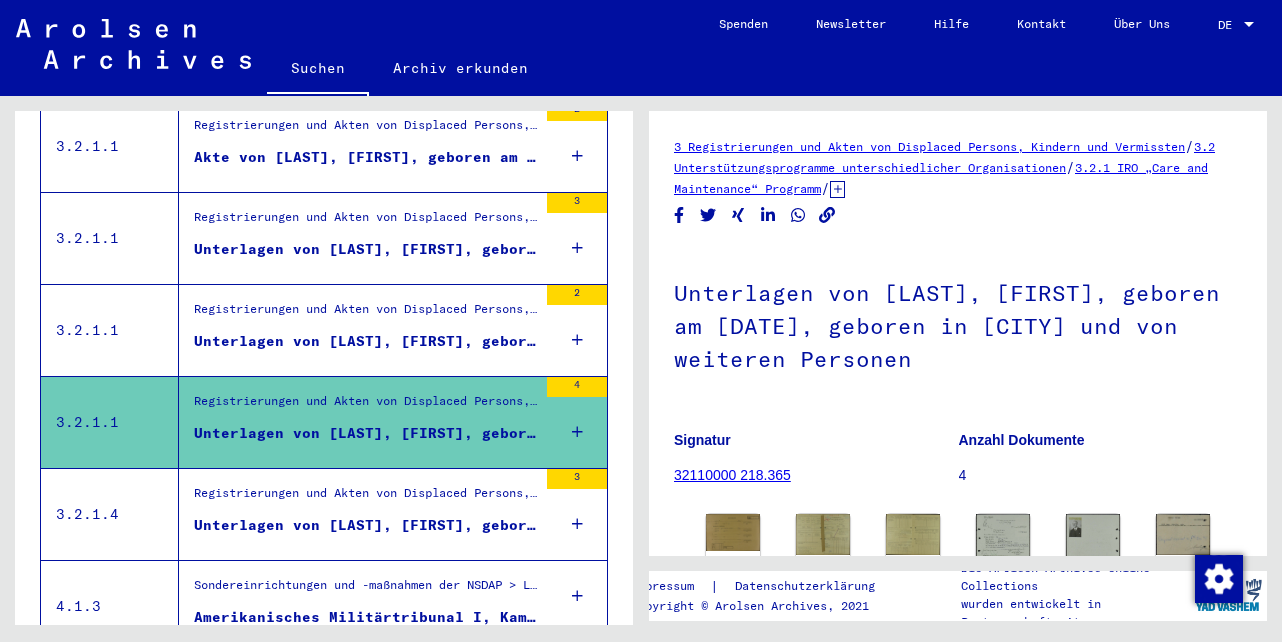 click on "Unterlagen von [LAST], [FIRST], geboren am [DATE], geboren in [CITY] und von weiteren Personen" at bounding box center (365, 525) 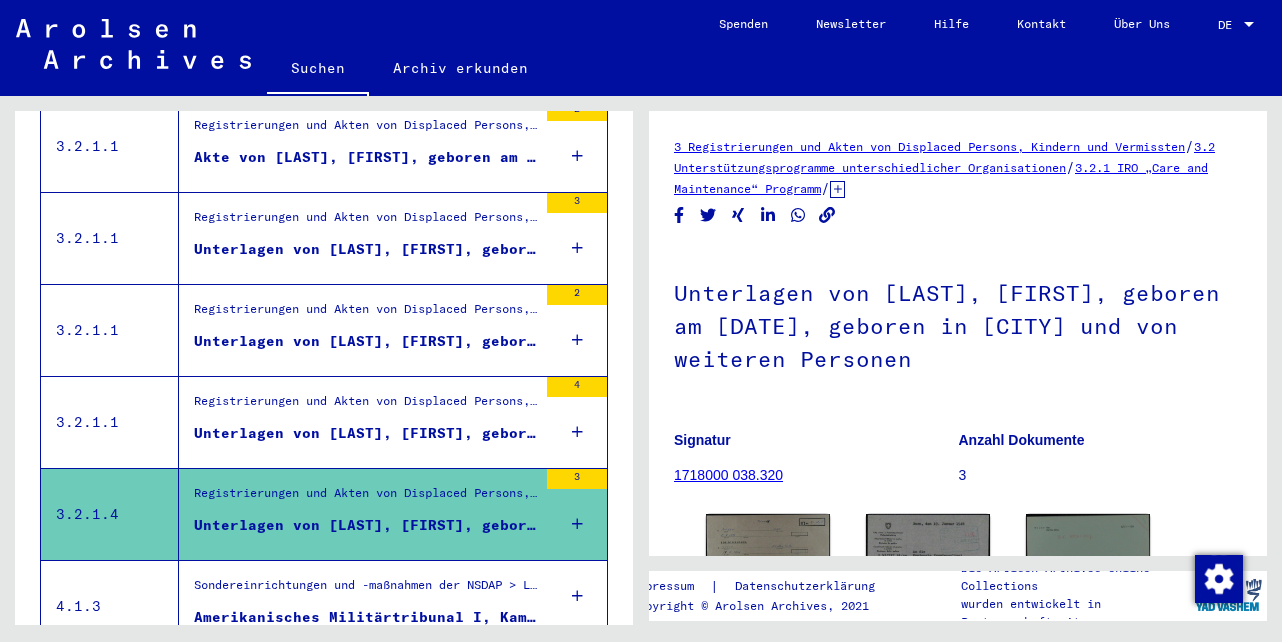 scroll, scrollTop: 0, scrollLeft: 0, axis: both 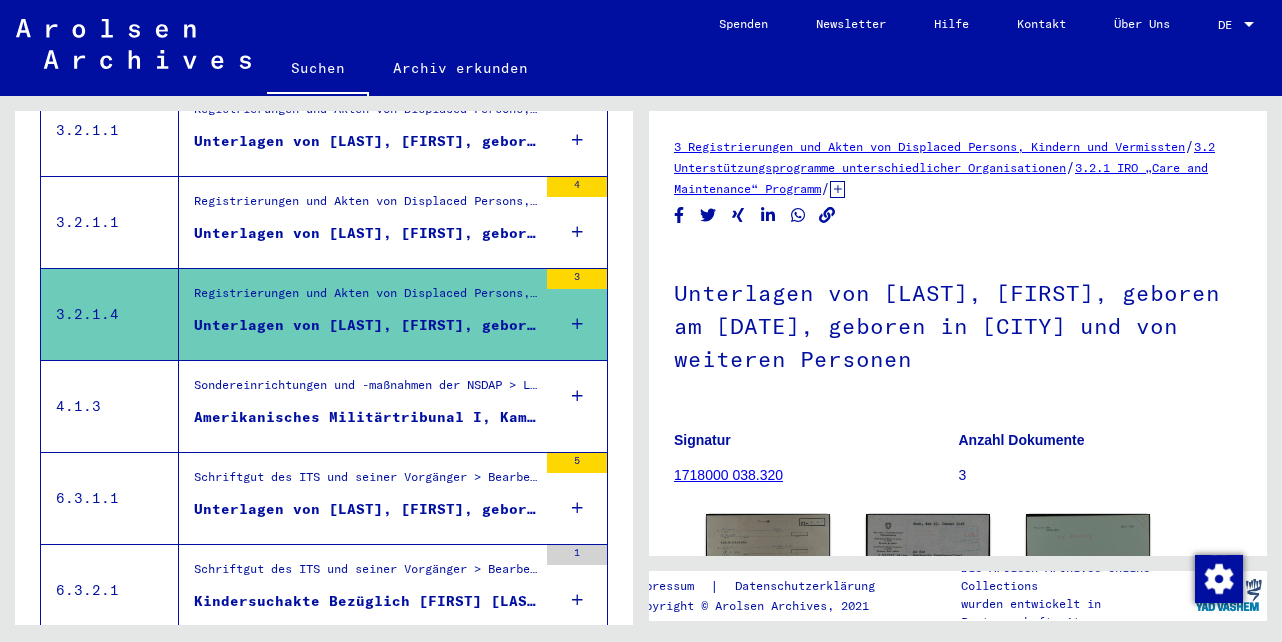 click on "Unterlagen von [LAST], [FIRST], geboren am [MONTH].[MONTH].[YEAR] und von weiteren Personen" at bounding box center [365, 509] 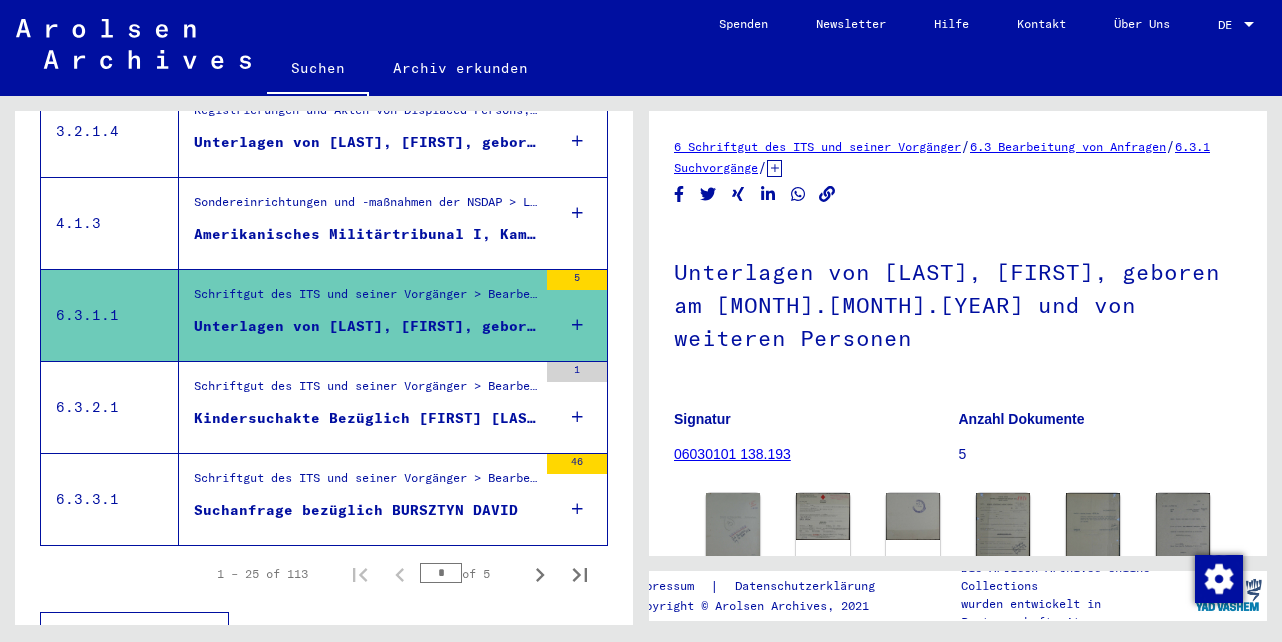 click on "Kindersuchakte Bezüglich [FIRST] [LAST] [DATE]" at bounding box center [365, 418] 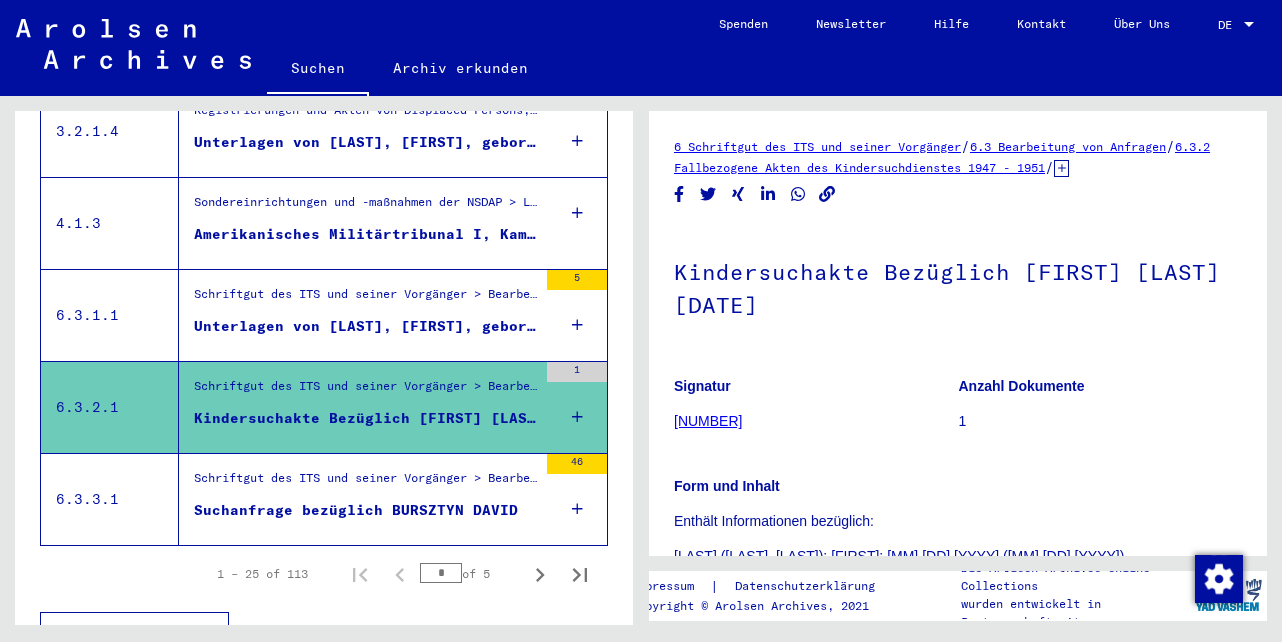 click on "Schriftgut des ITS und seiner Vorgänger > Bearbeitung von Anfragen > Fallbezogene Akten des ITS ab 1947 > Mikroablage von T/D-Fällen > Vorgänge mit Ablagenummern von 23001 bis 23500" at bounding box center (365, 484) 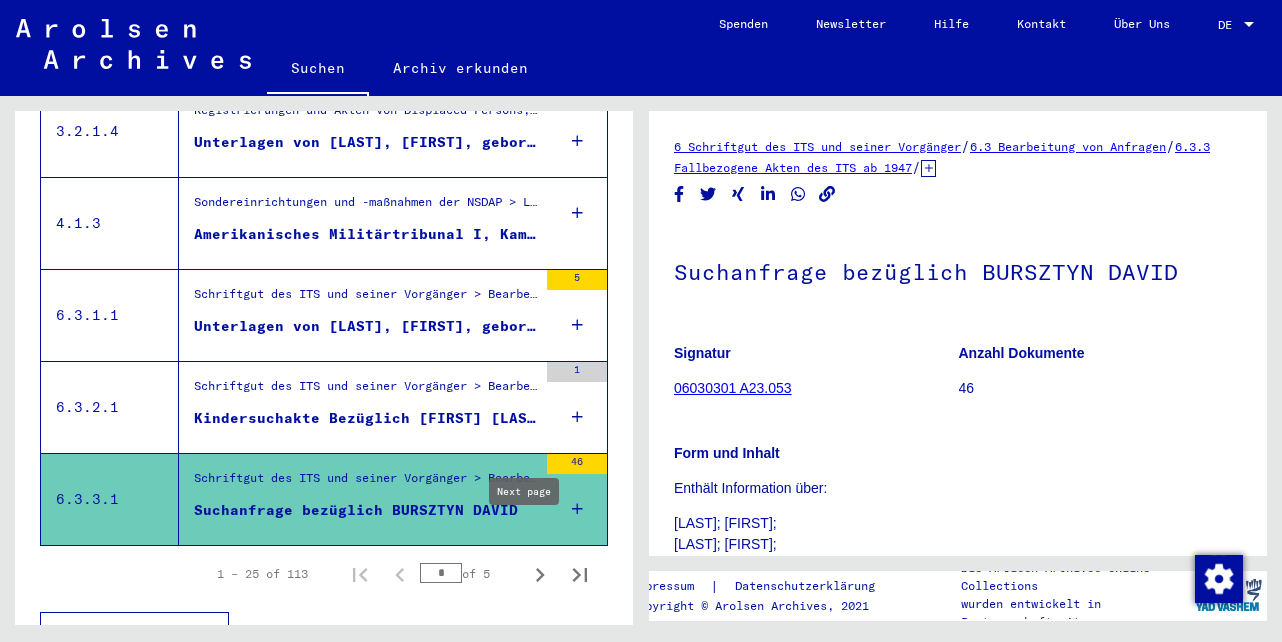 click 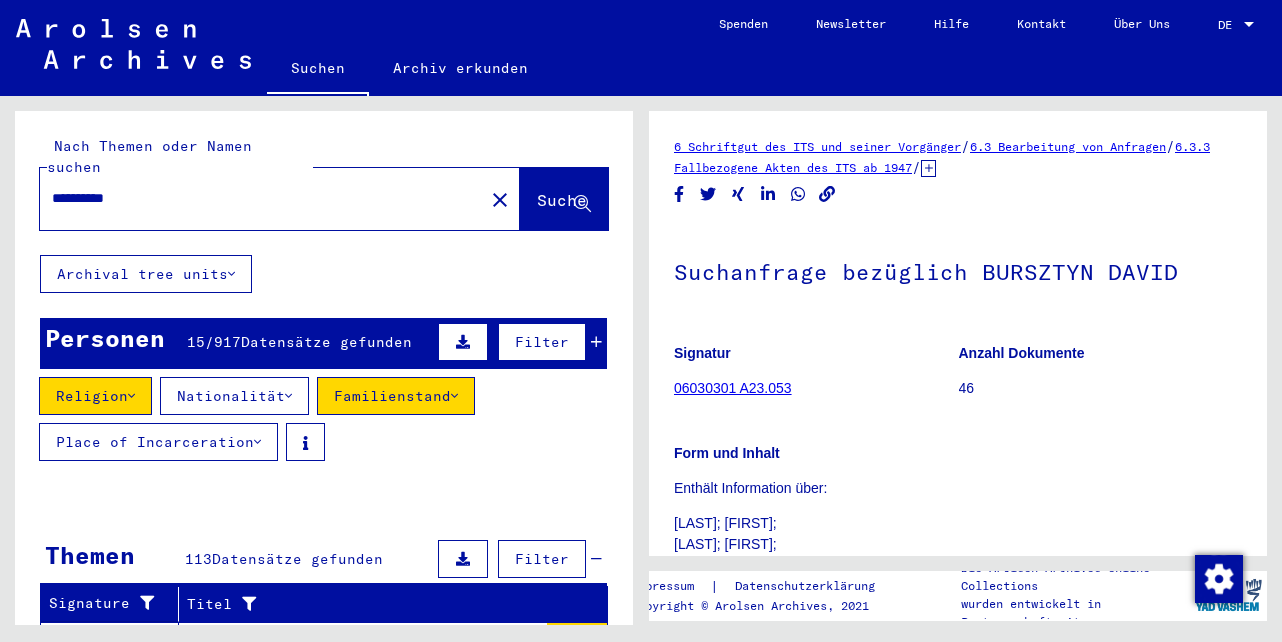 click on "Place of Incarceration" at bounding box center [158, 442] 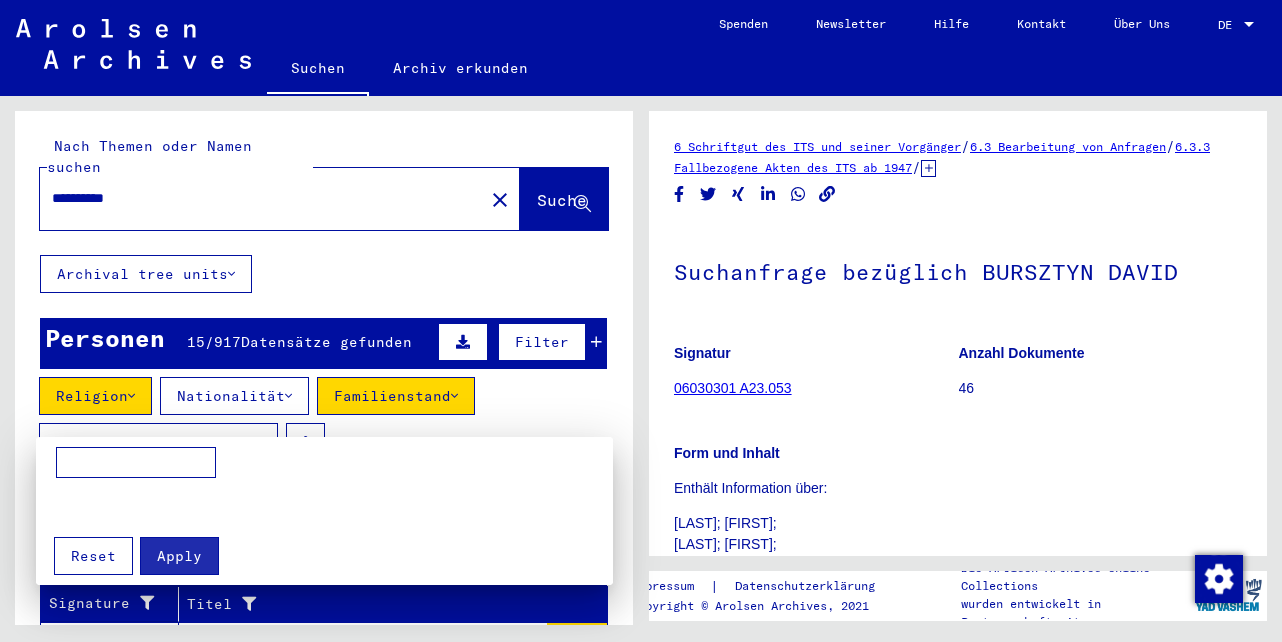 click on "Reset" at bounding box center (93, 556) 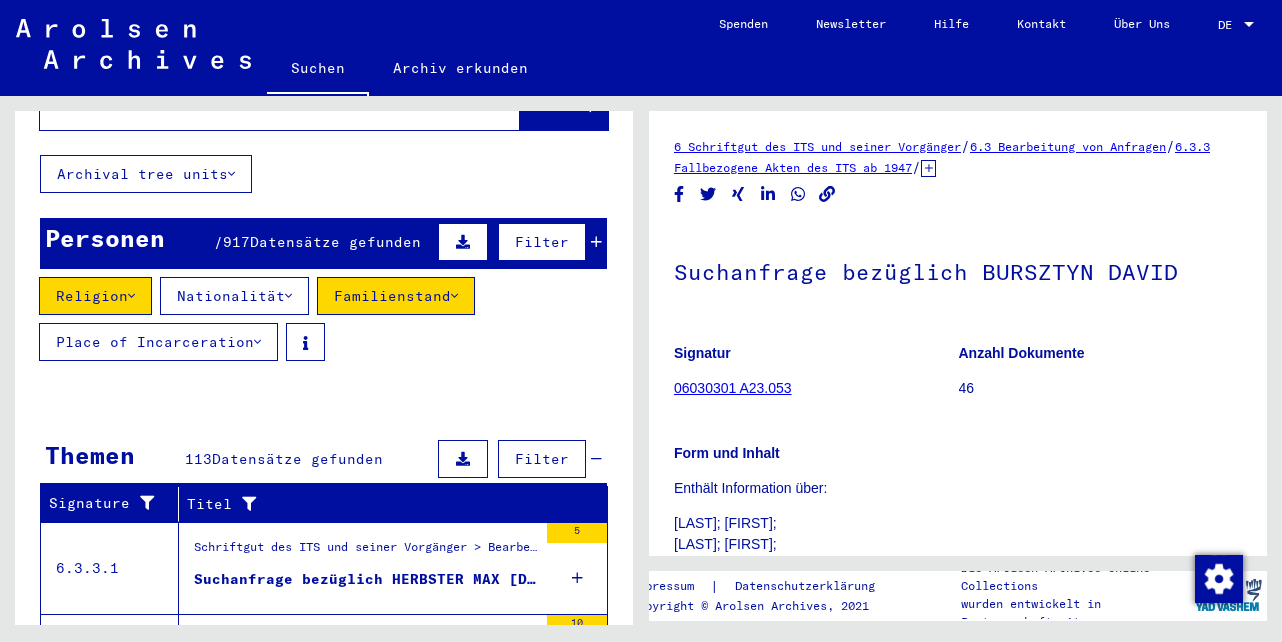 click at bounding box center [454, 296] 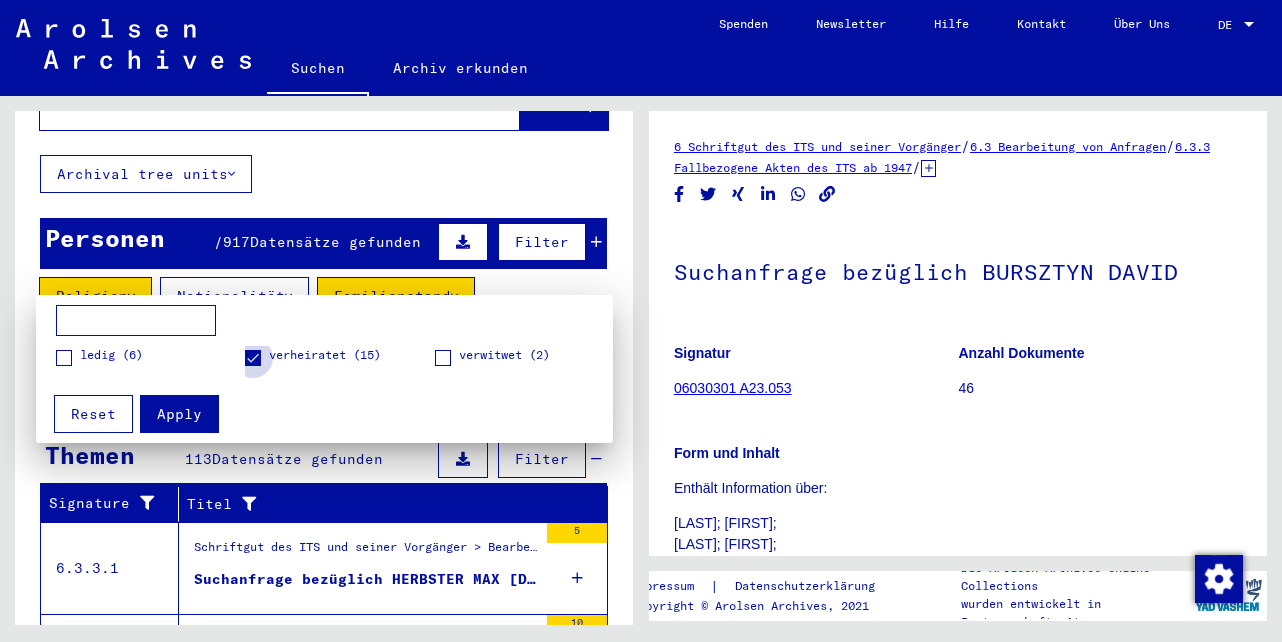 click at bounding box center (253, 358) 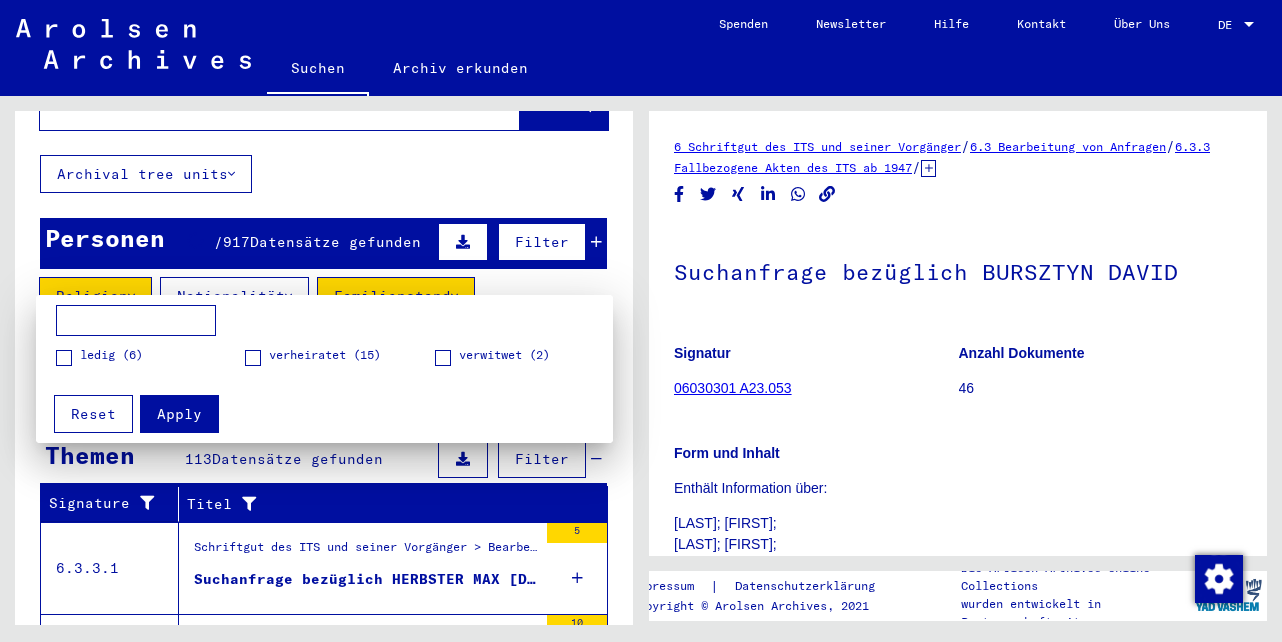 click on "Apply" at bounding box center [179, 414] 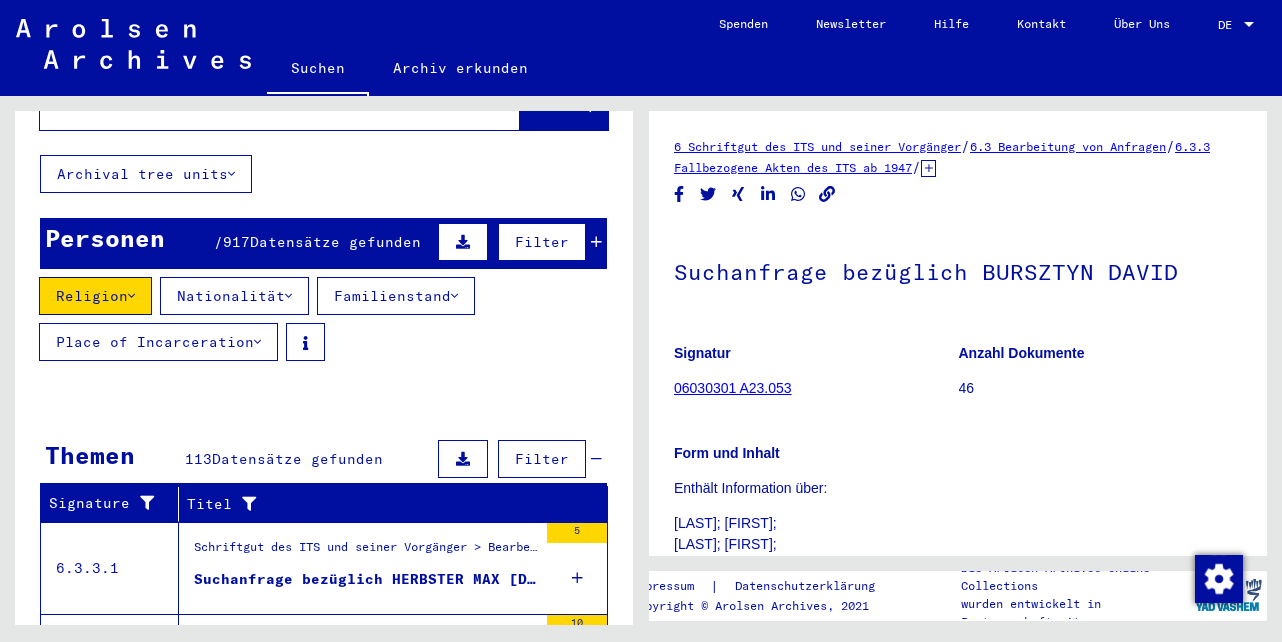 click on "Filter" at bounding box center (542, 242) 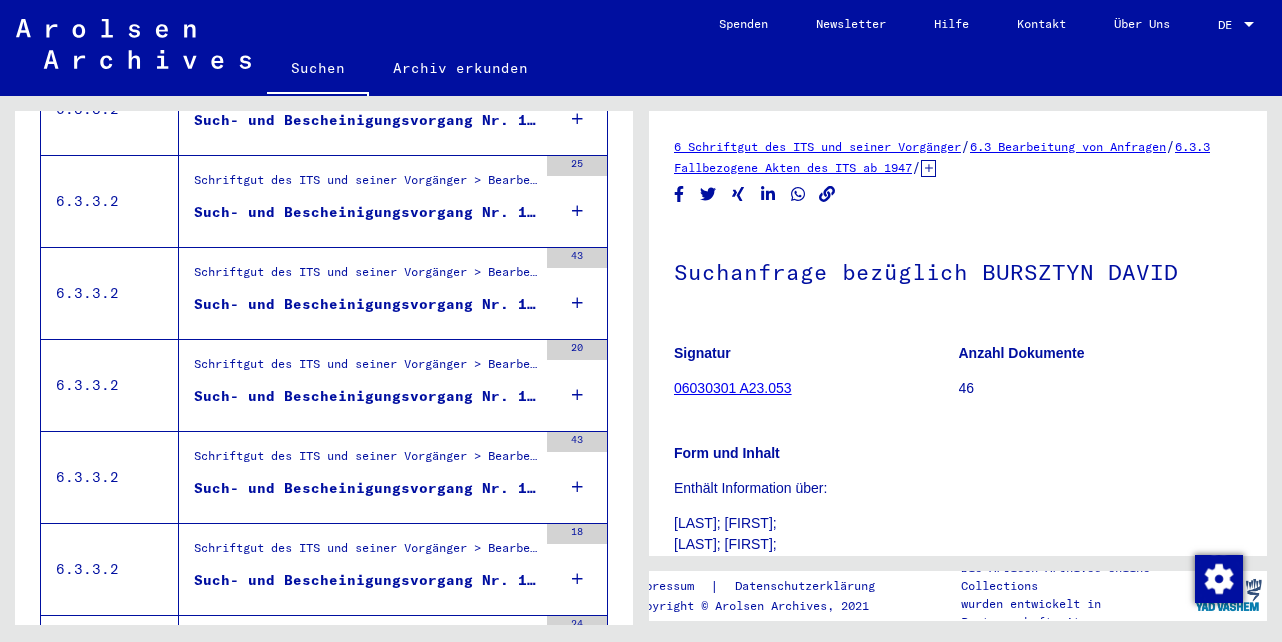 scroll, scrollTop: 1900, scrollLeft: 0, axis: vertical 